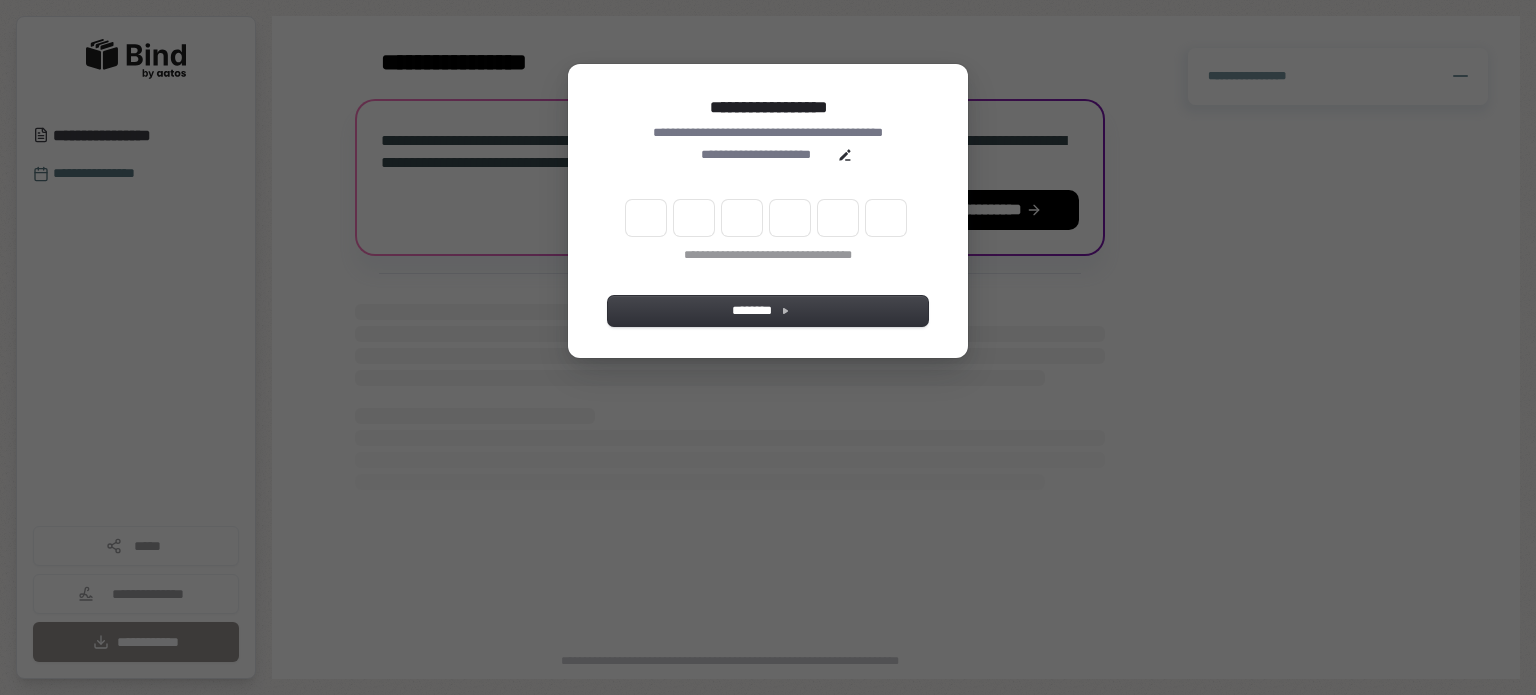 scroll, scrollTop: 0, scrollLeft: 0, axis: both 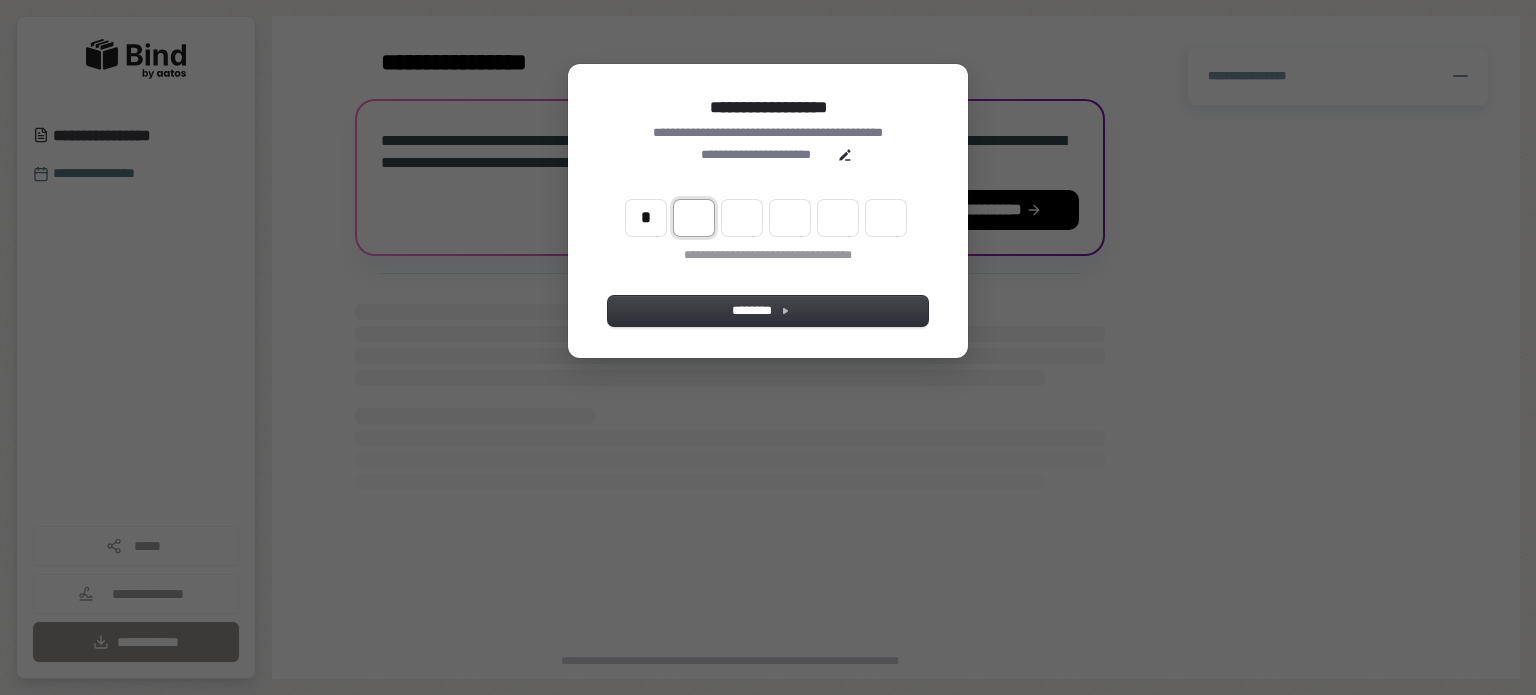 type on "*" 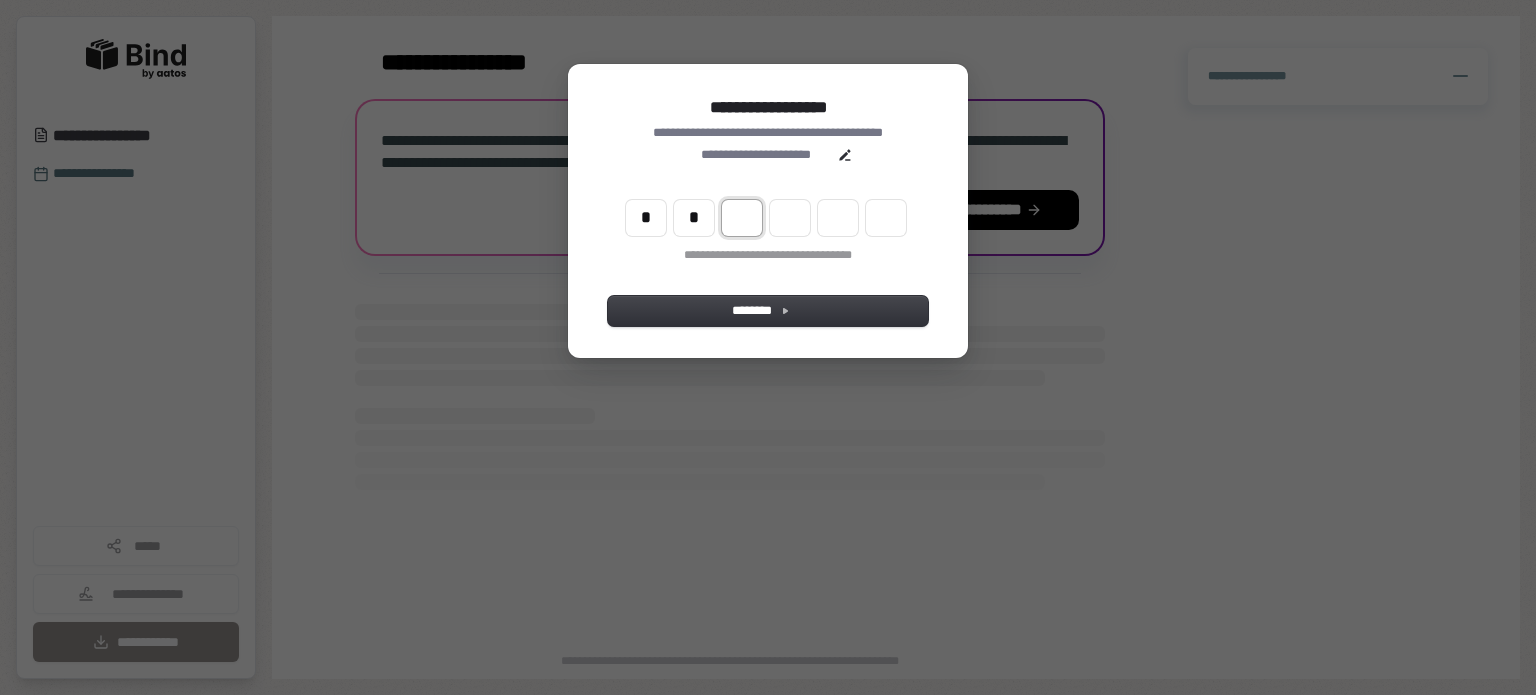 type on "*" 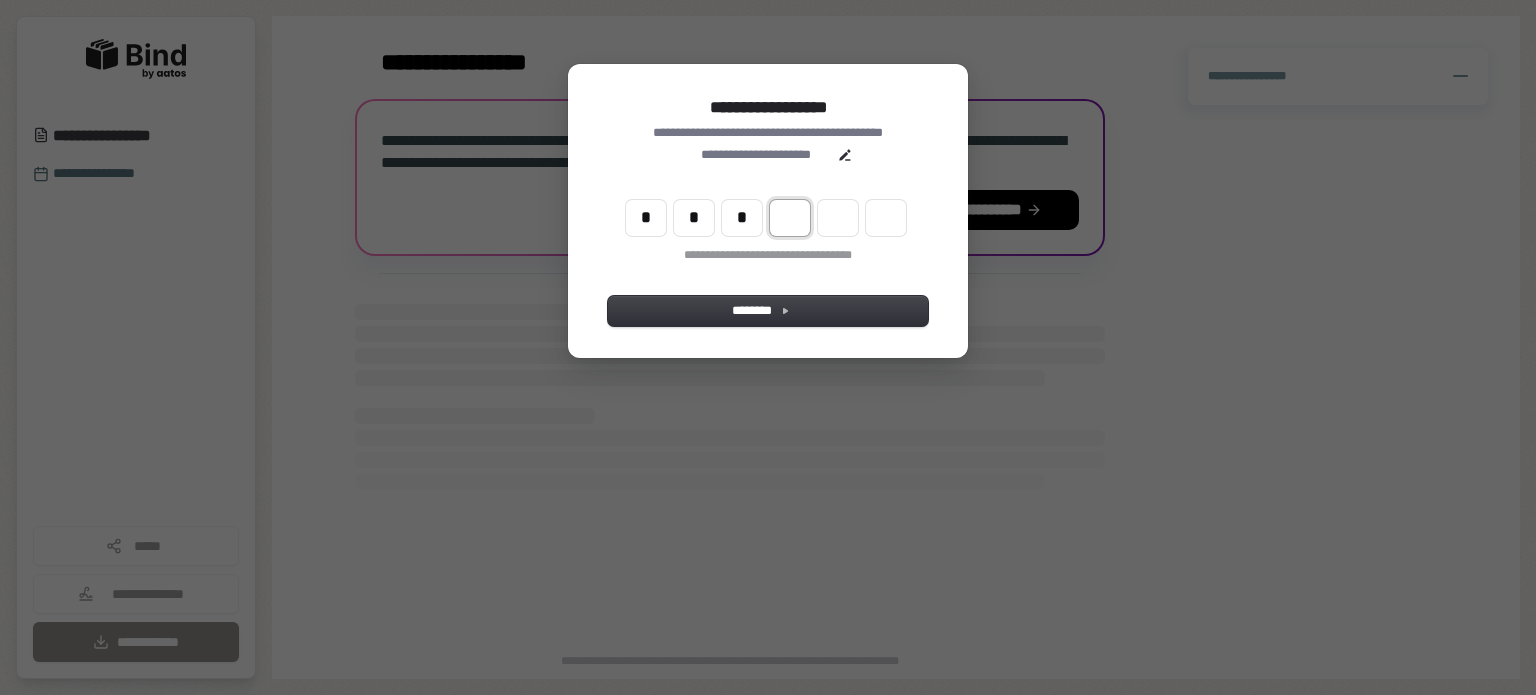 type on "*" 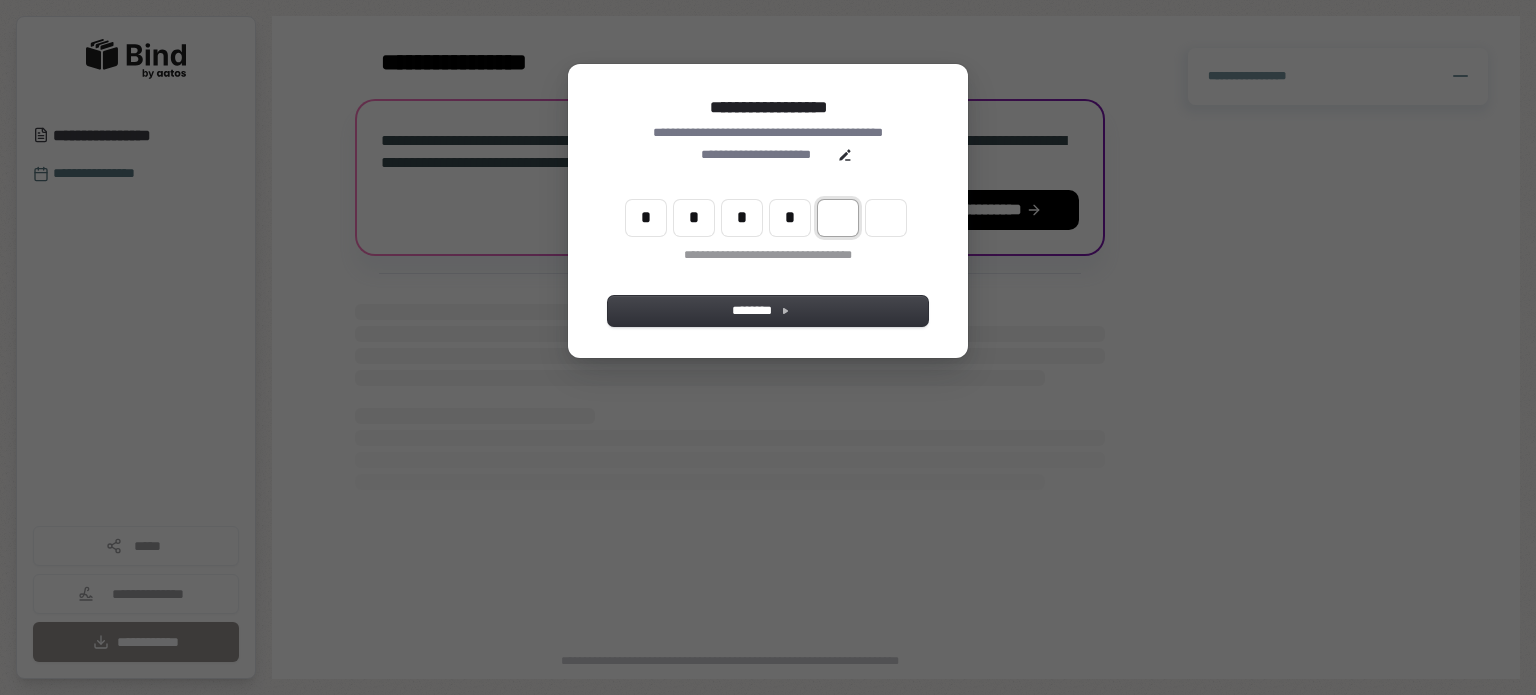 type on "*" 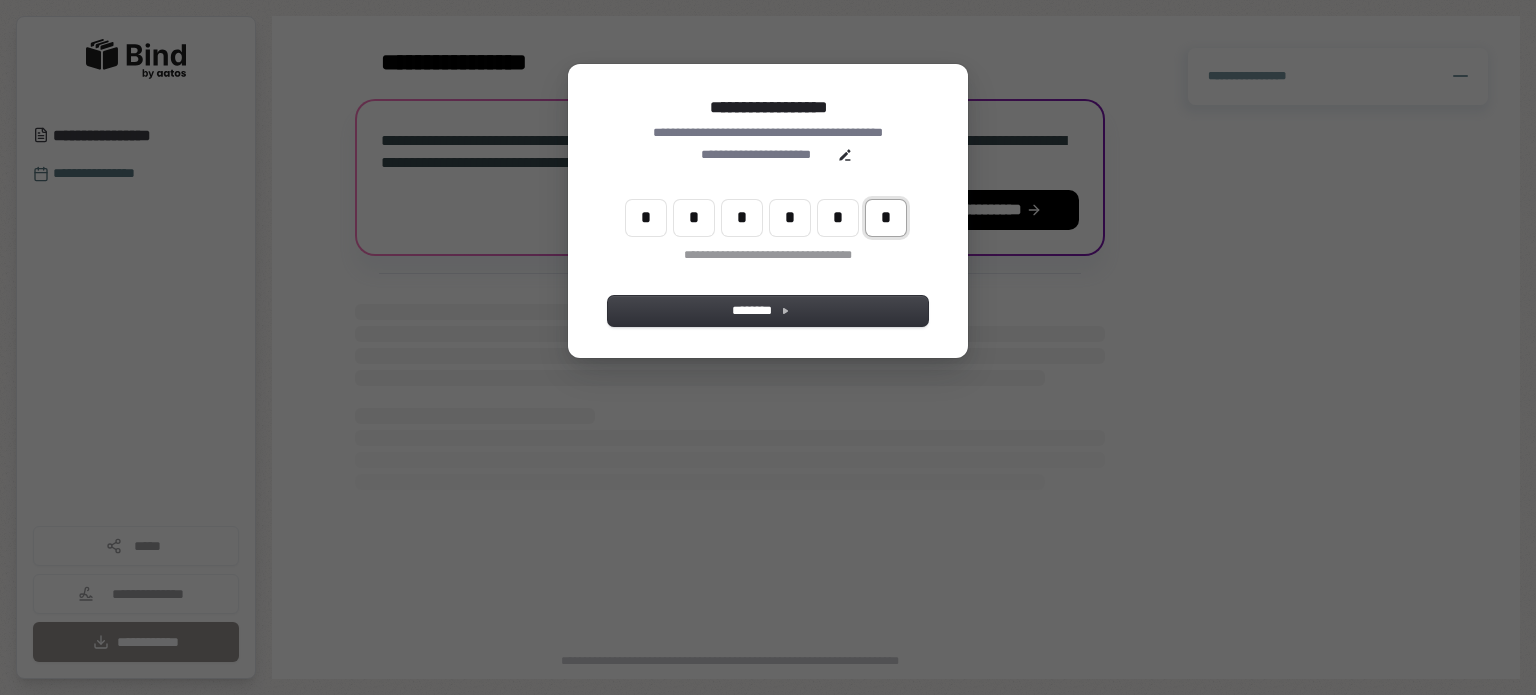 type on "*" 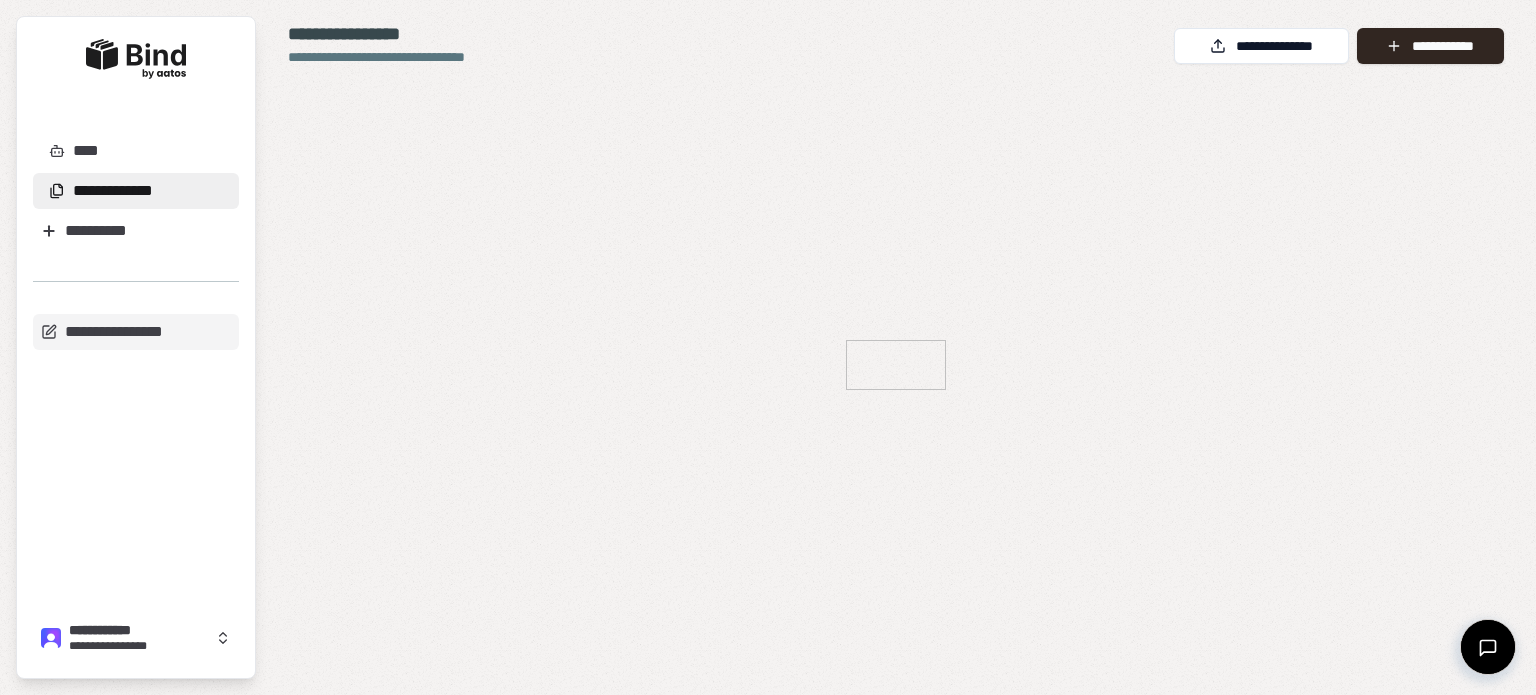 scroll, scrollTop: 0, scrollLeft: 0, axis: both 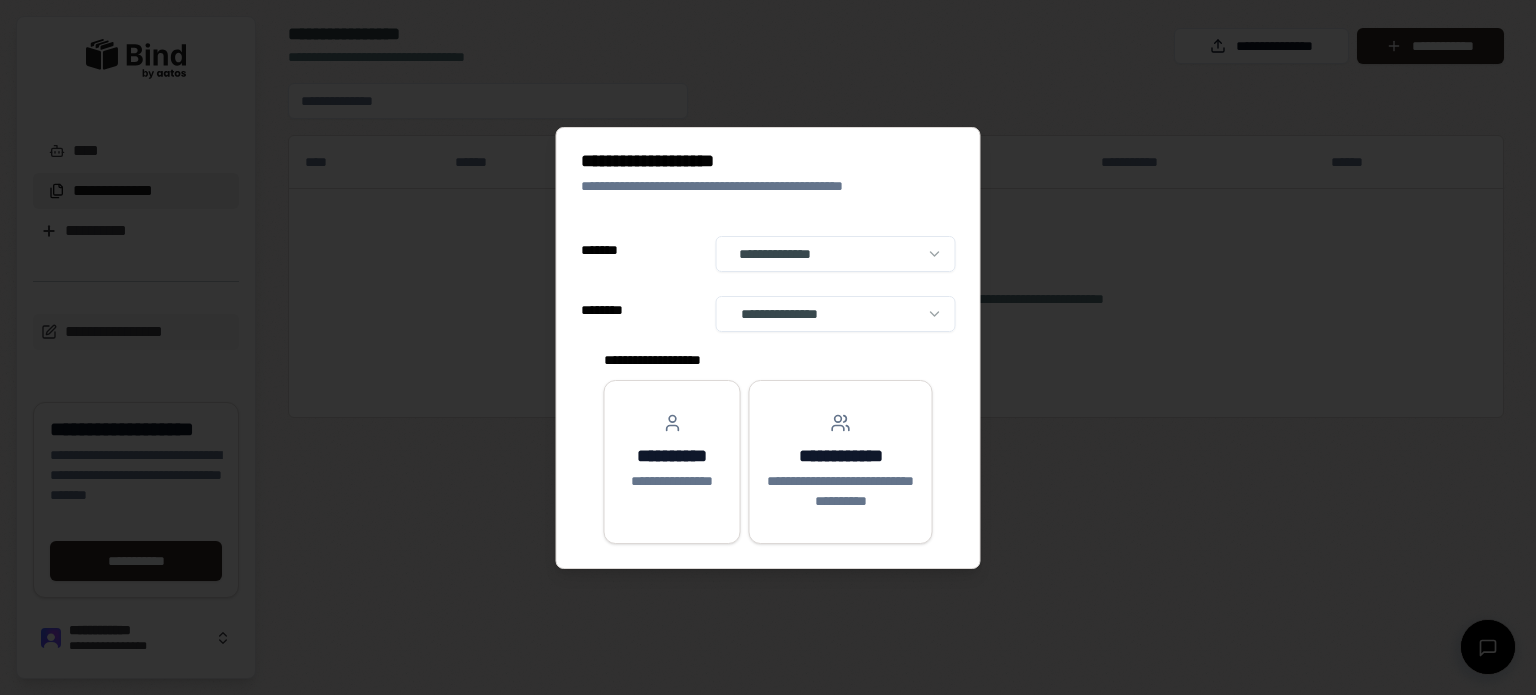 select on "**" 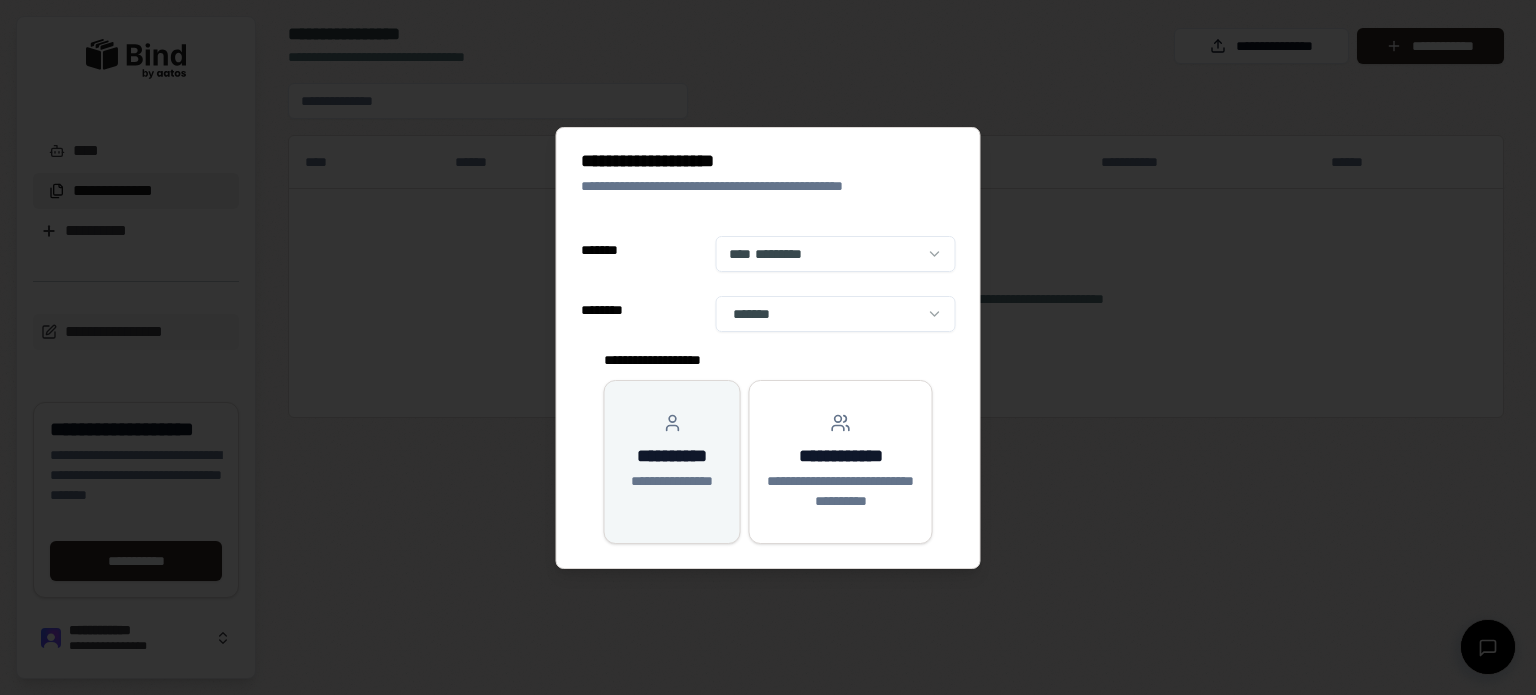 click on "**********" at bounding box center (672, 452) 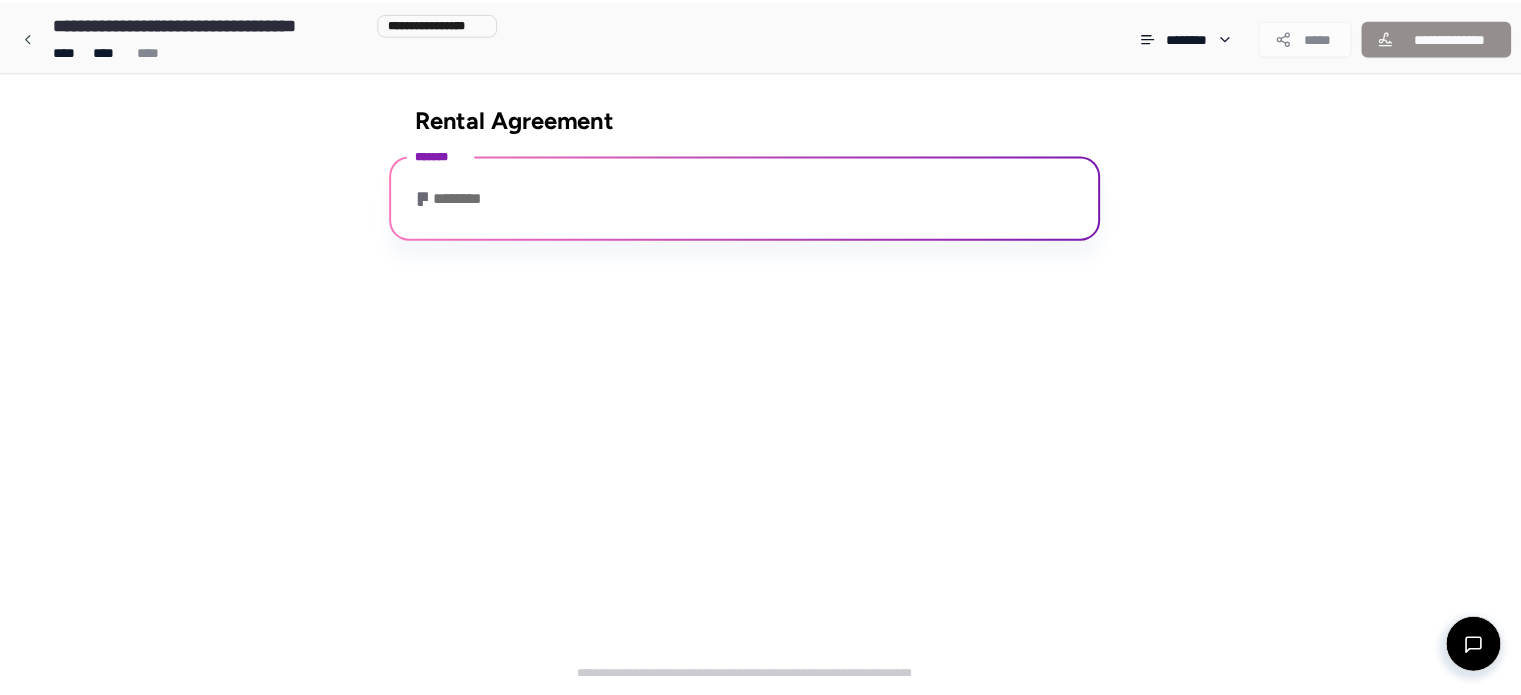 scroll, scrollTop: 72, scrollLeft: 0, axis: vertical 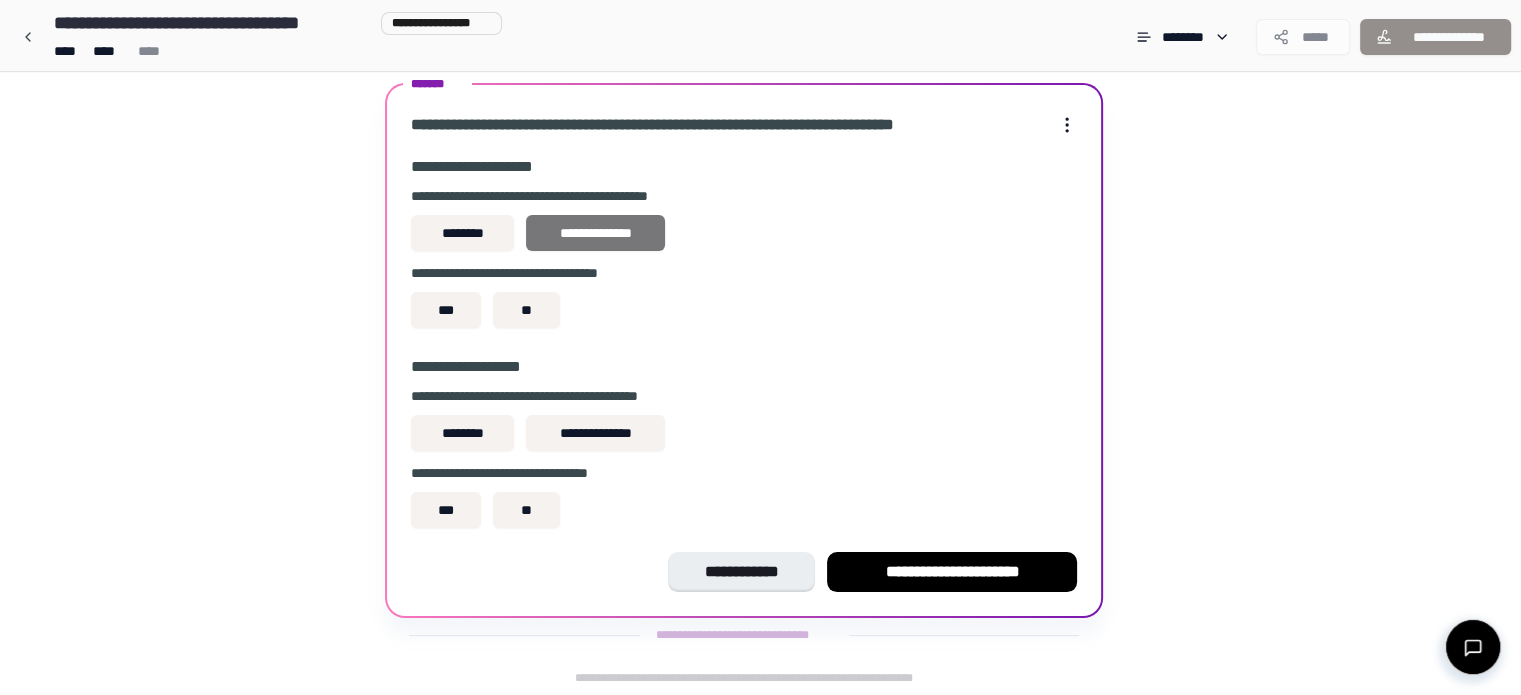 click on "**********" at bounding box center [595, 233] 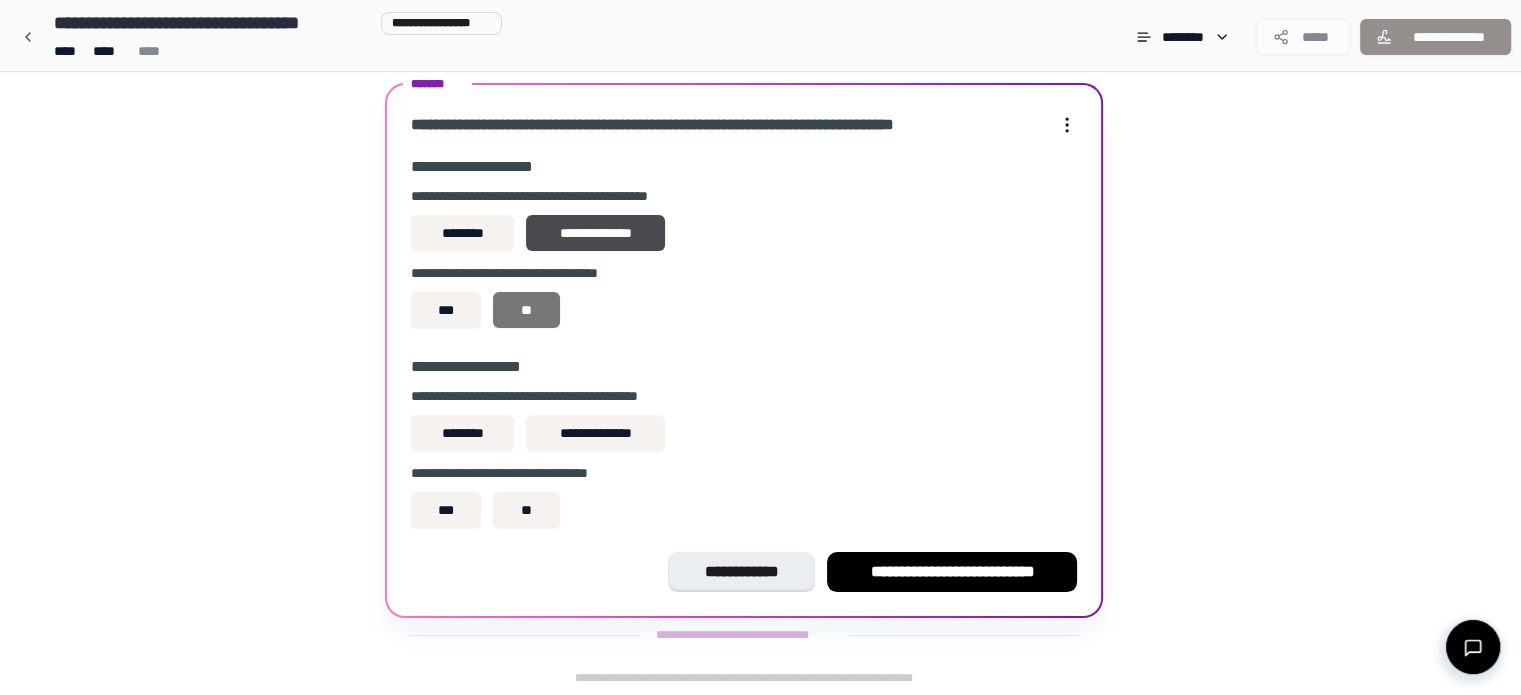 click on "**" at bounding box center (526, 310) 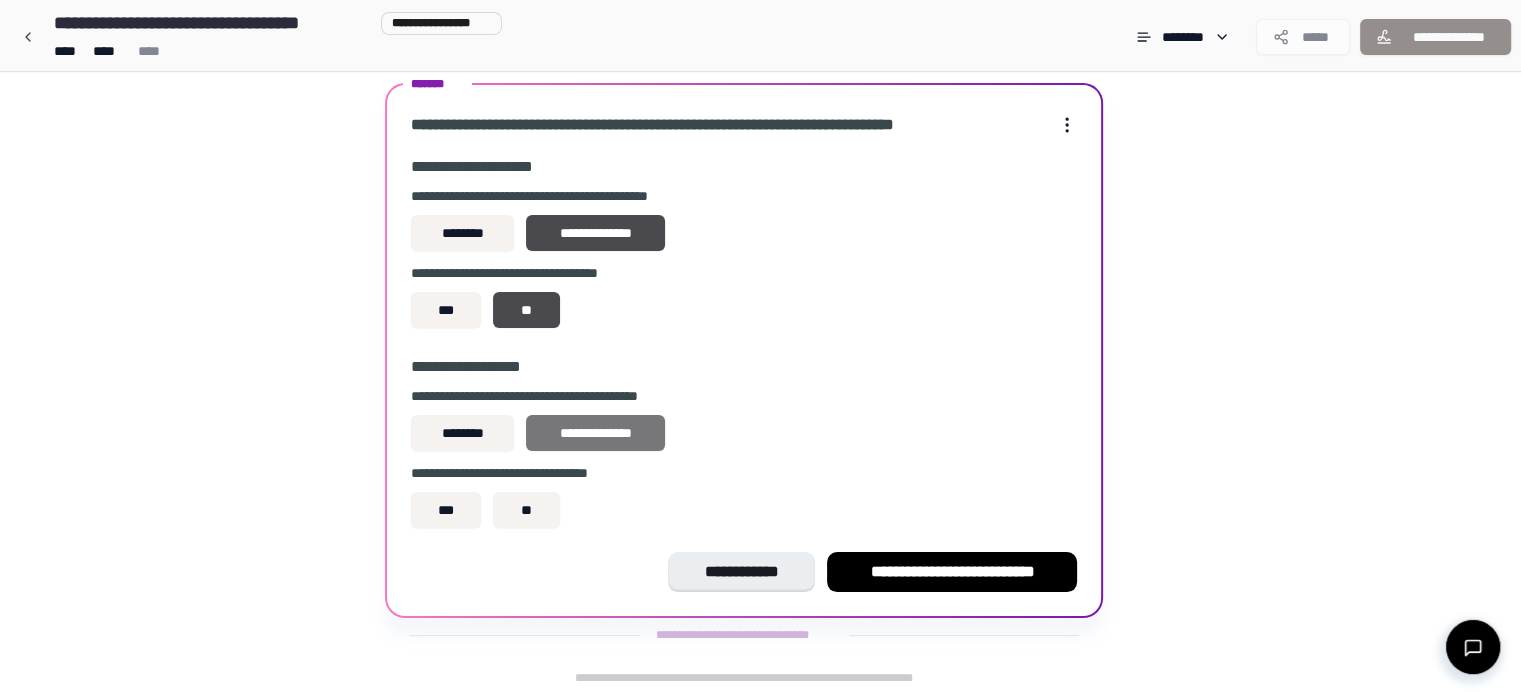 click on "**********" at bounding box center (595, 433) 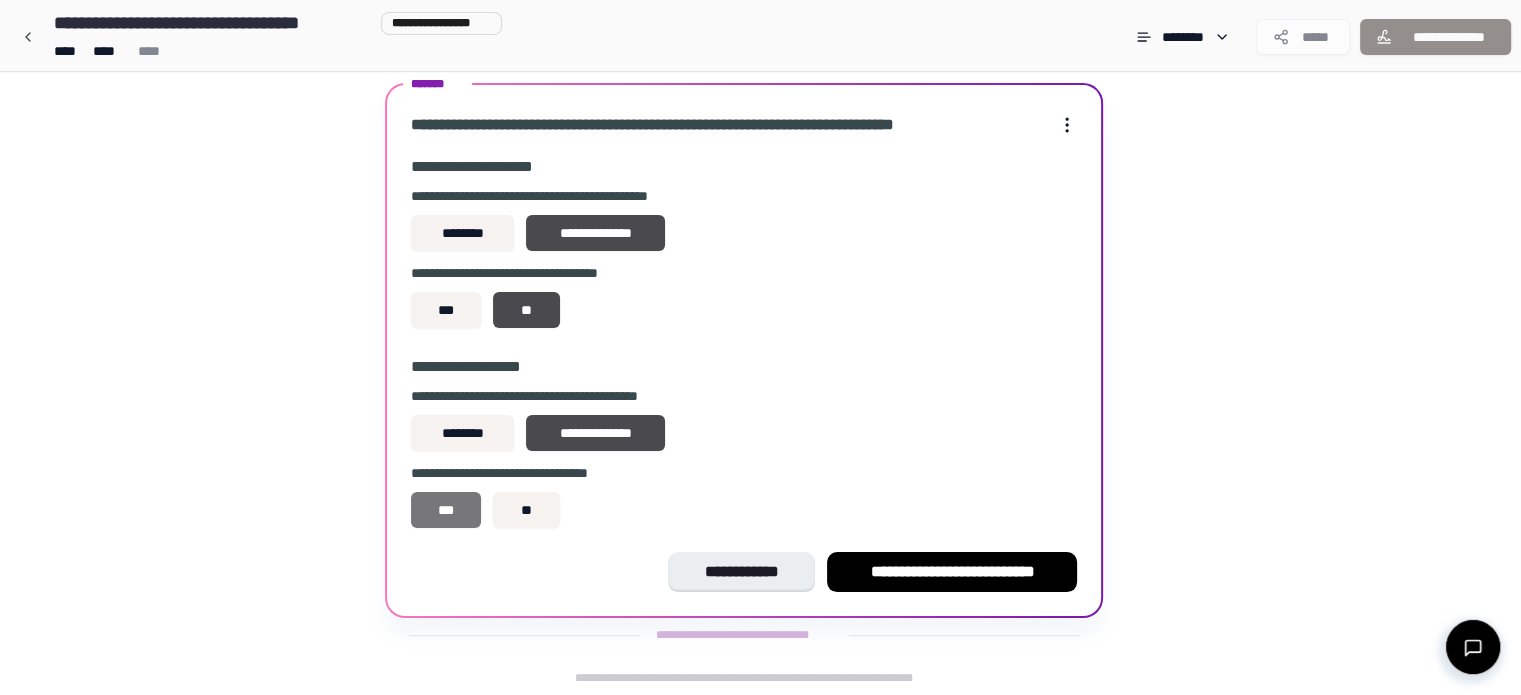 click on "***" at bounding box center [446, 510] 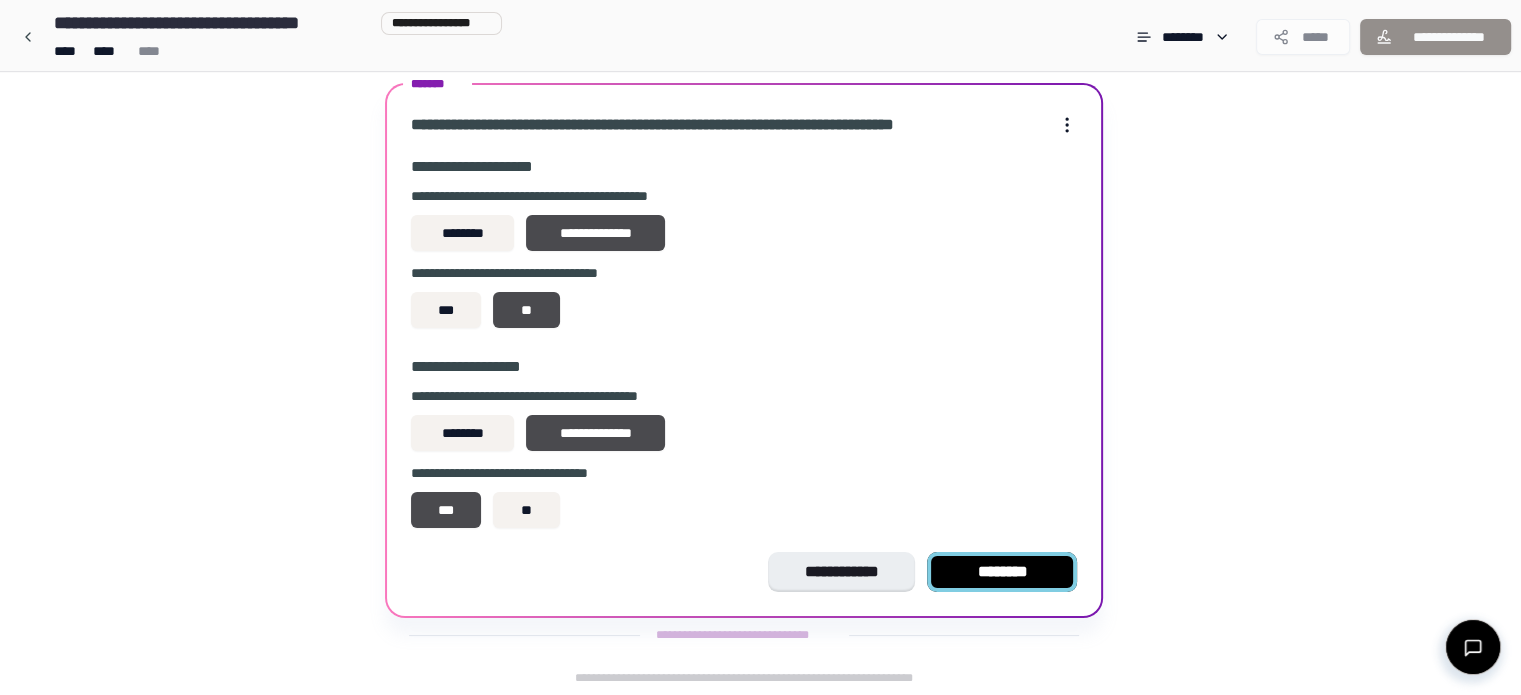 click on "********" at bounding box center (1002, 572) 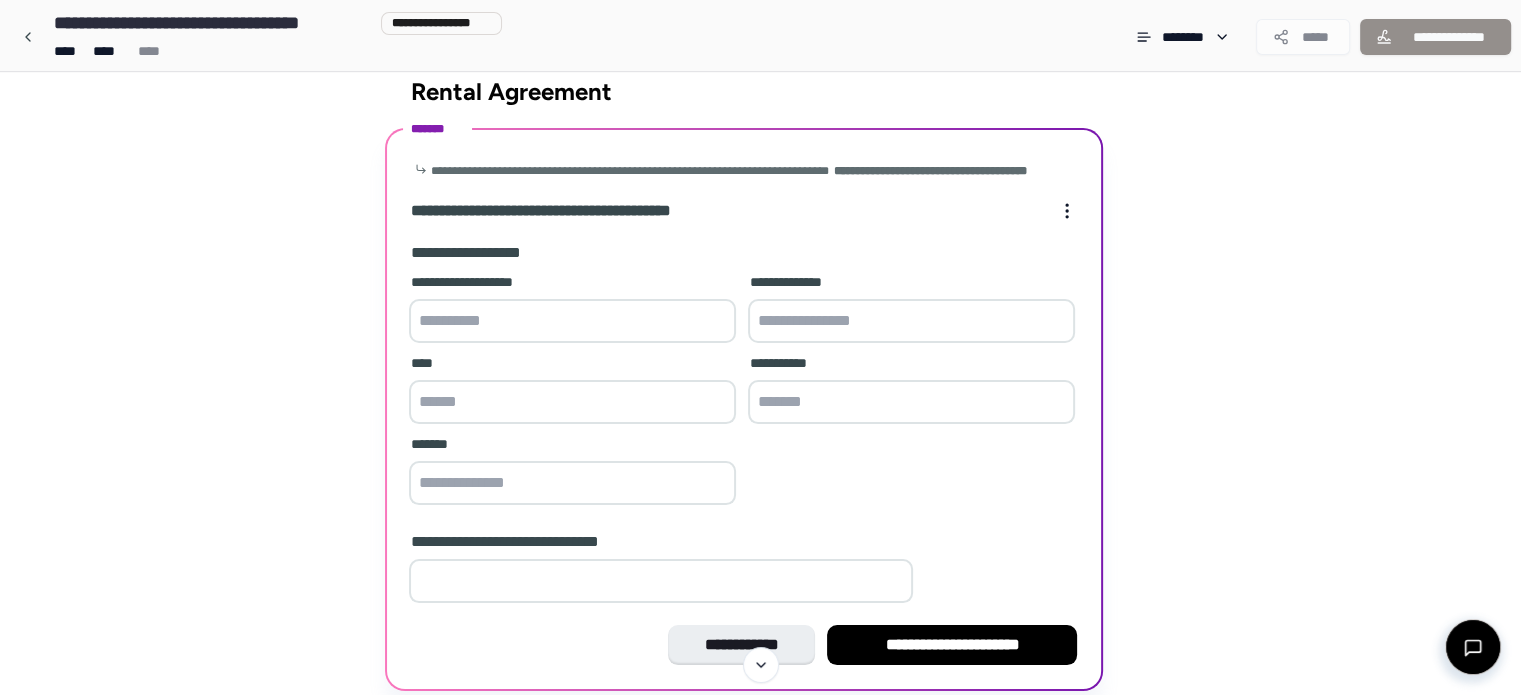scroll, scrollTop: 25, scrollLeft: 0, axis: vertical 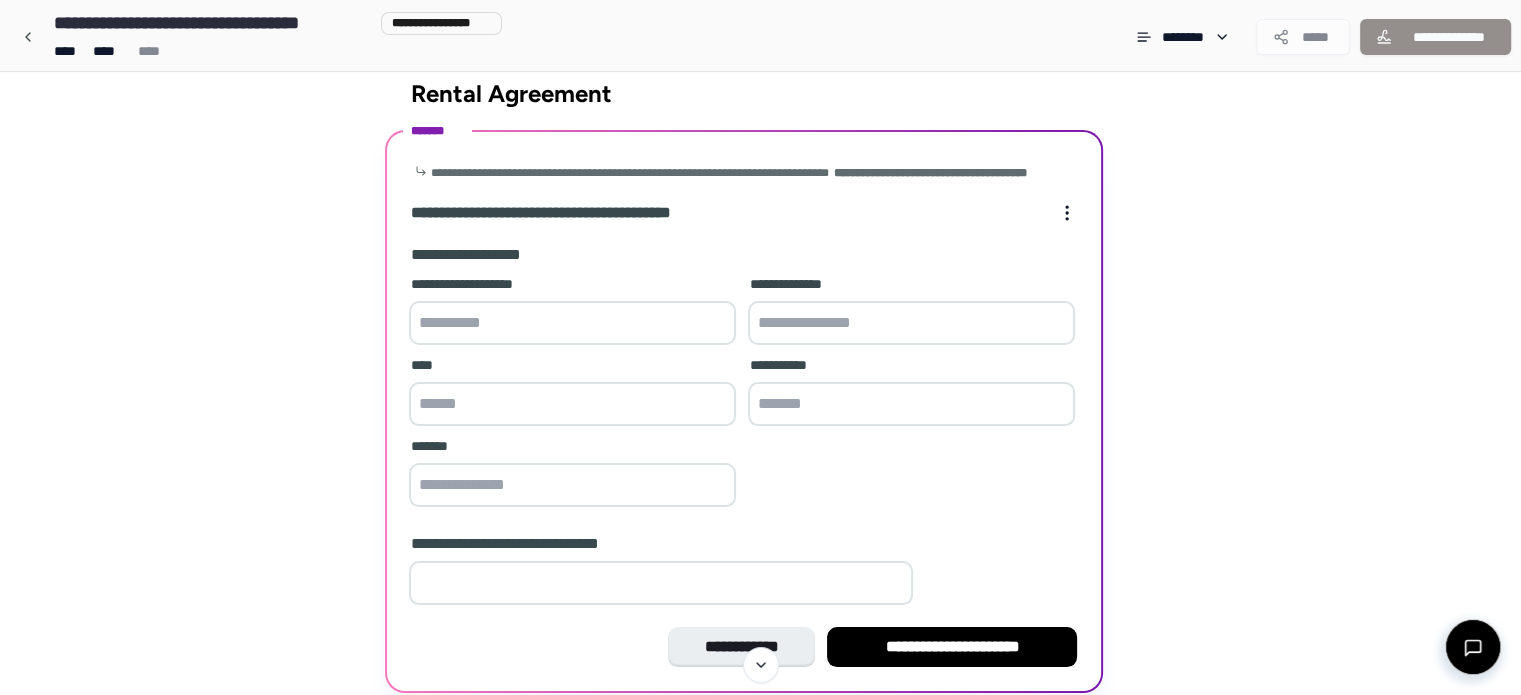 click at bounding box center (572, 323) 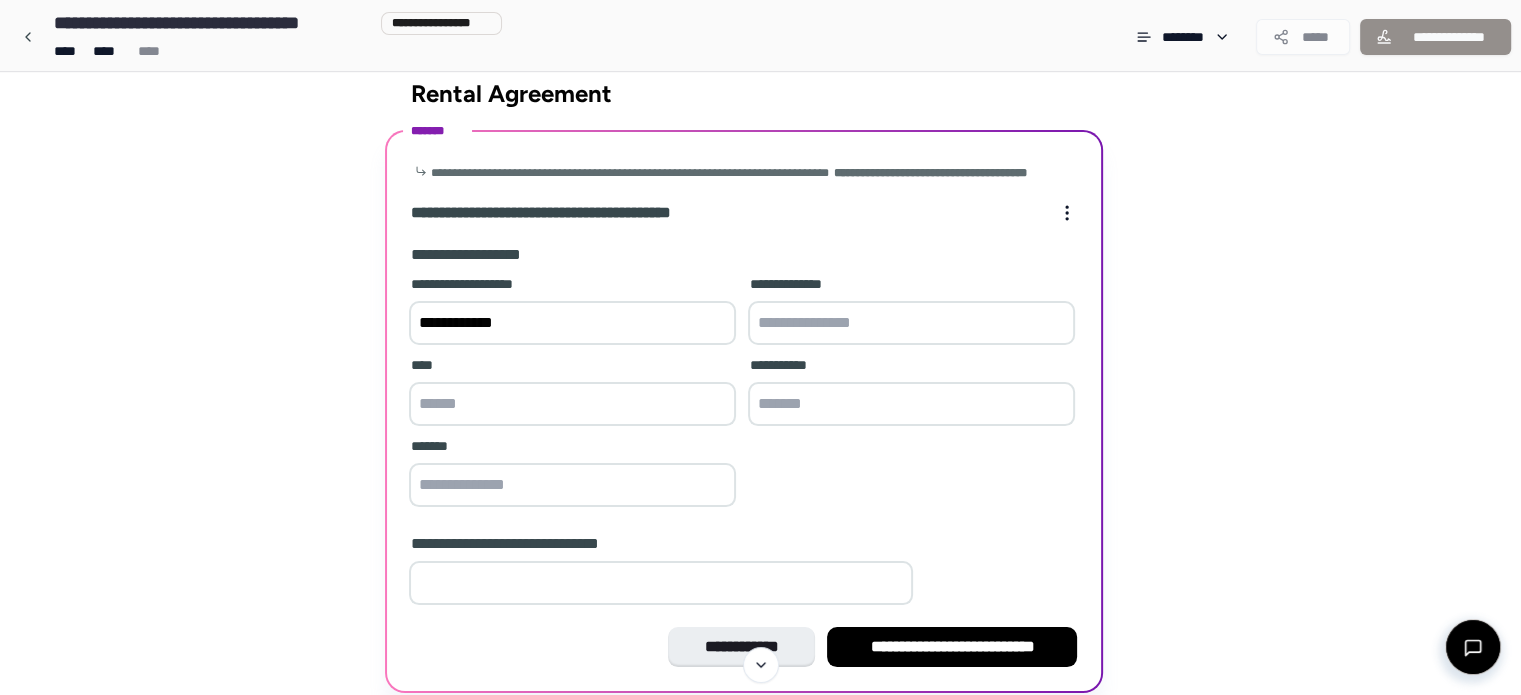 type on "**********" 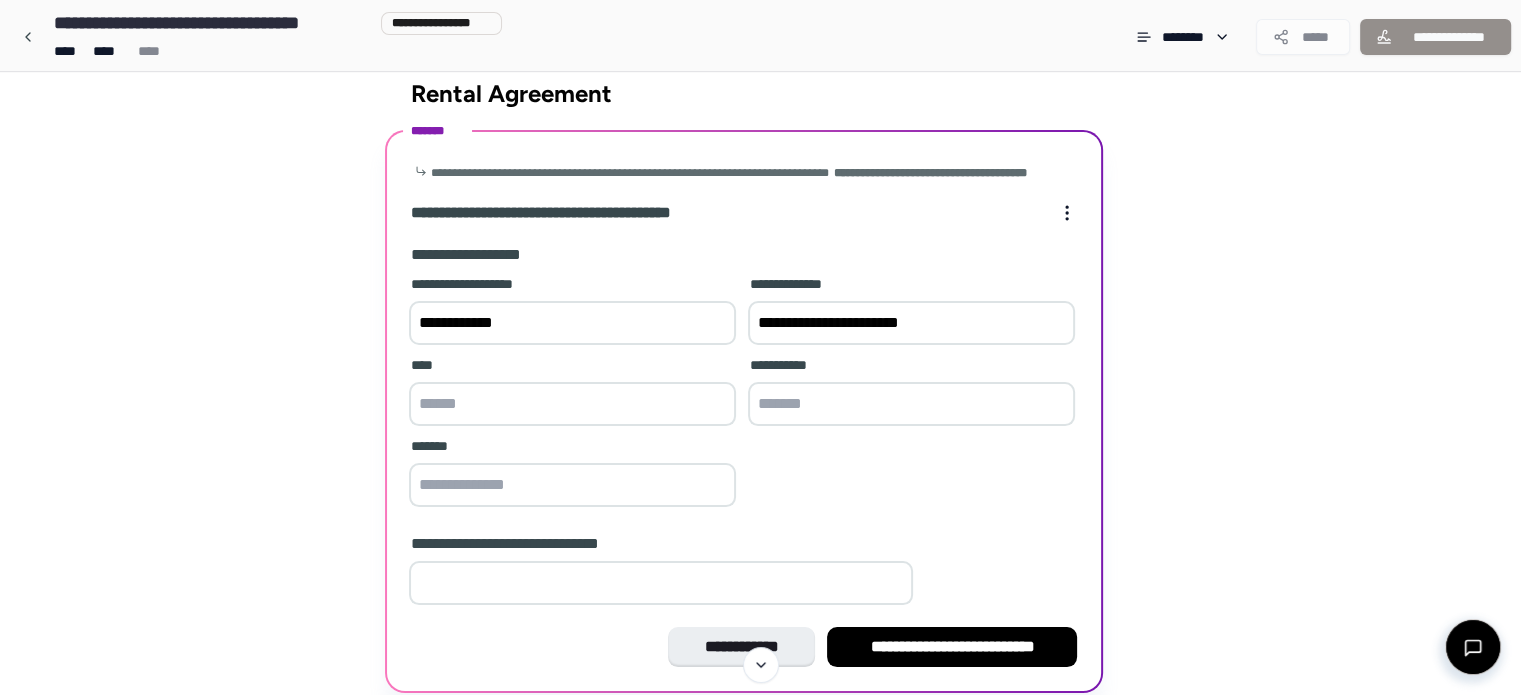 type on "**********" 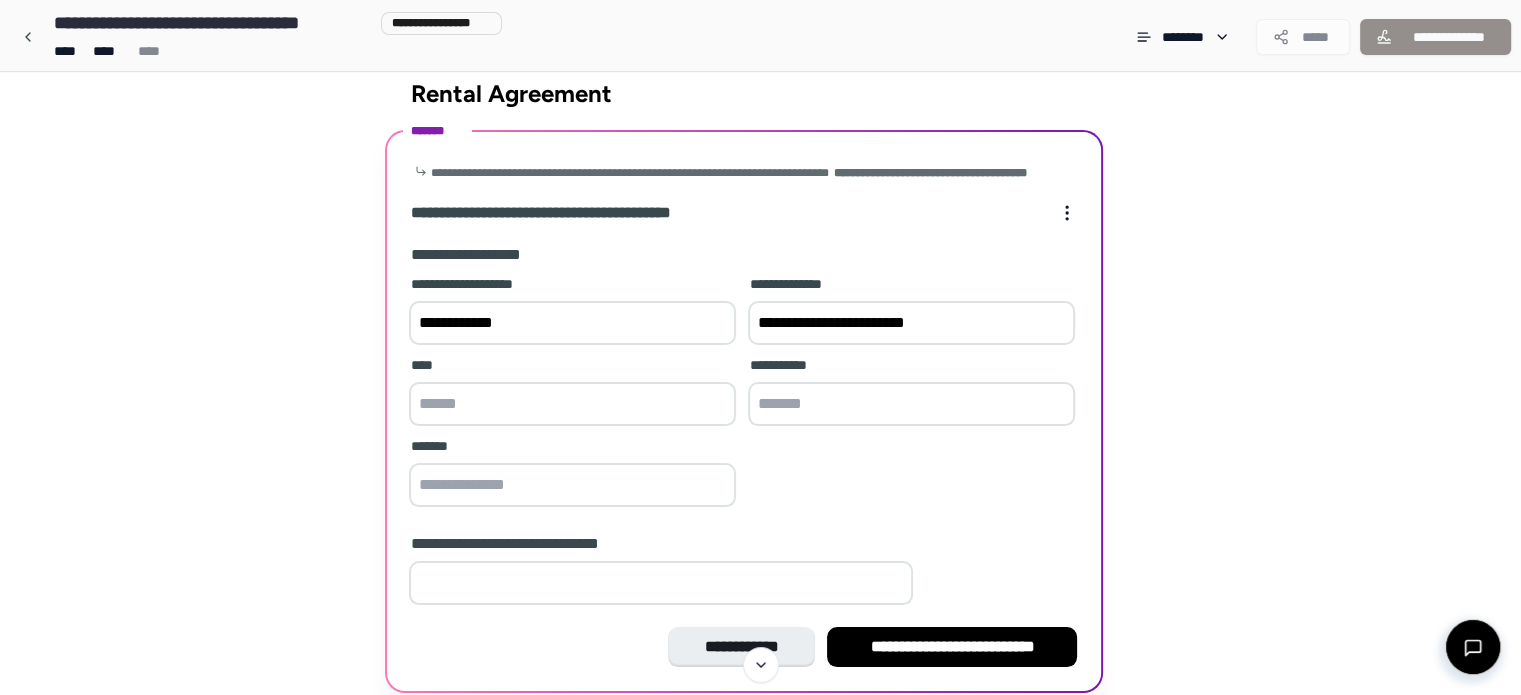 click at bounding box center [572, 404] 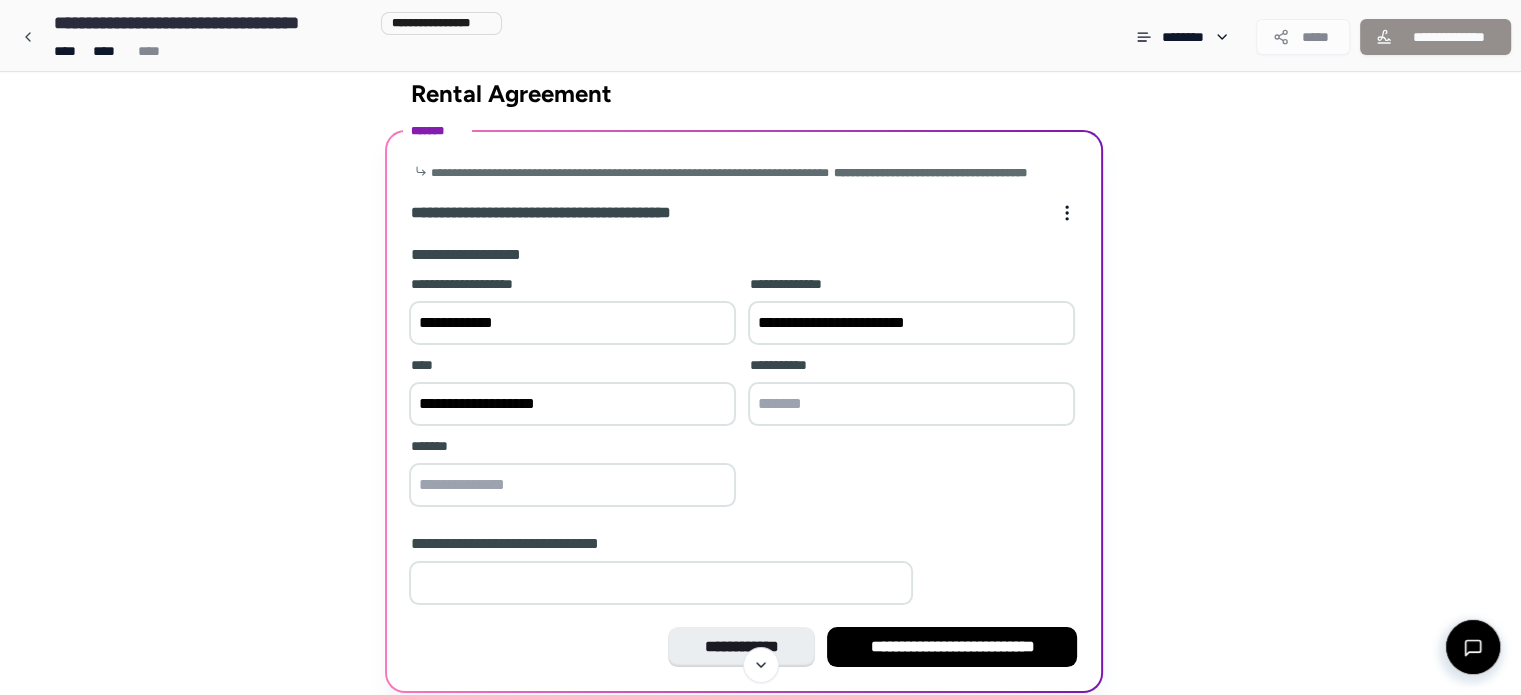 type on "**********" 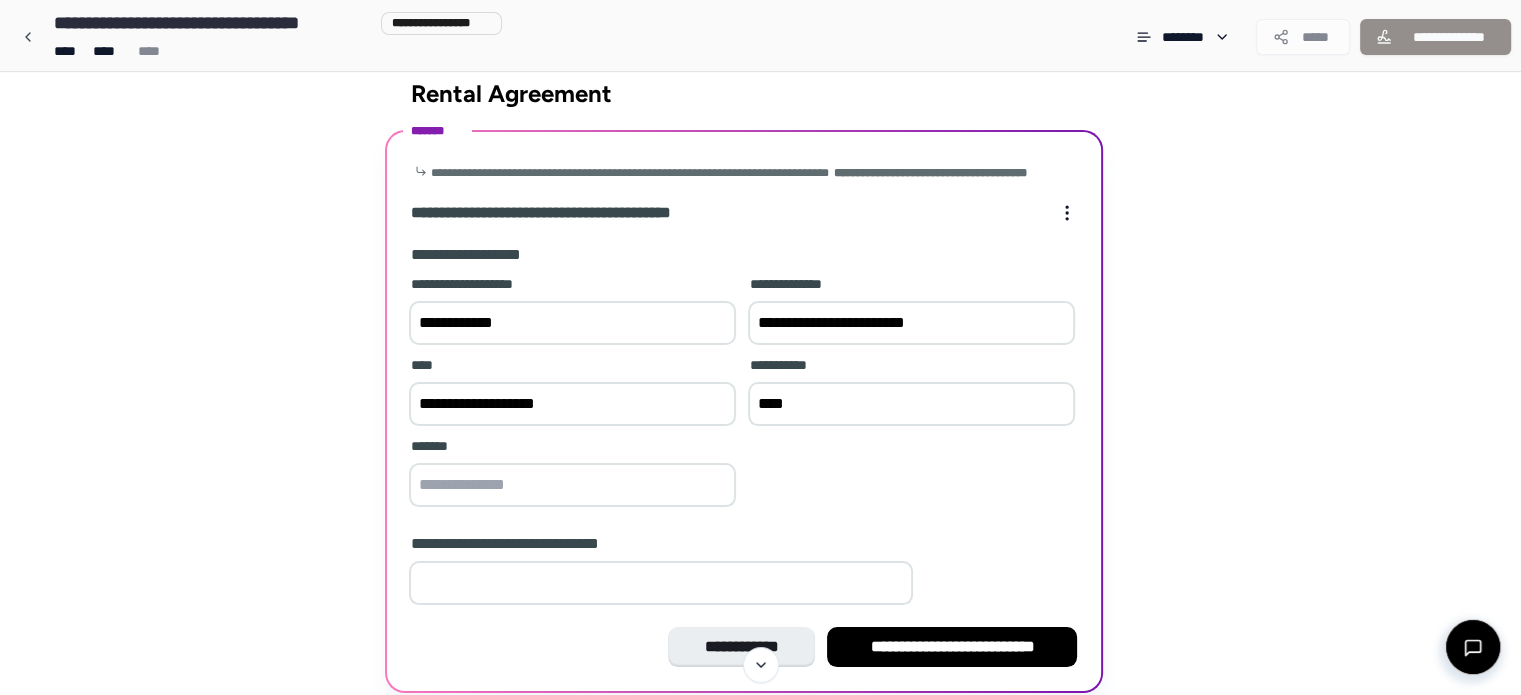 type on "****" 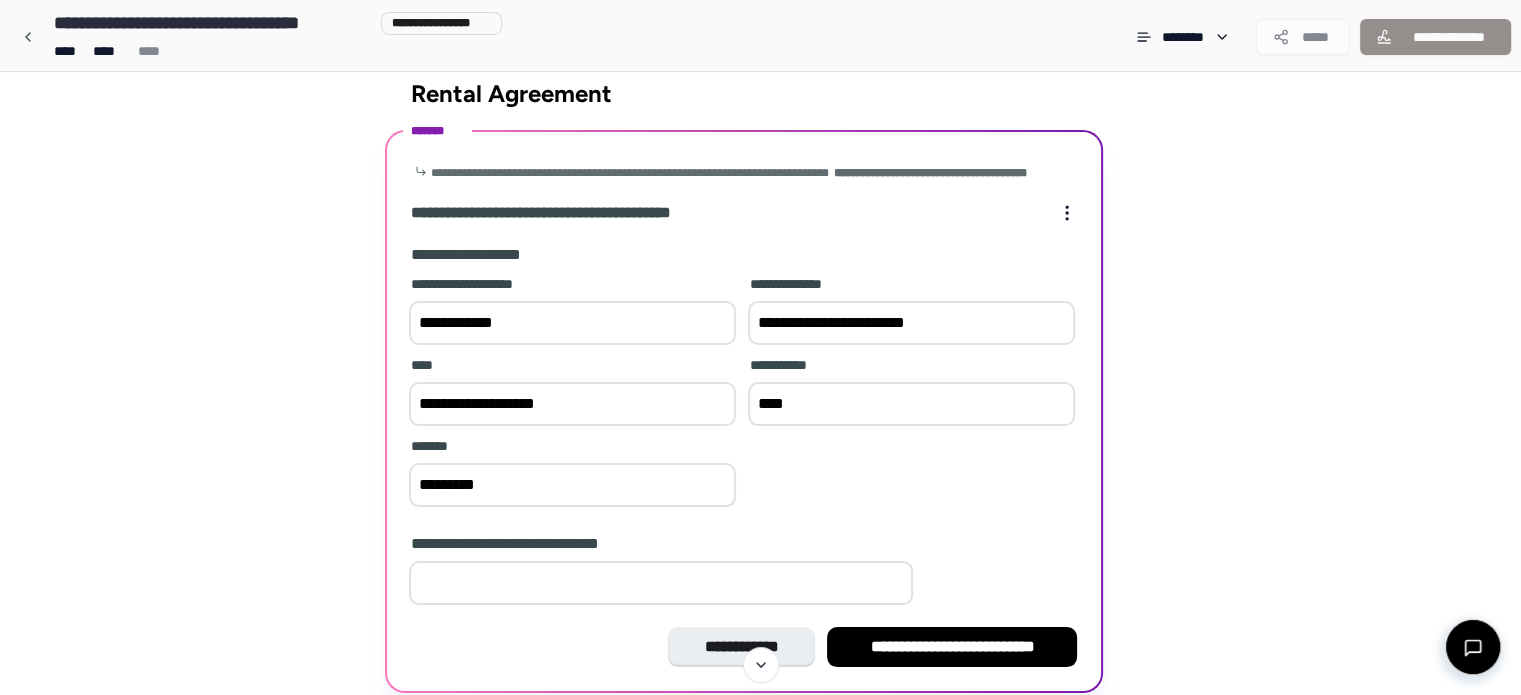 scroll, scrollTop: 116, scrollLeft: 0, axis: vertical 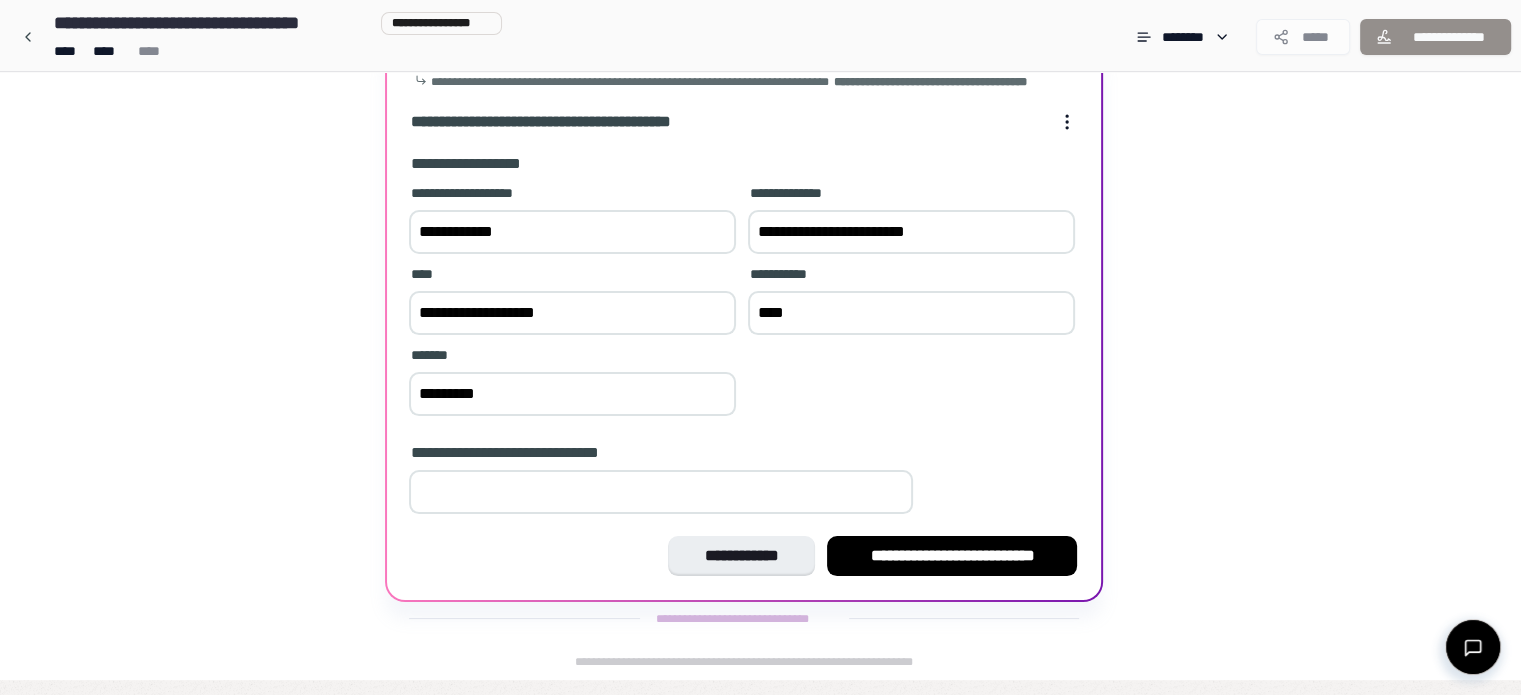 type on "*********" 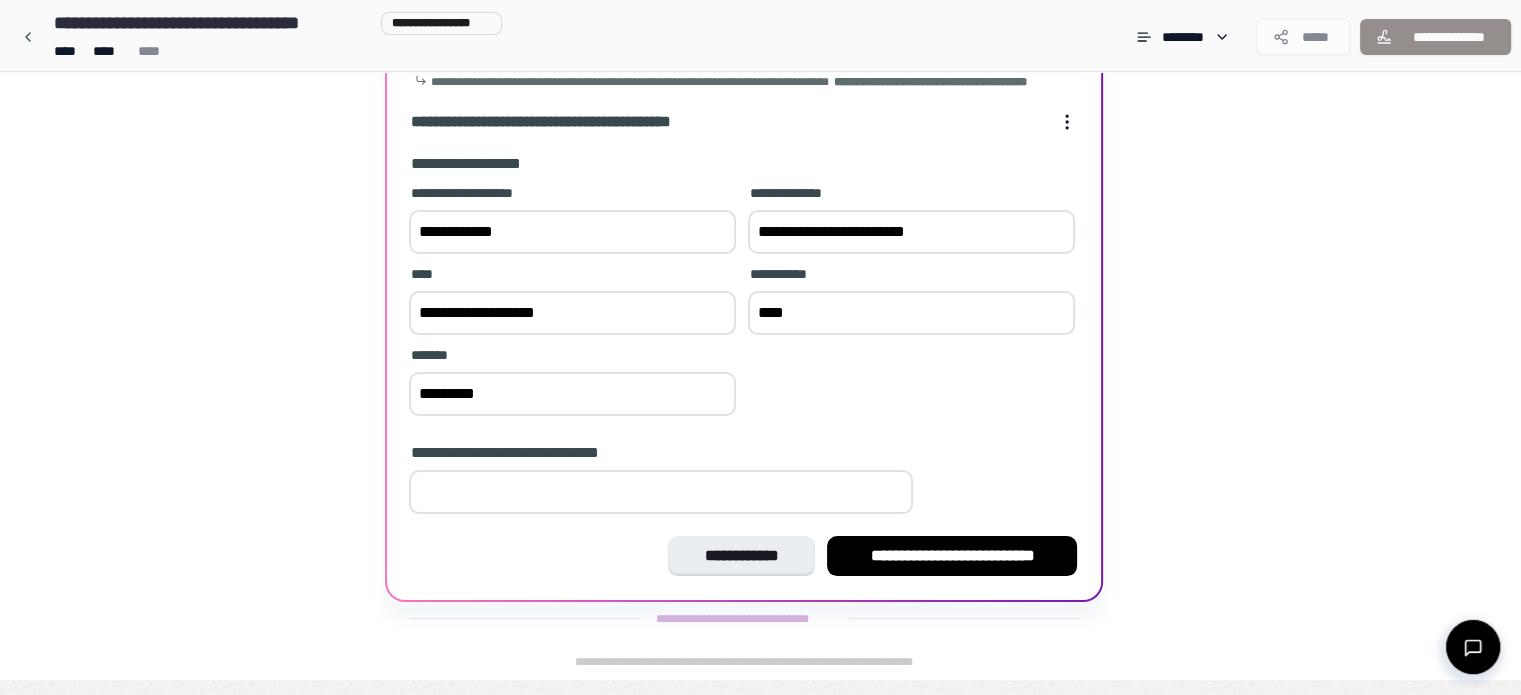 click at bounding box center (661, 492) 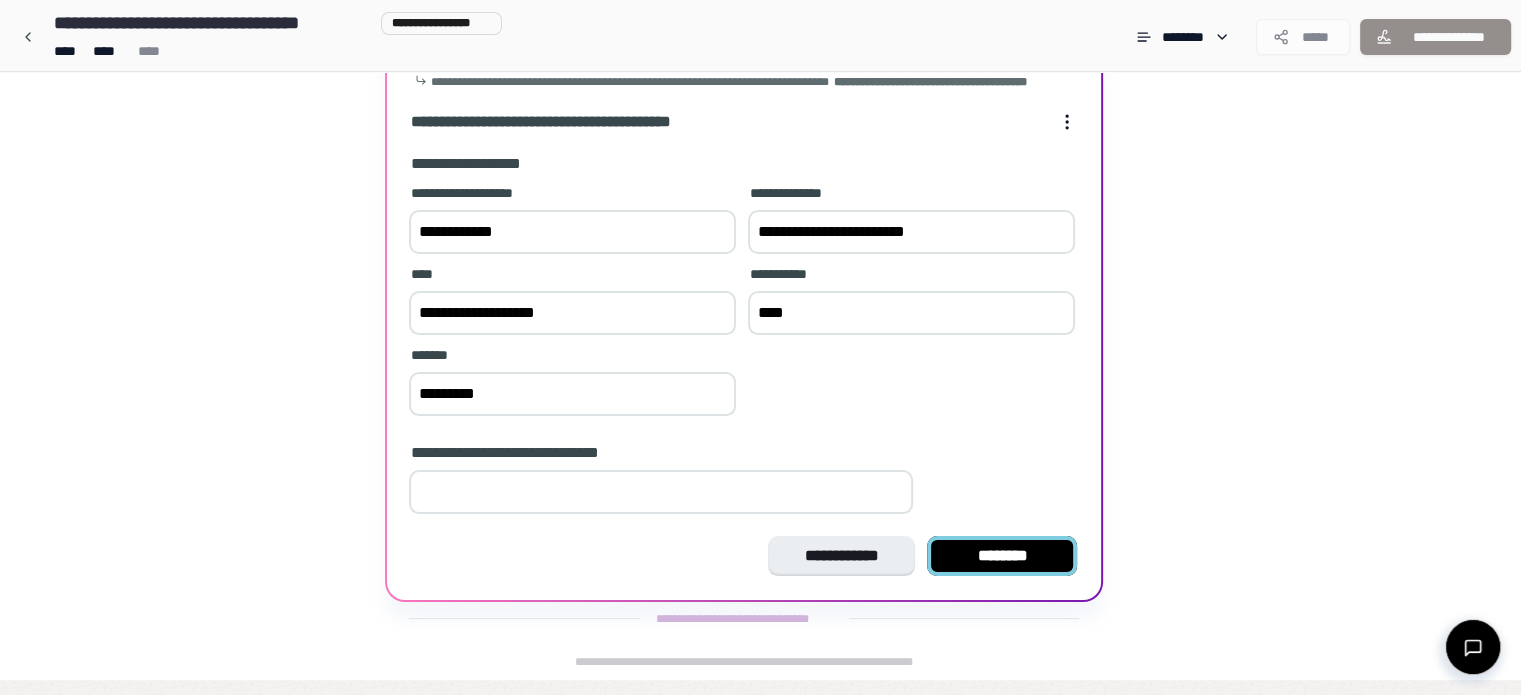 type on "*" 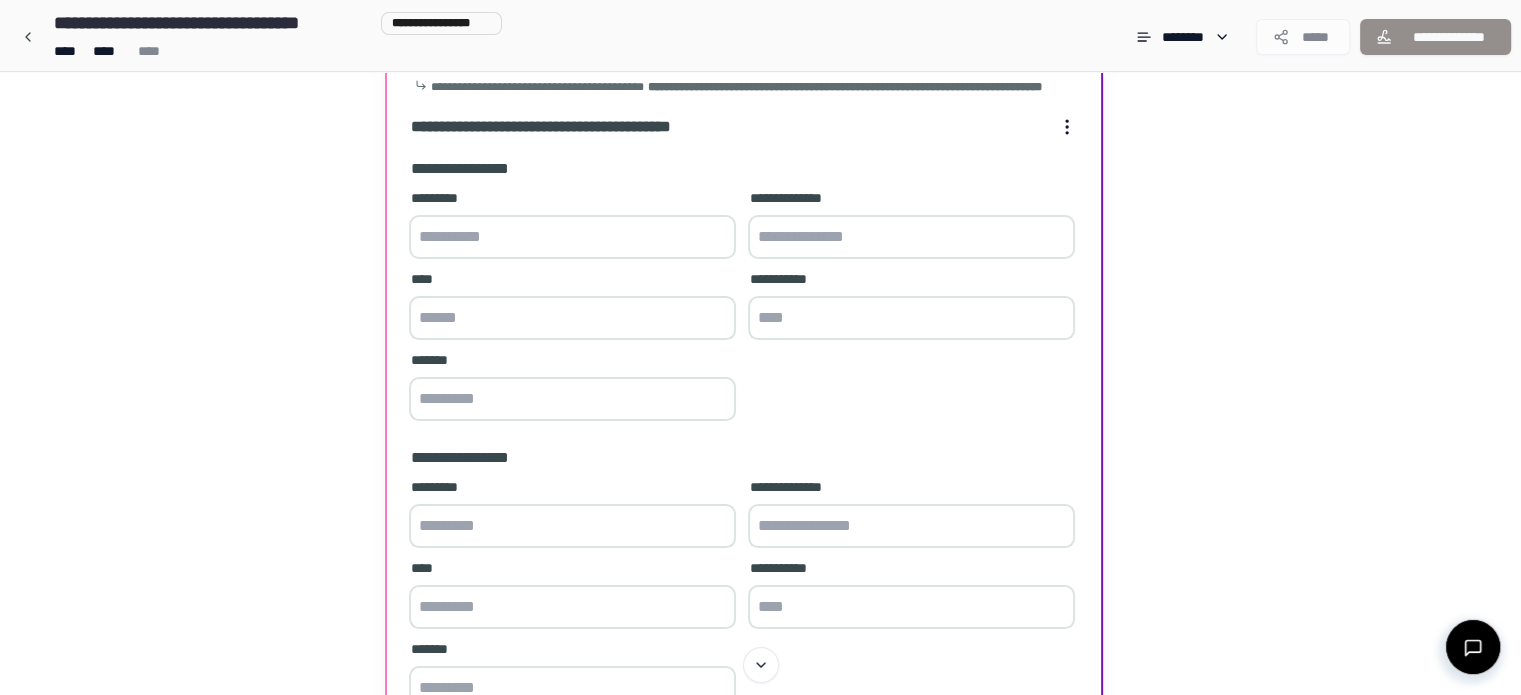 scroll, scrollTop: 135, scrollLeft: 0, axis: vertical 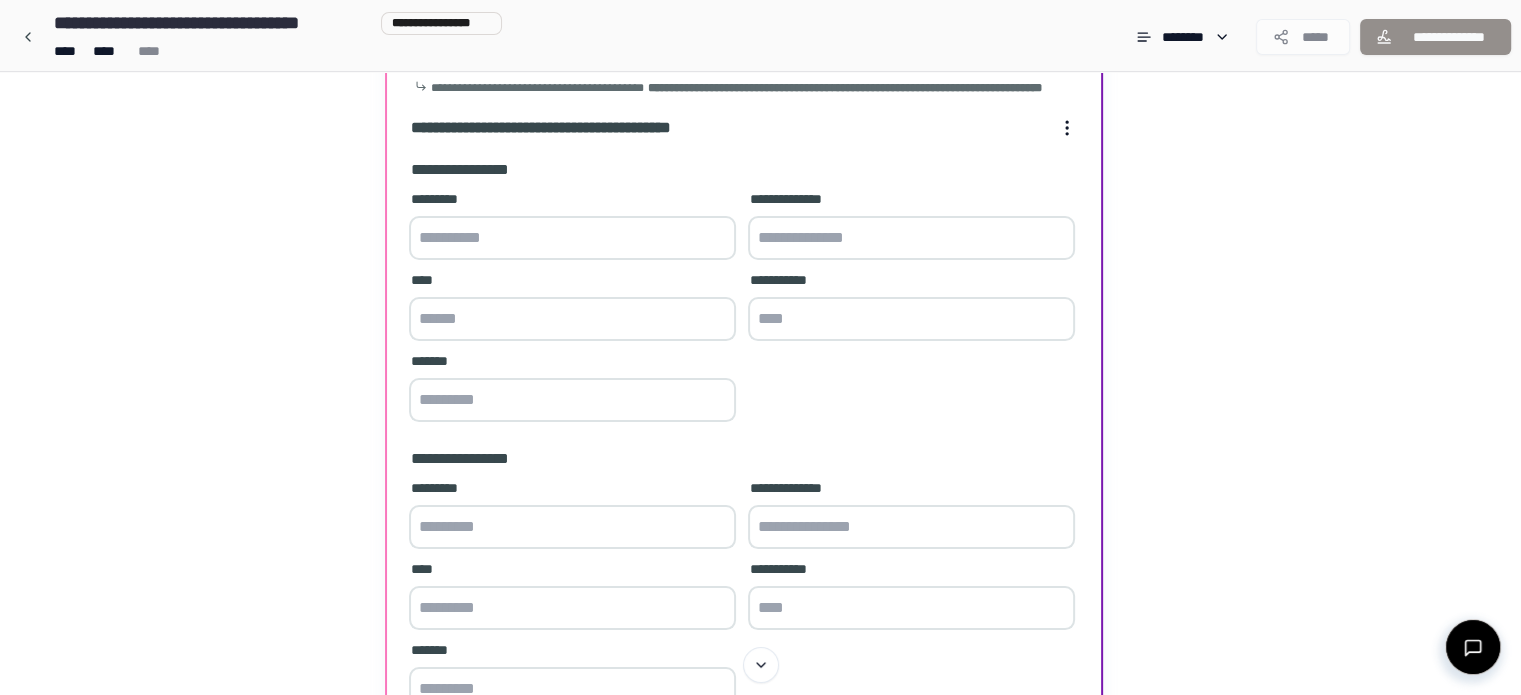 click at bounding box center (572, 238) 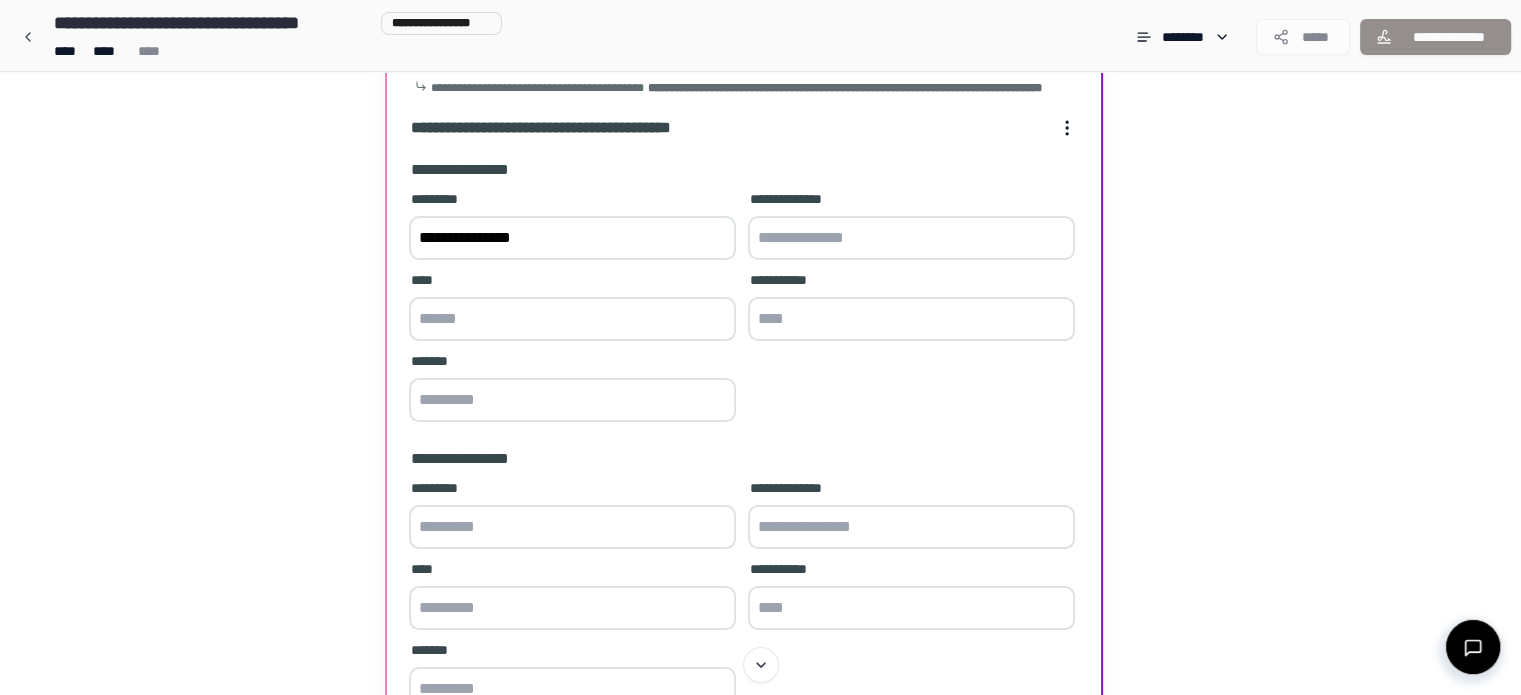 type on "**********" 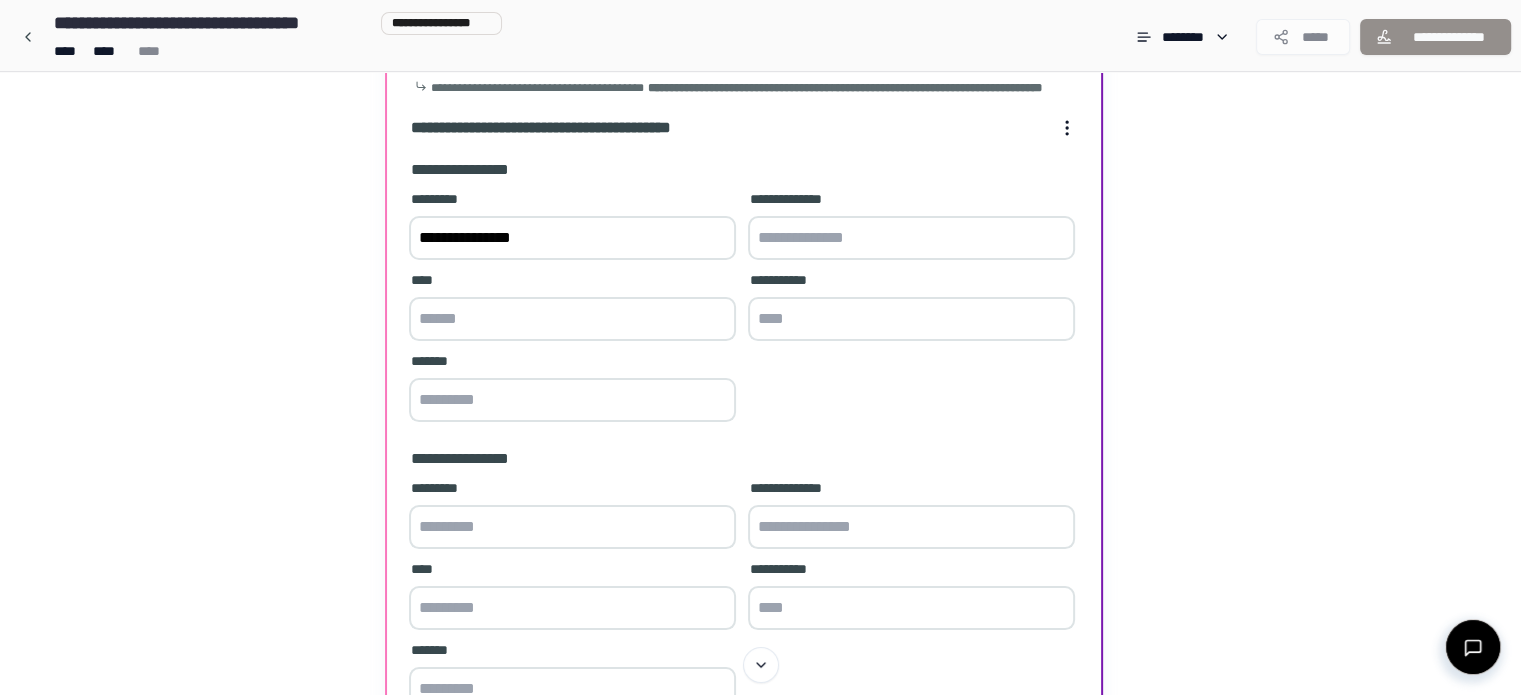 click on "****" at bounding box center [572, 308] 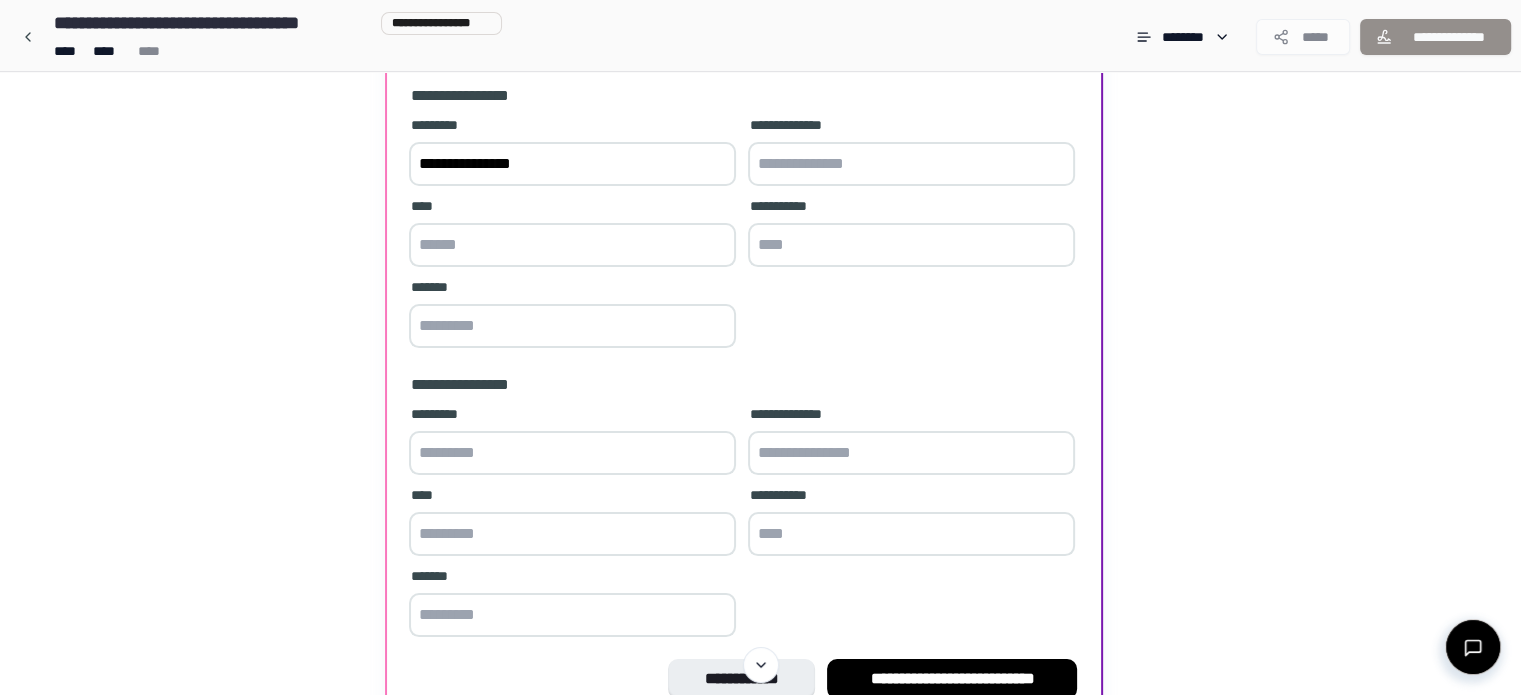 scroll, scrollTop: 348, scrollLeft: 0, axis: vertical 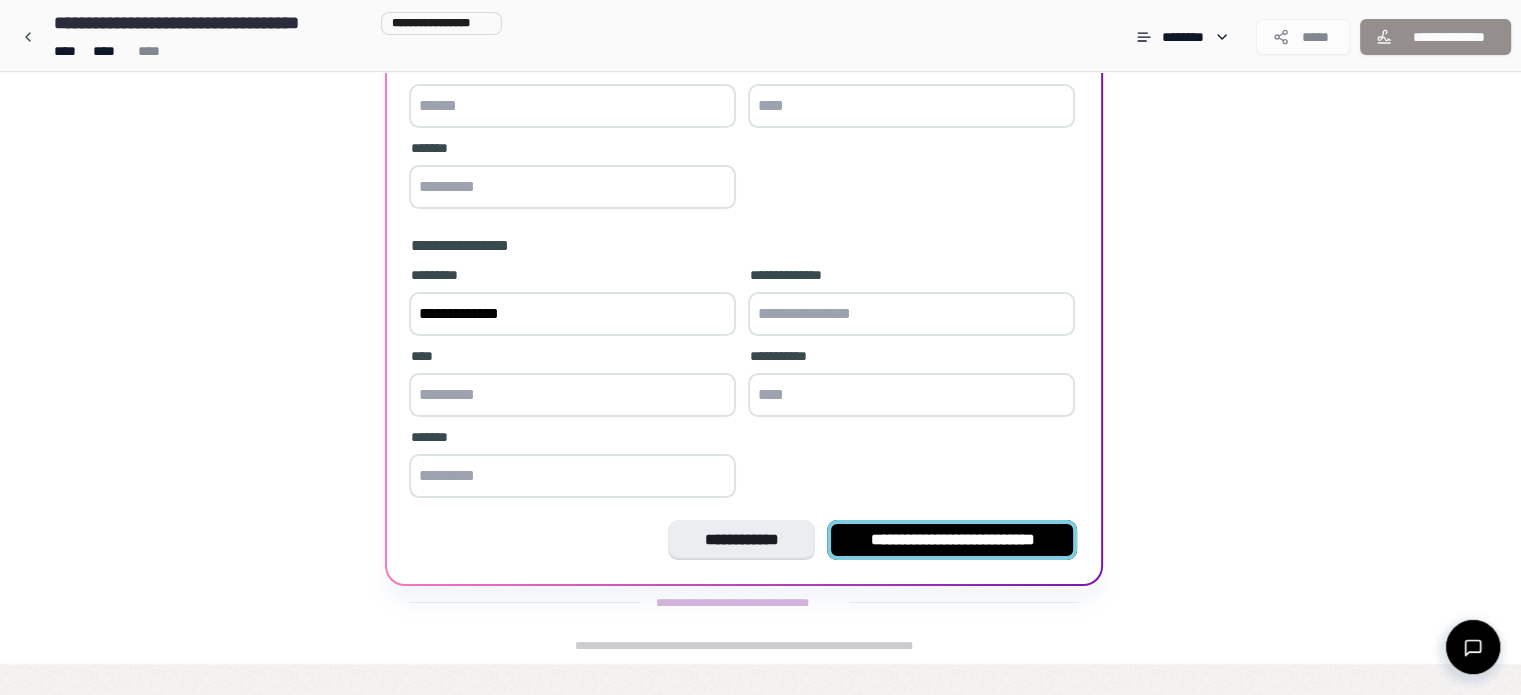 type on "**********" 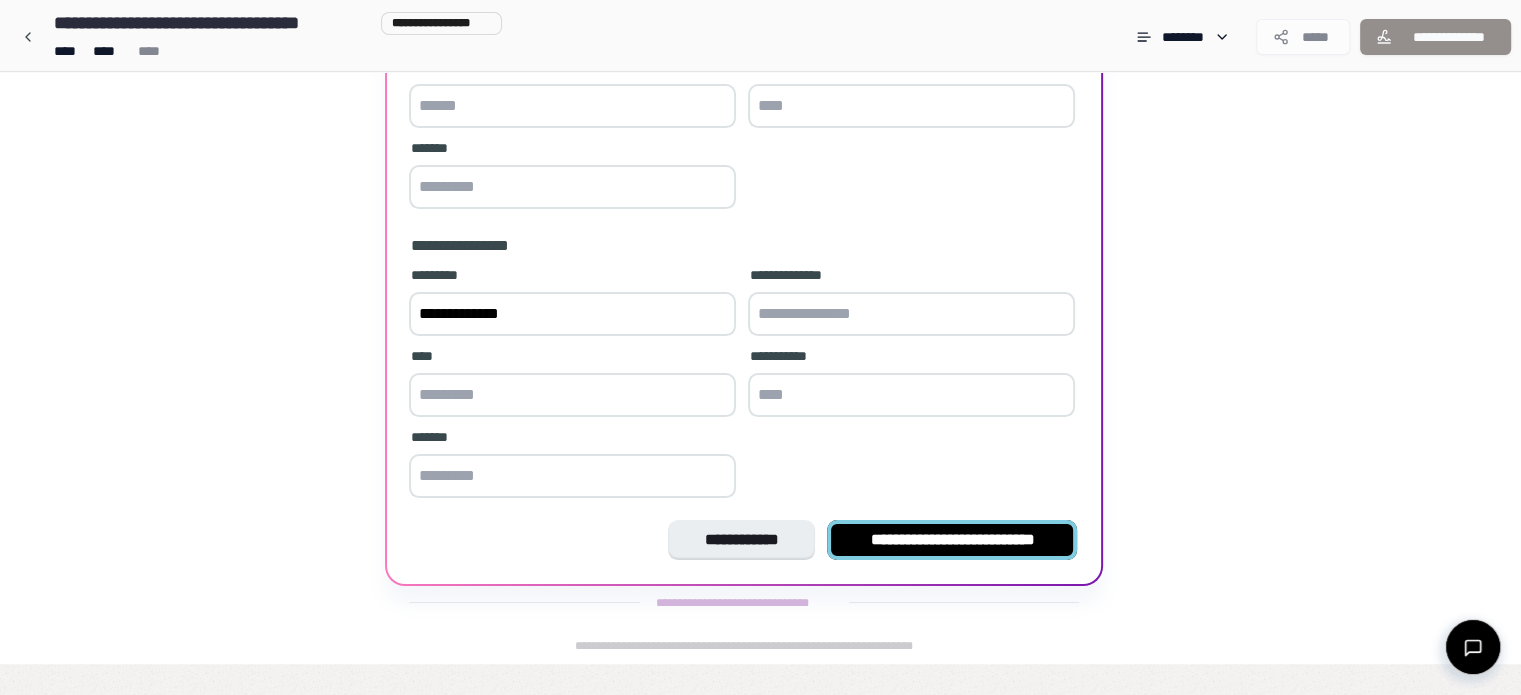 click on "**********" at bounding box center (952, 540) 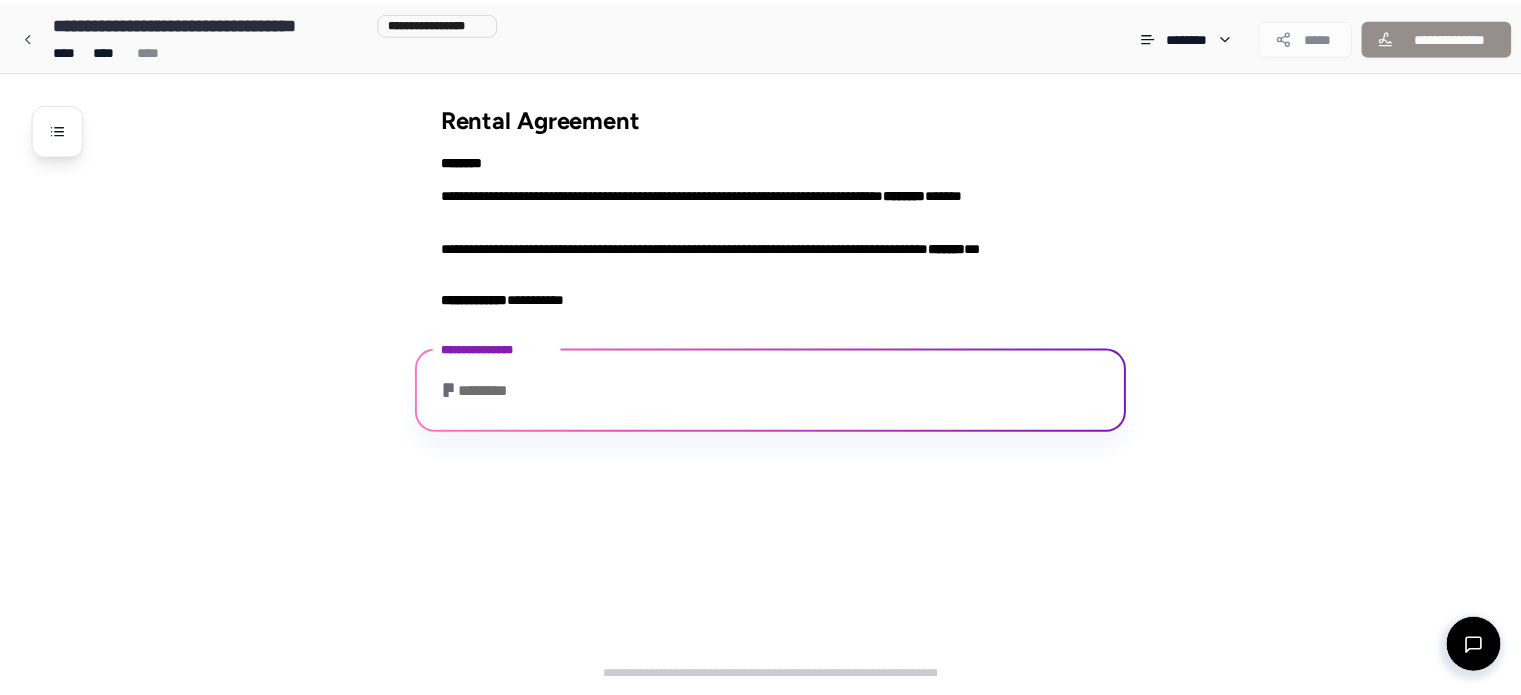 scroll, scrollTop: 30, scrollLeft: 0, axis: vertical 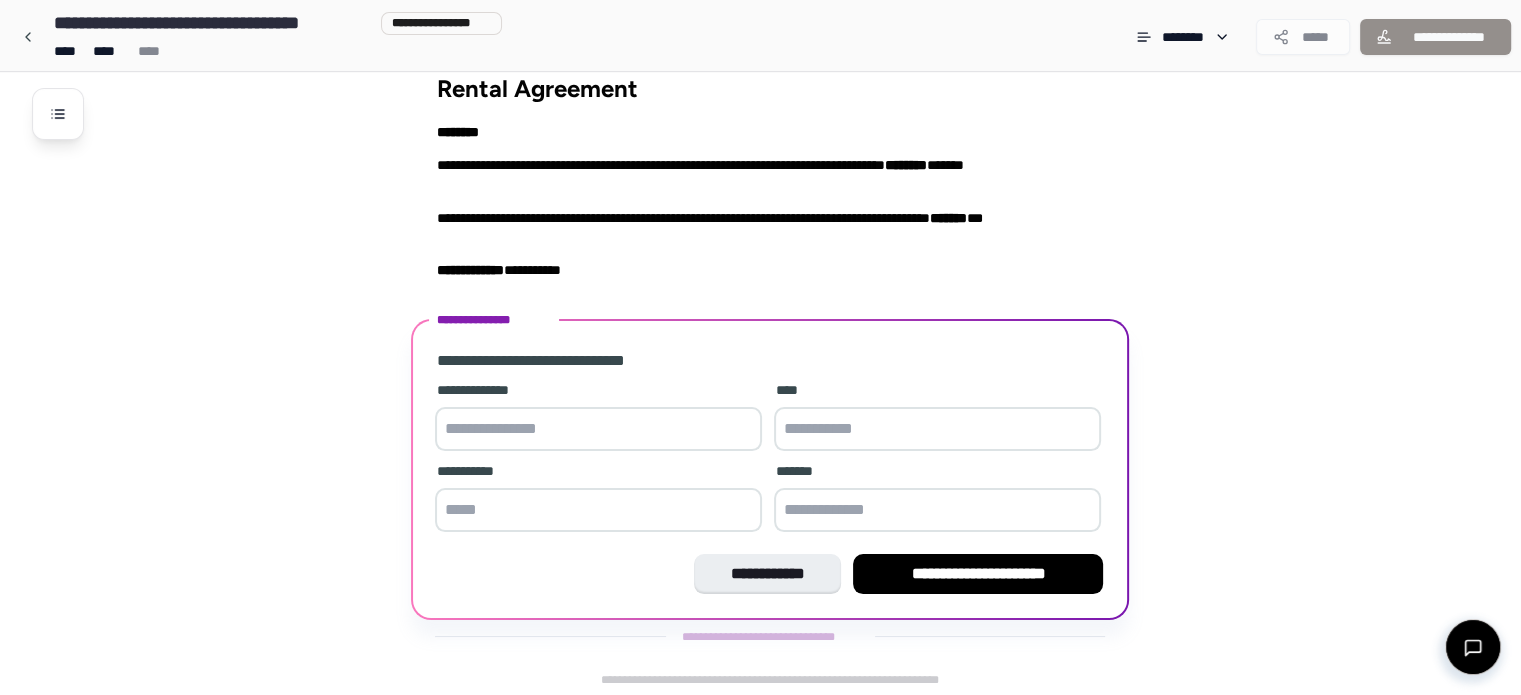 click at bounding box center (598, 429) 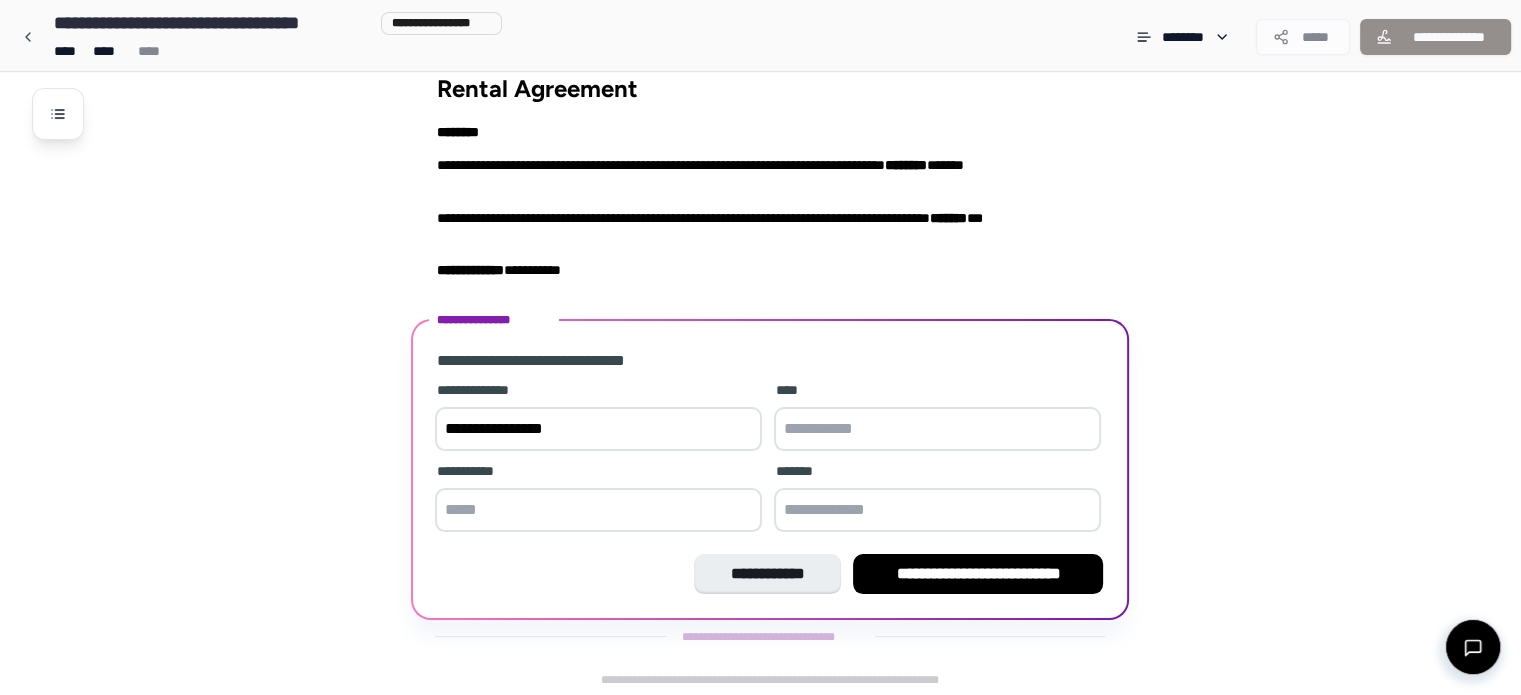 type on "**********" 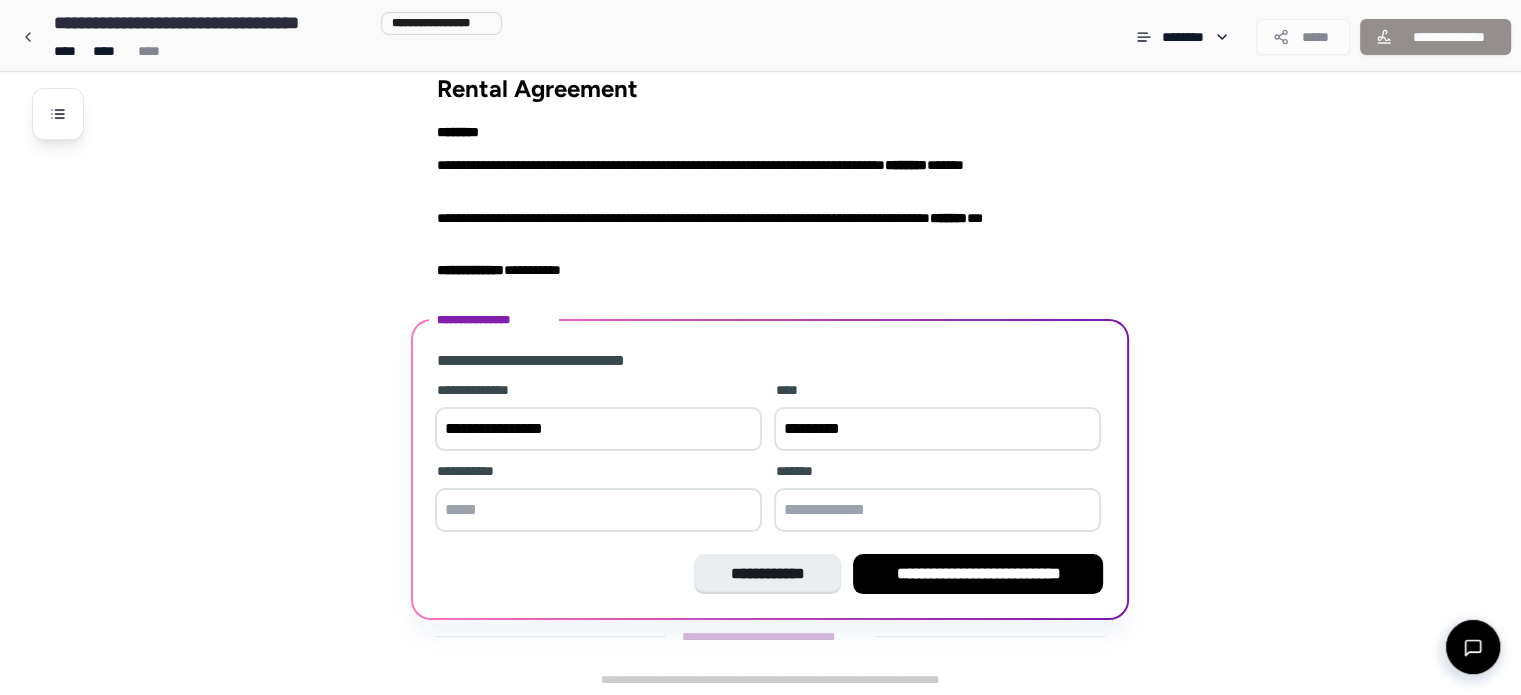 type on "*********" 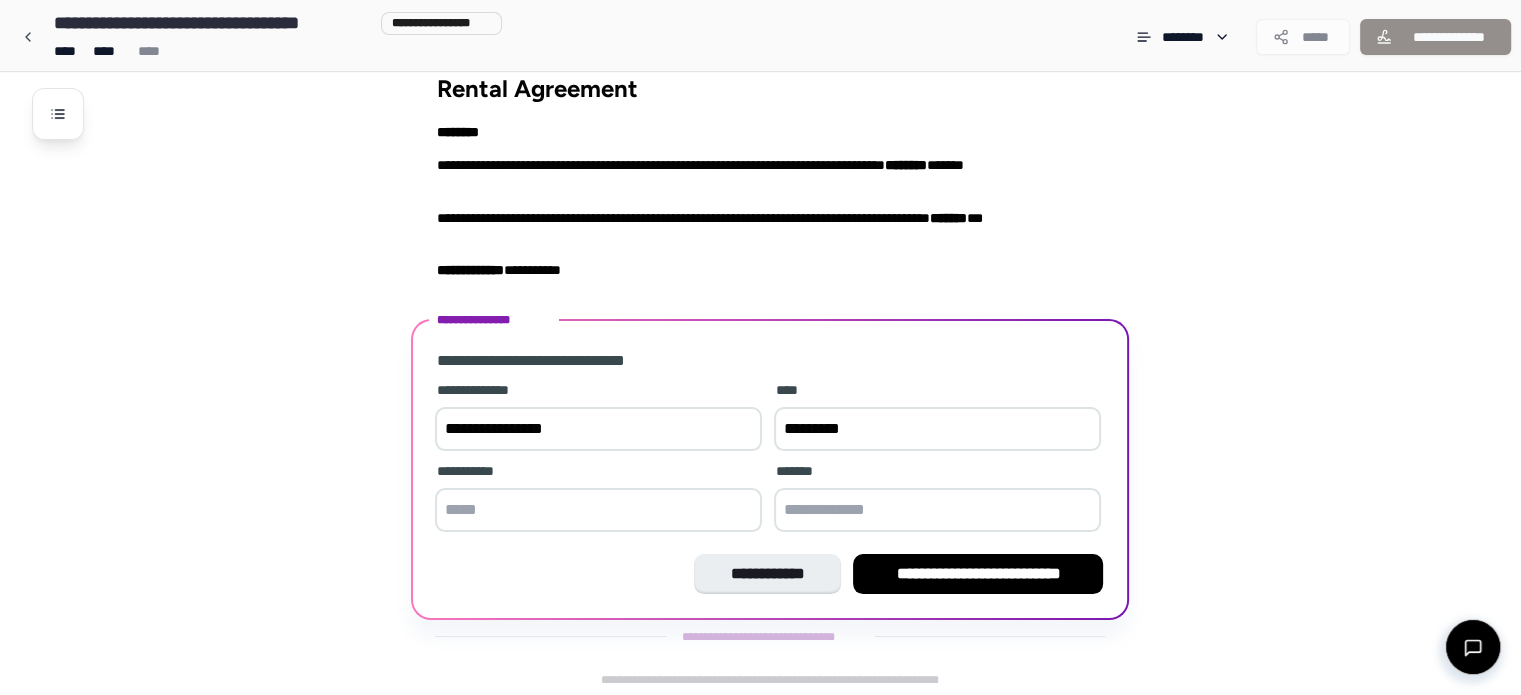 click at bounding box center (598, 510) 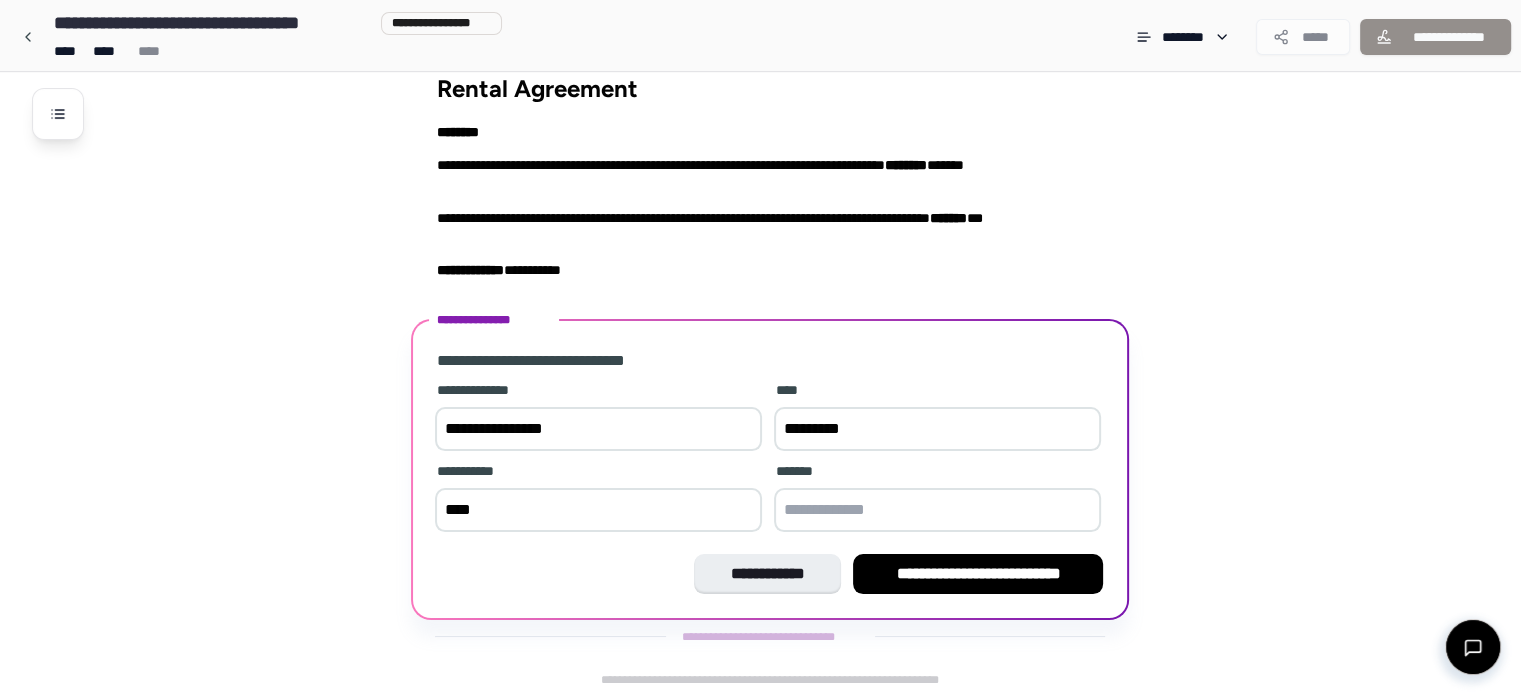 type on "****" 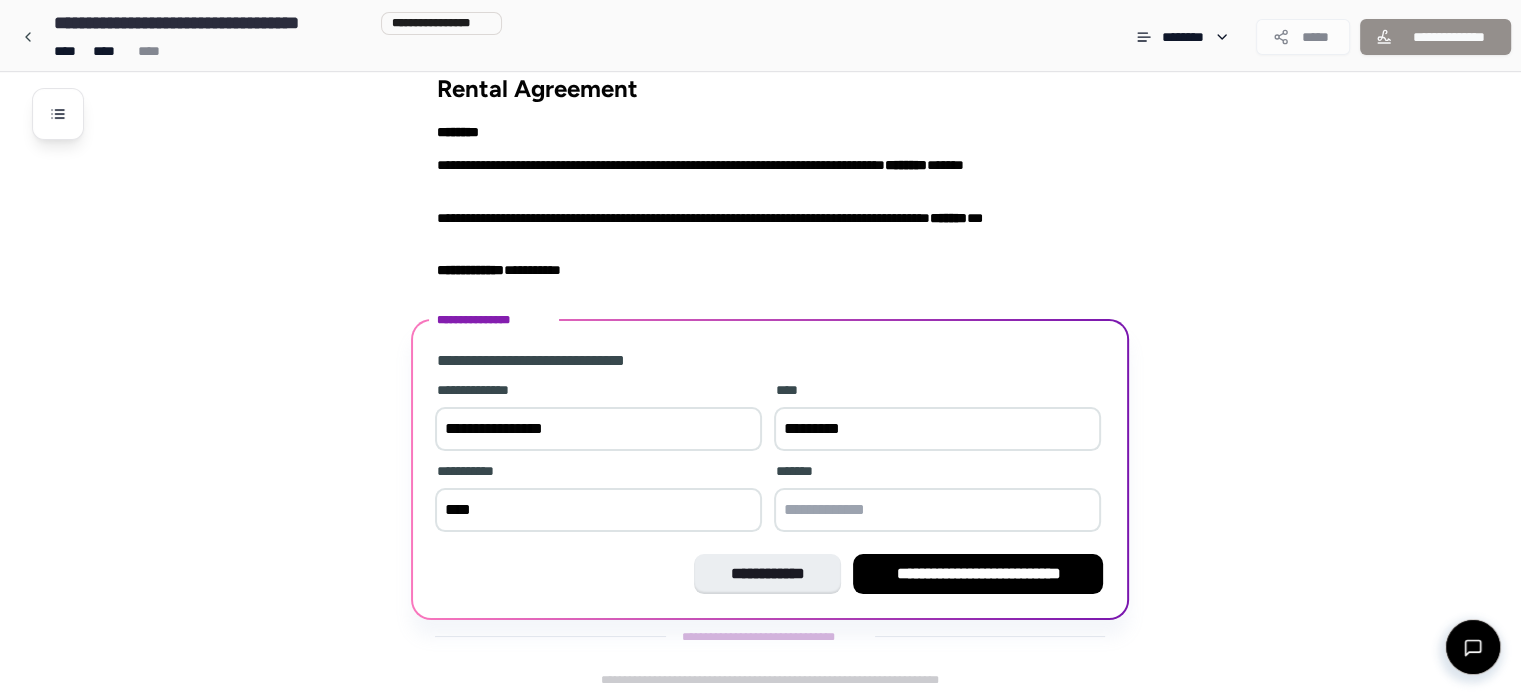 click at bounding box center [937, 510] 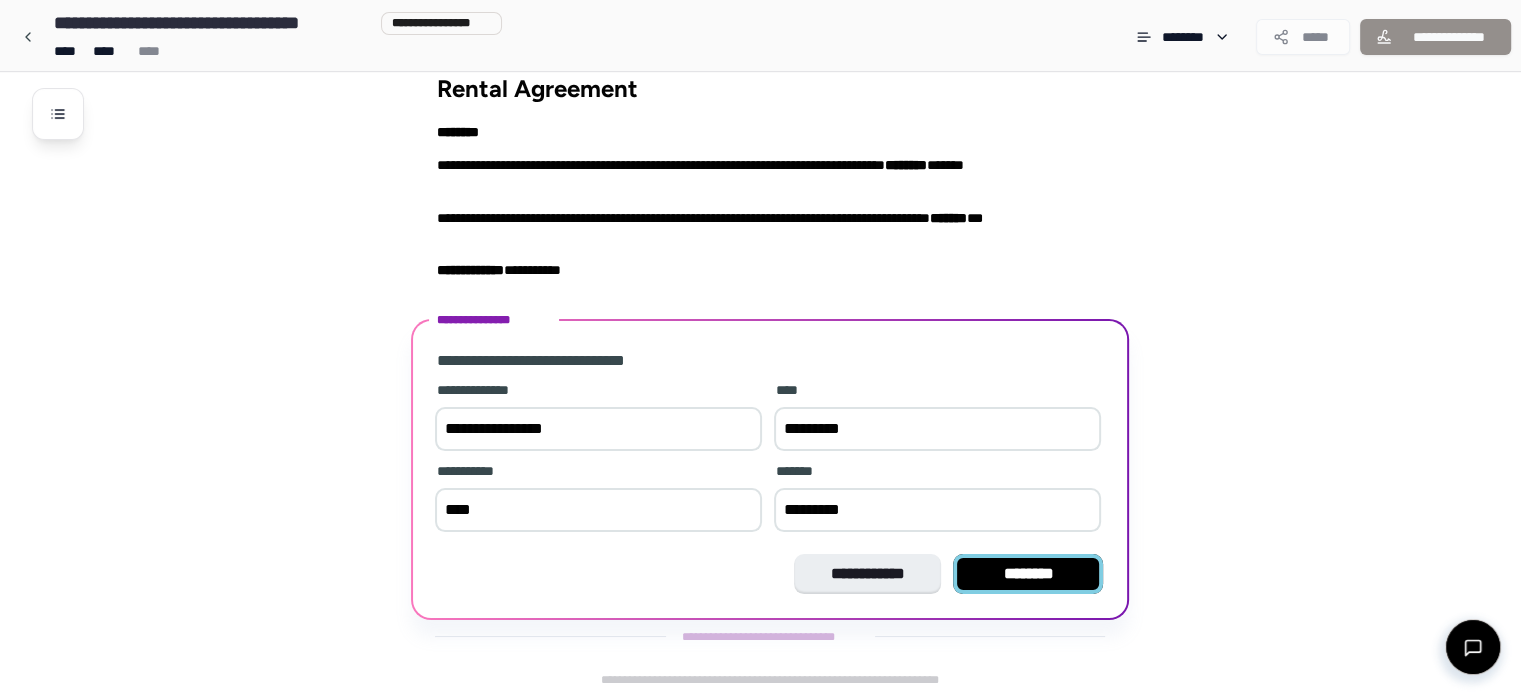 type on "*********" 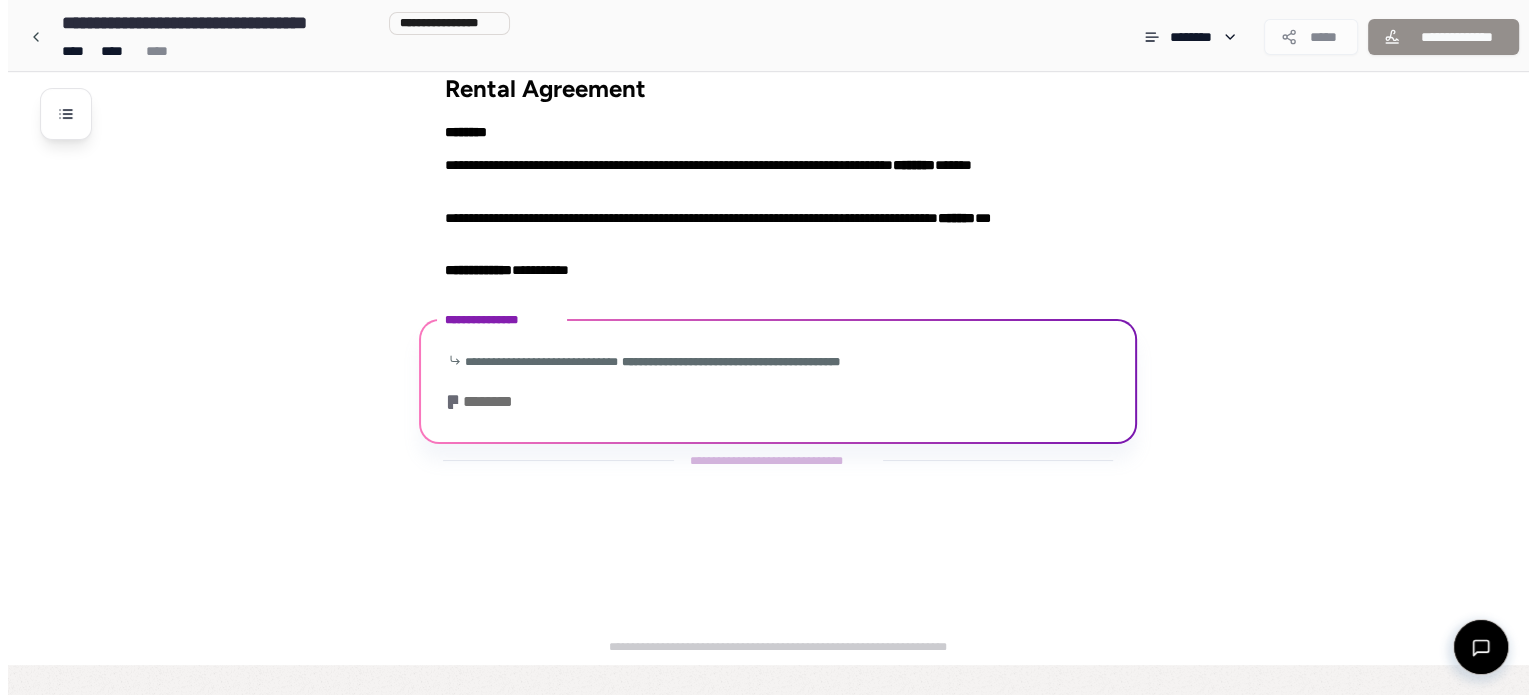 scroll, scrollTop: 0, scrollLeft: 0, axis: both 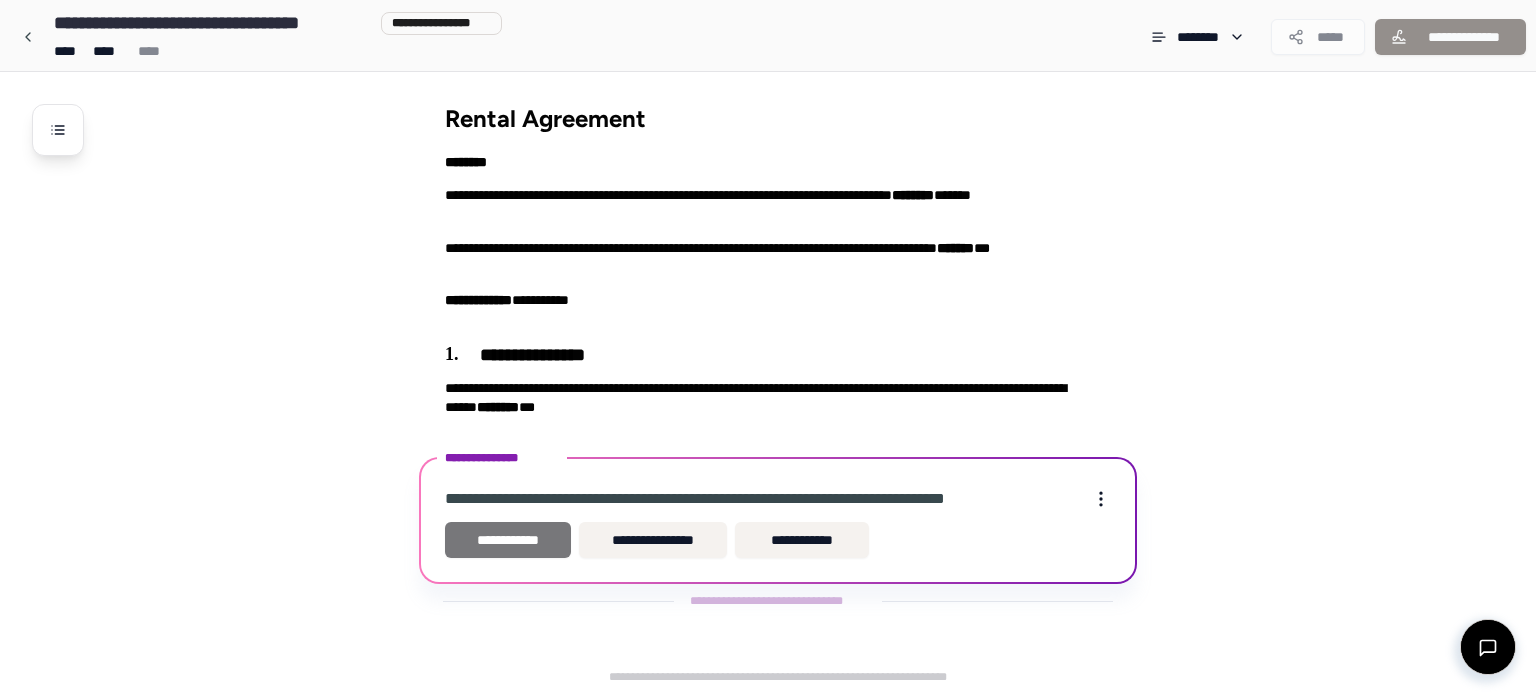 click on "**********" at bounding box center [508, 540] 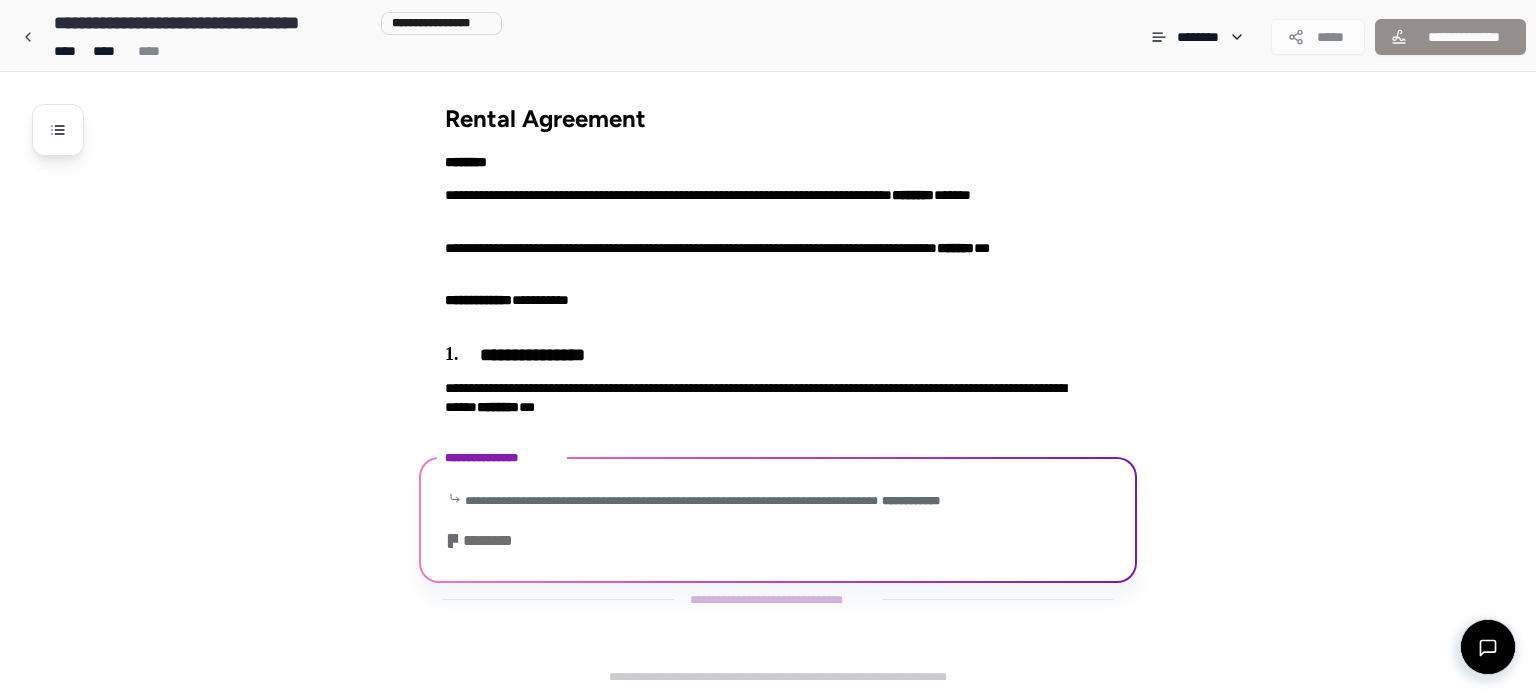 click on "**********" at bounding box center (778, 522) 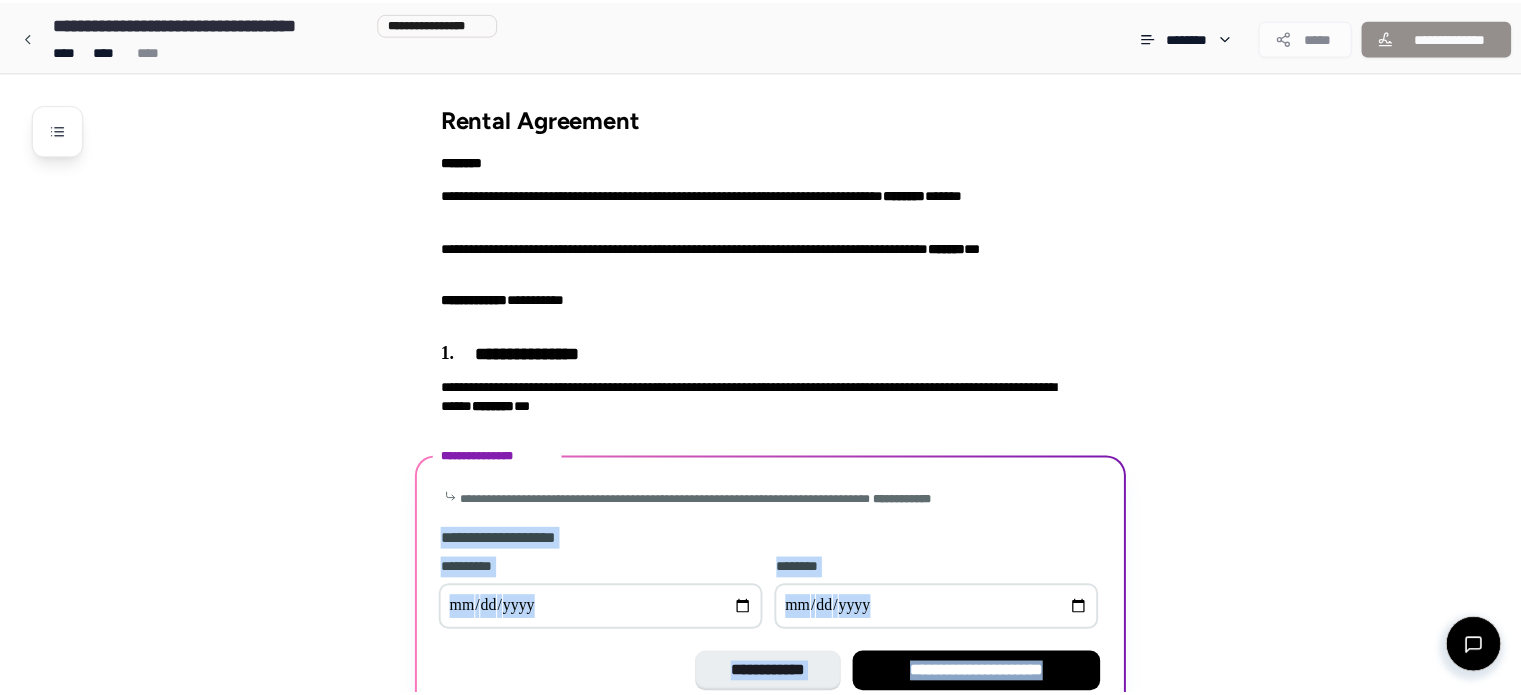 scroll, scrollTop: 100, scrollLeft: 0, axis: vertical 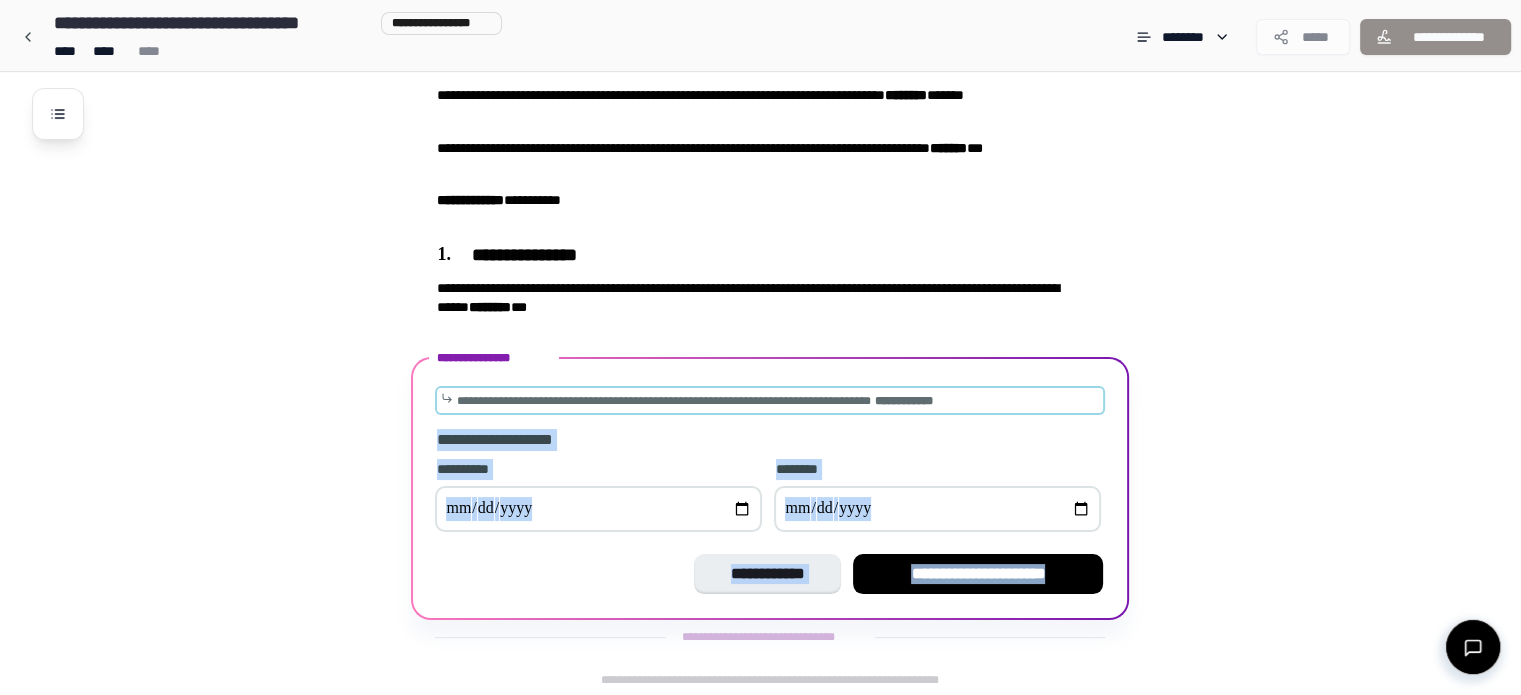 click on "**********" at bounding box center [663, 401] 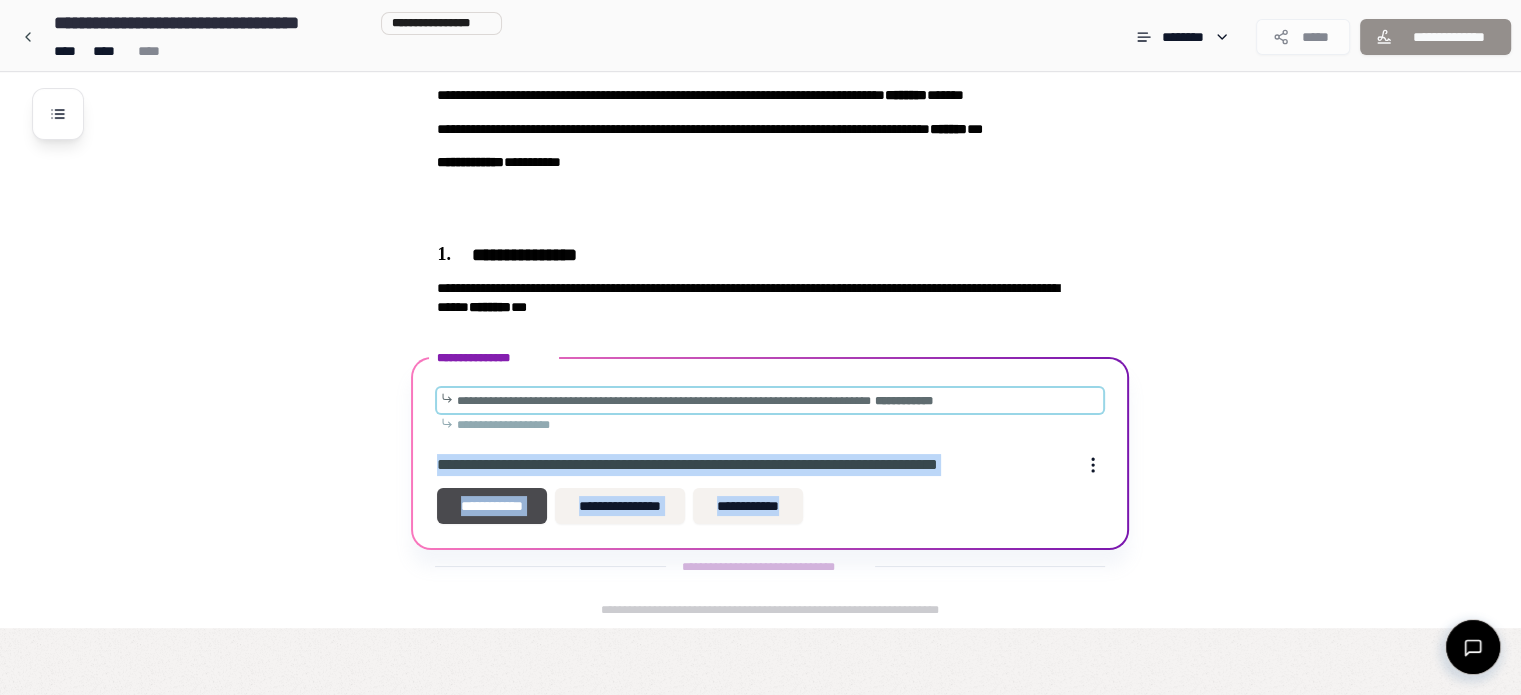 scroll, scrollTop: 30, scrollLeft: 0, axis: vertical 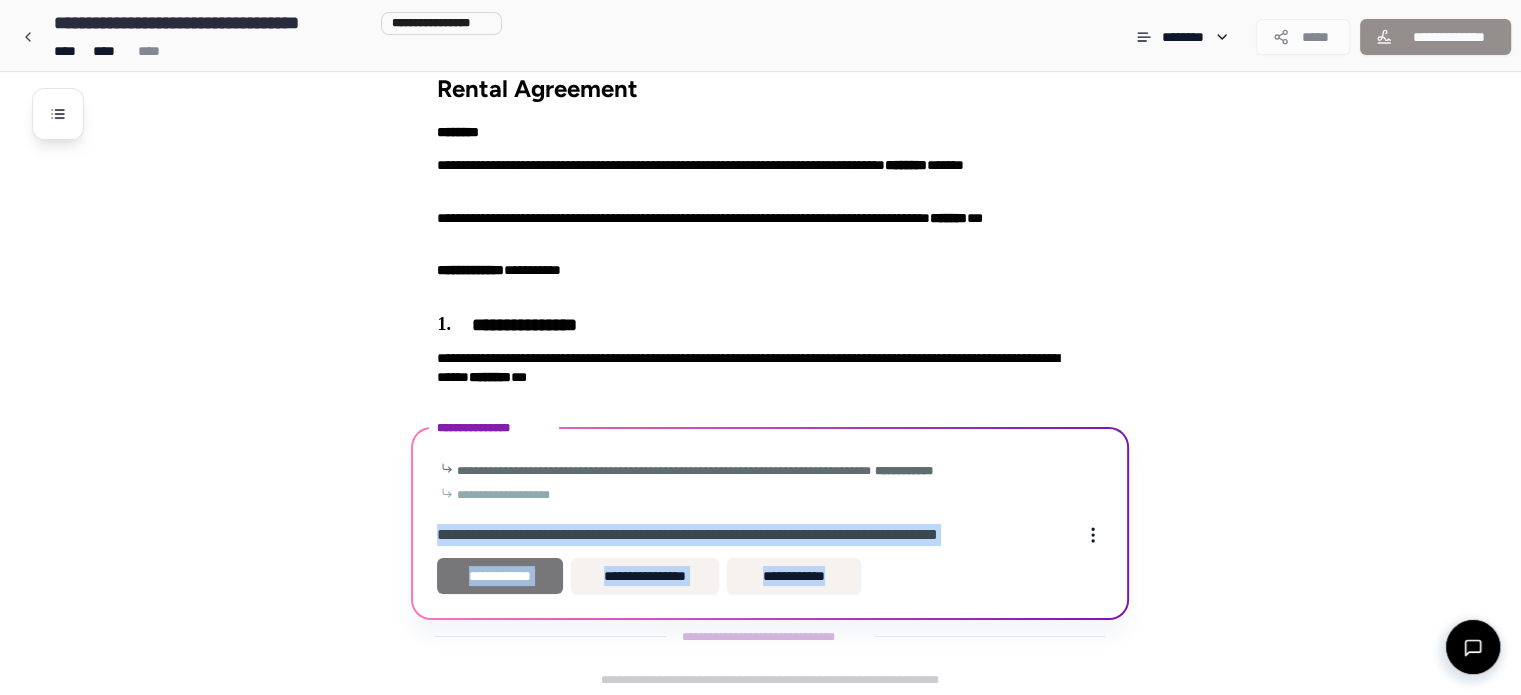 click on "**********" at bounding box center (500, 576) 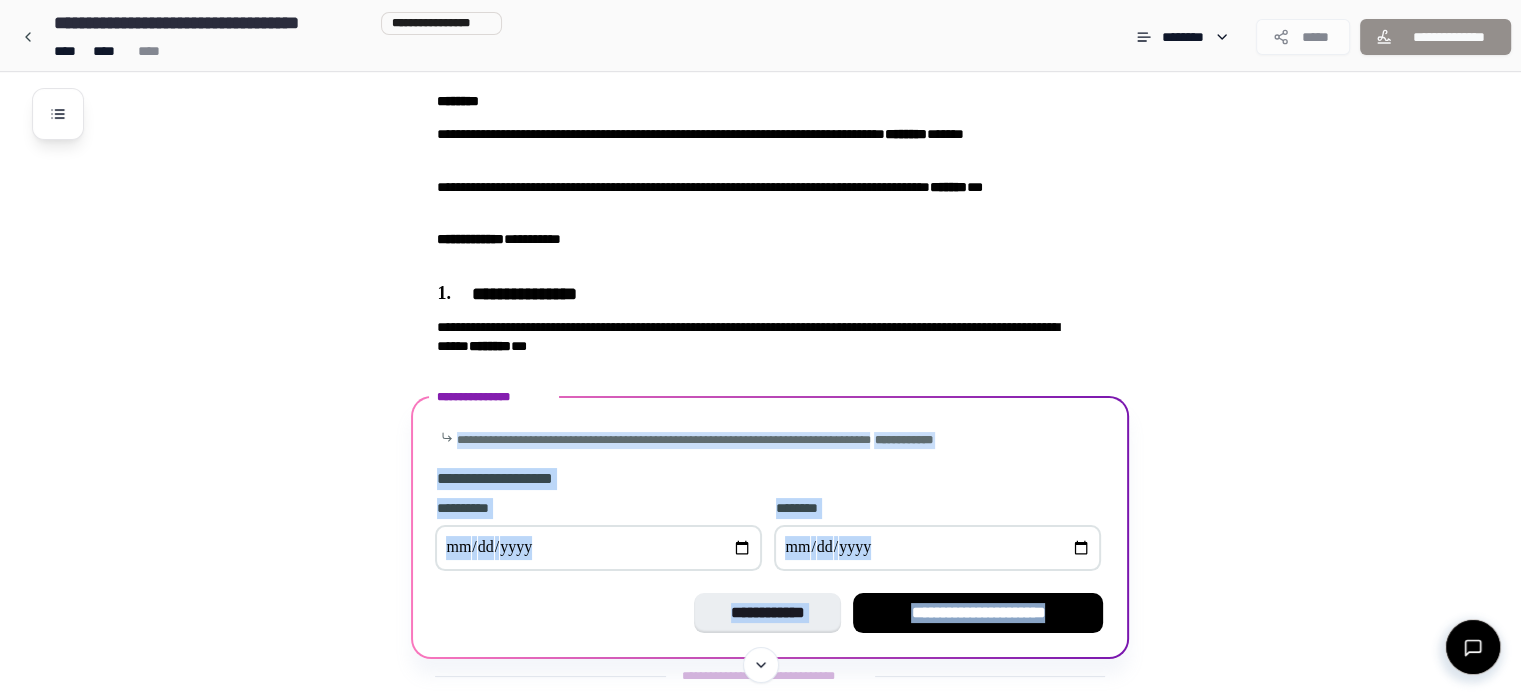 scroll, scrollTop: 100, scrollLeft: 0, axis: vertical 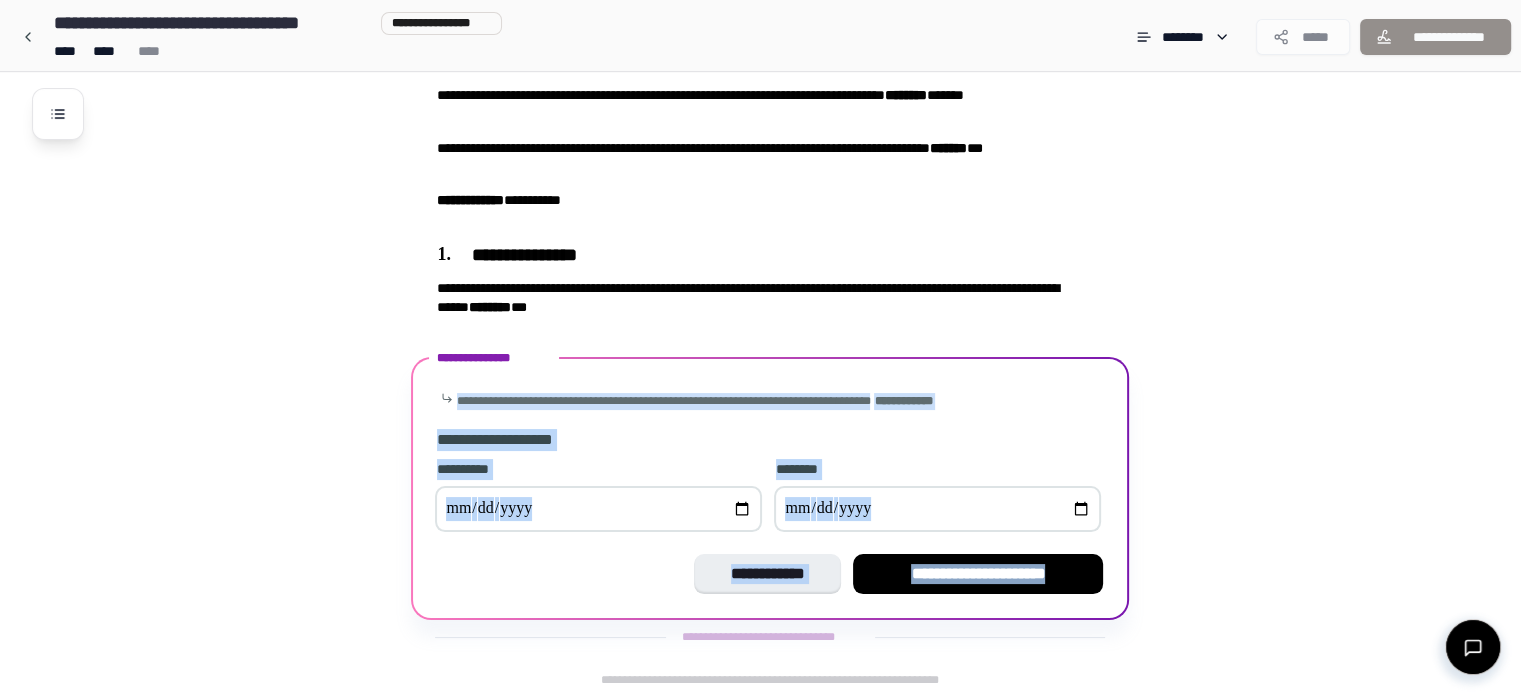 click at bounding box center [598, 509] 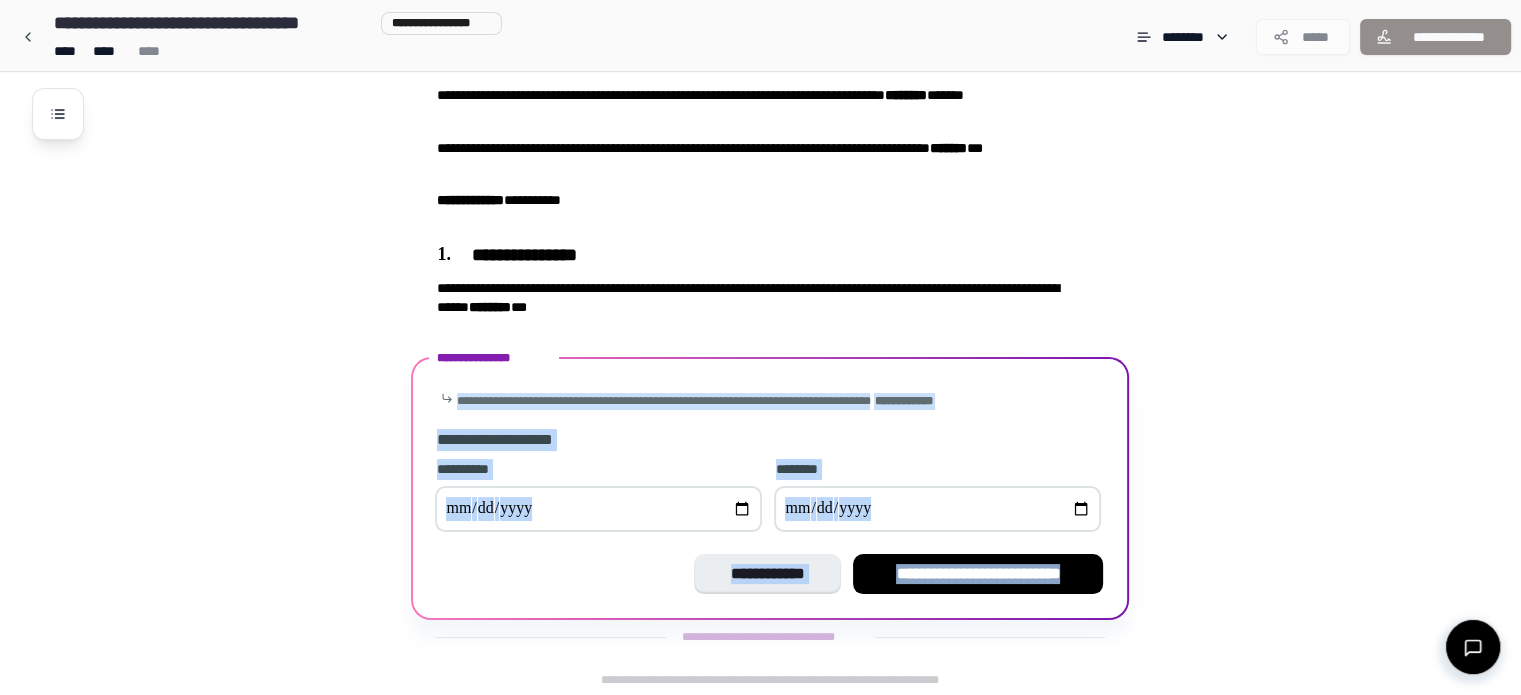 type on "**********" 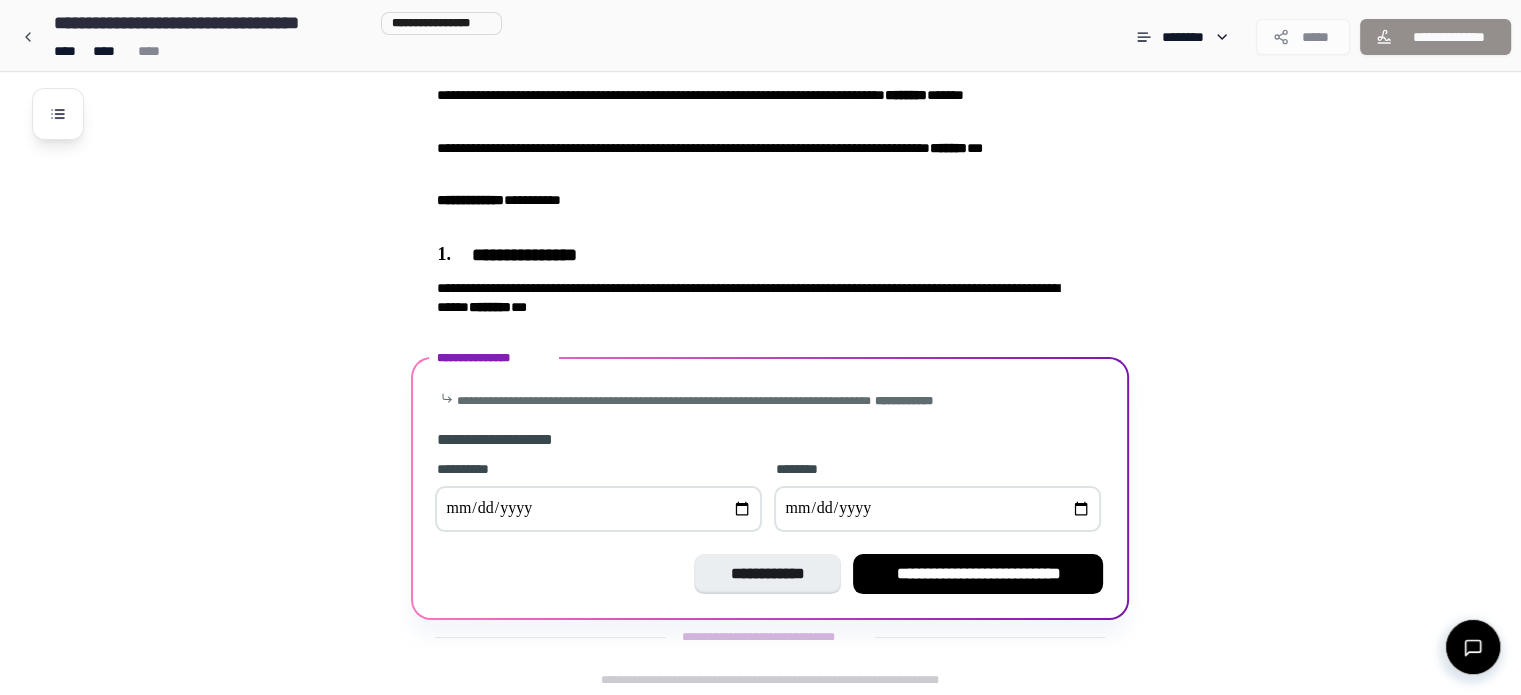 click at bounding box center [937, 509] 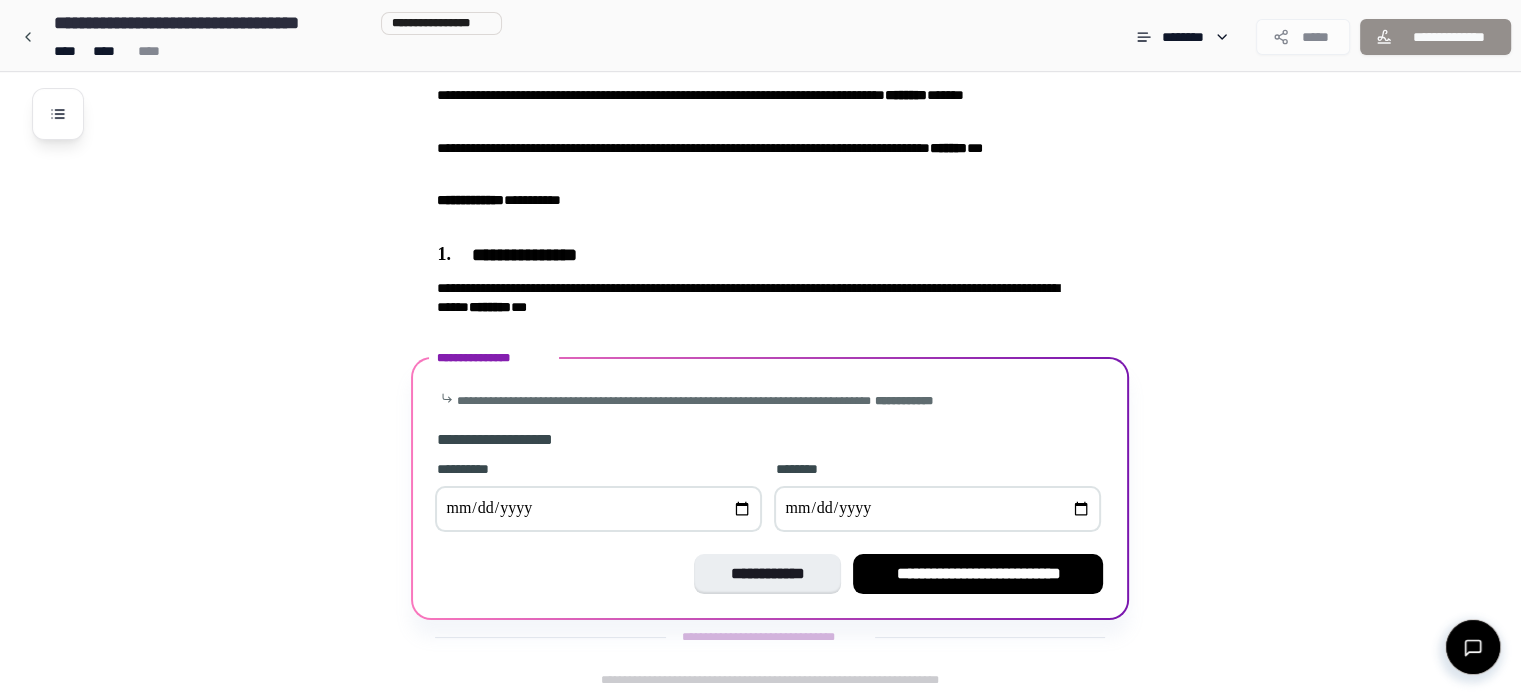 click at bounding box center (937, 509) 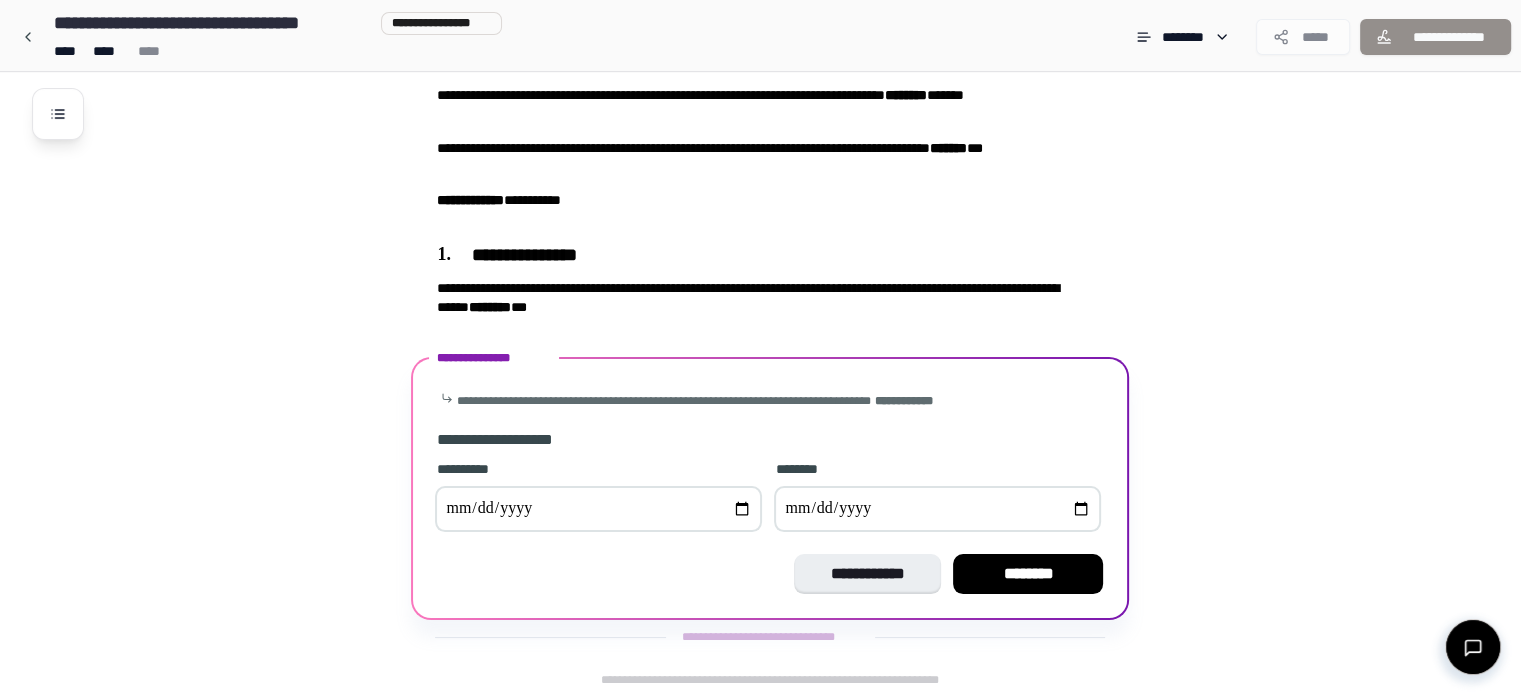 type on "**********" 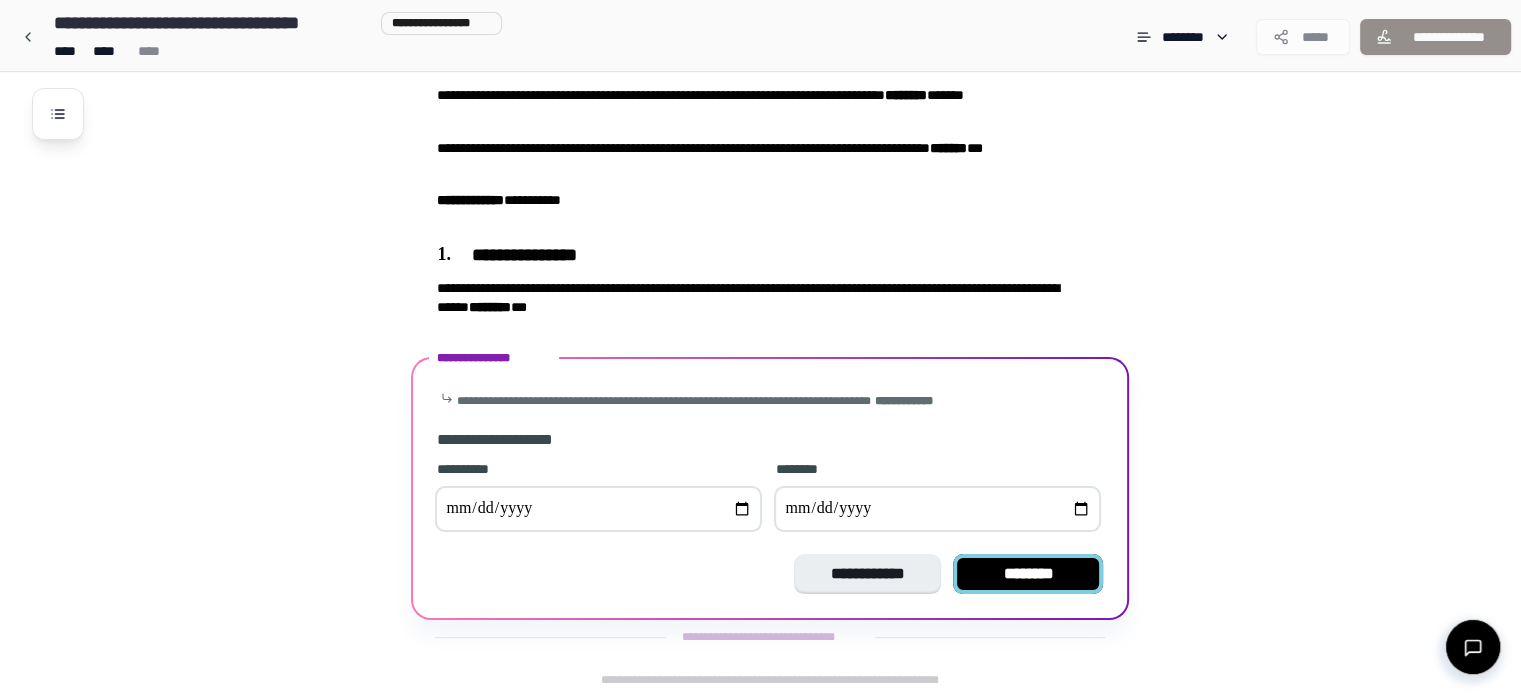 click on "********" at bounding box center [1028, 574] 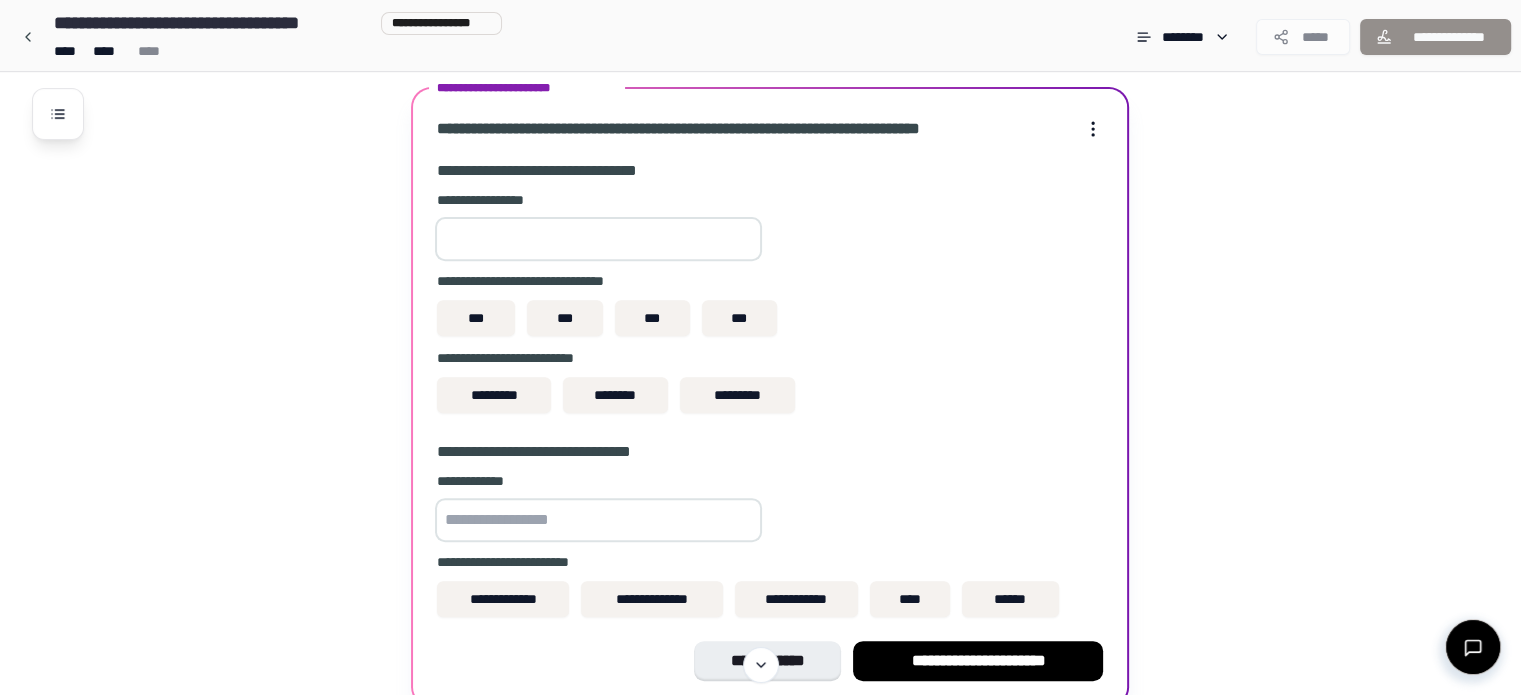 scroll, scrollTop: 700, scrollLeft: 0, axis: vertical 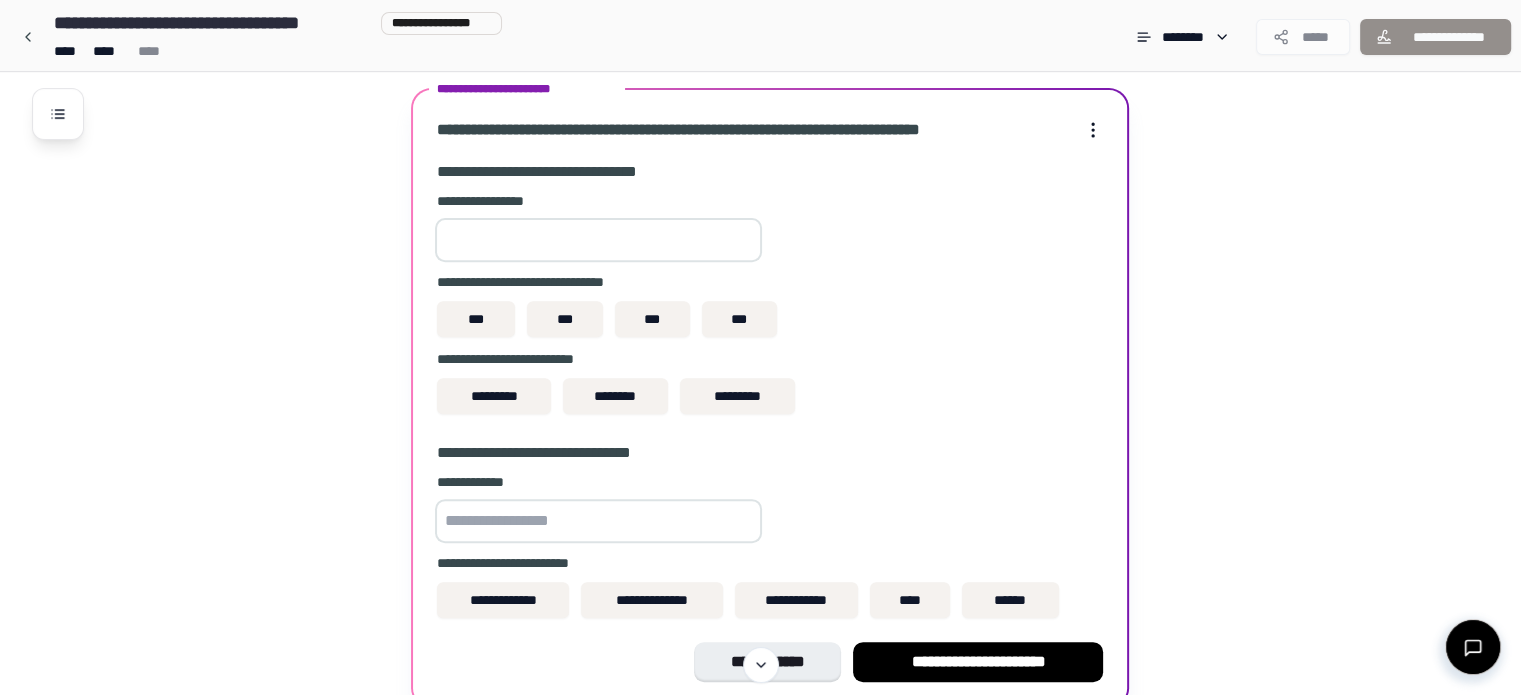 click at bounding box center (598, 240) 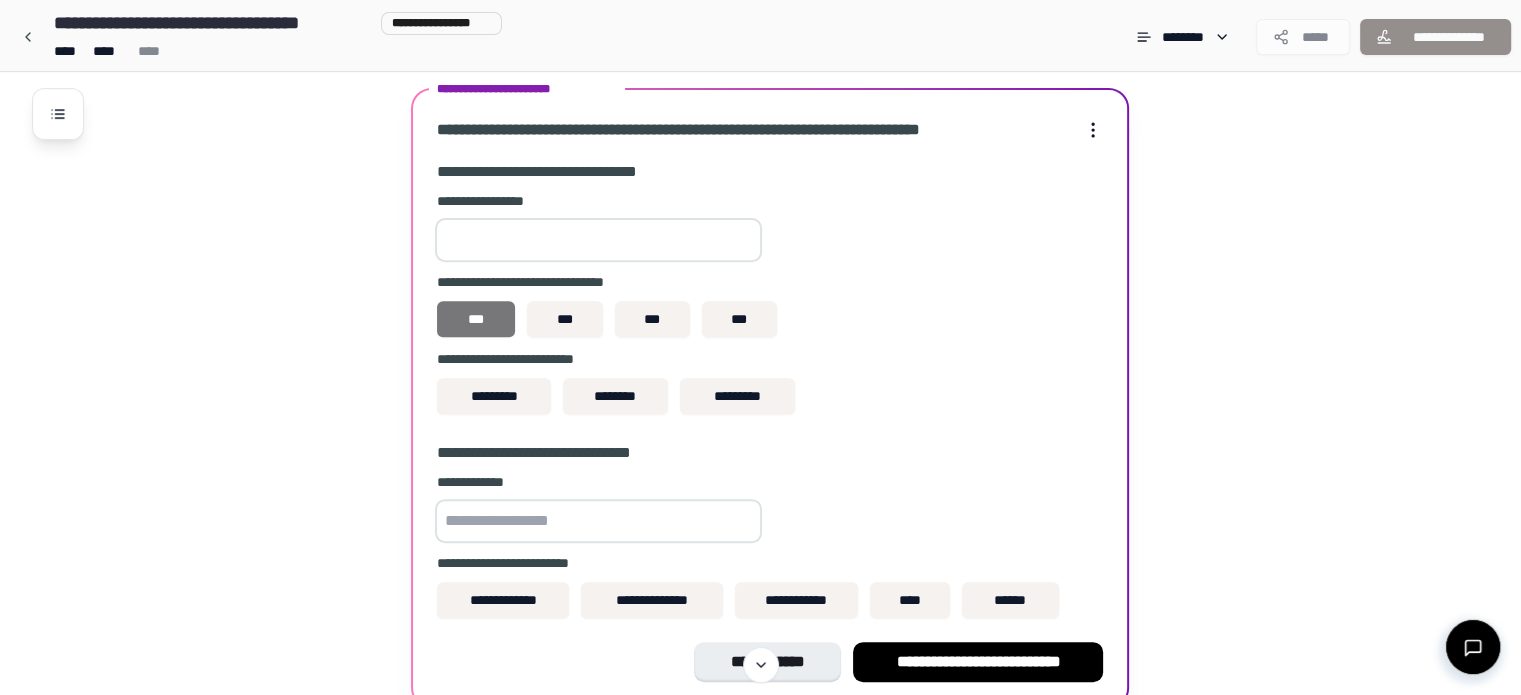 type on "***" 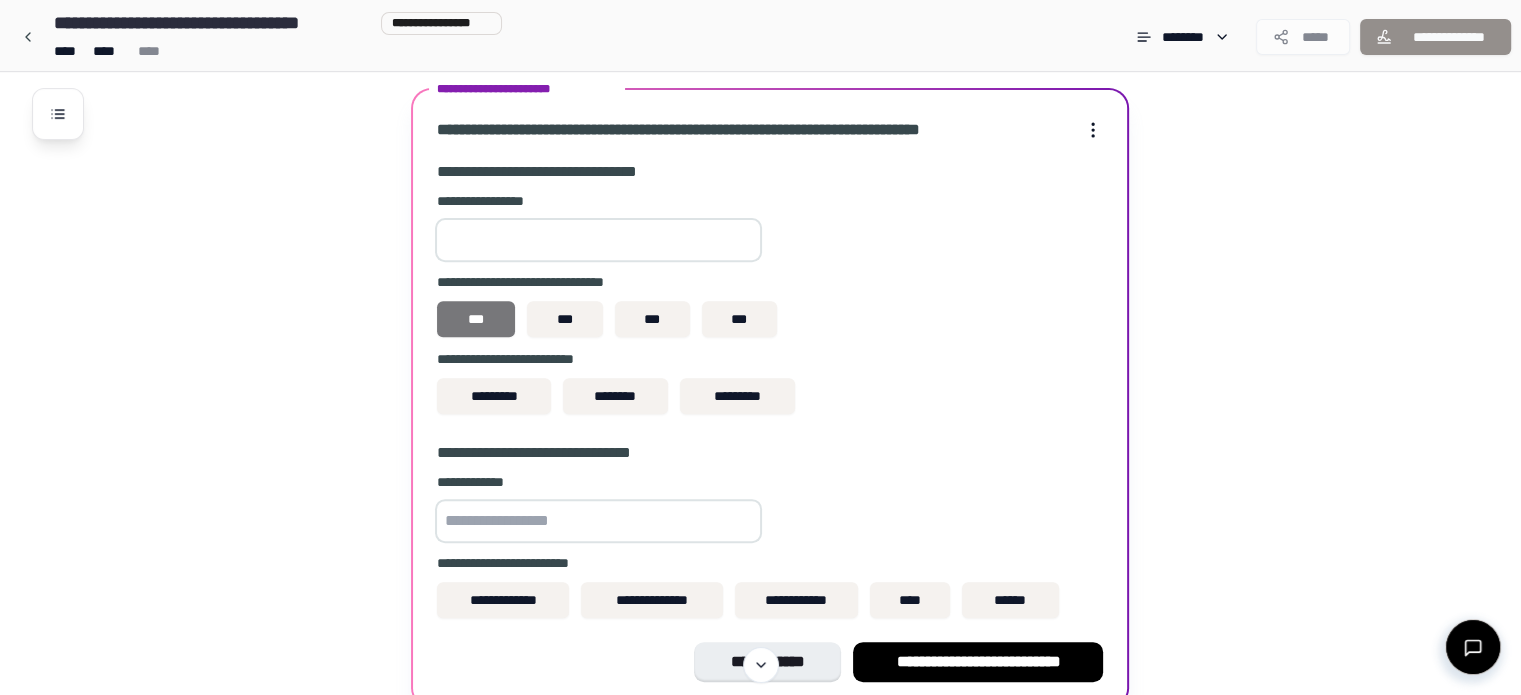 click on "***" at bounding box center (475, 319) 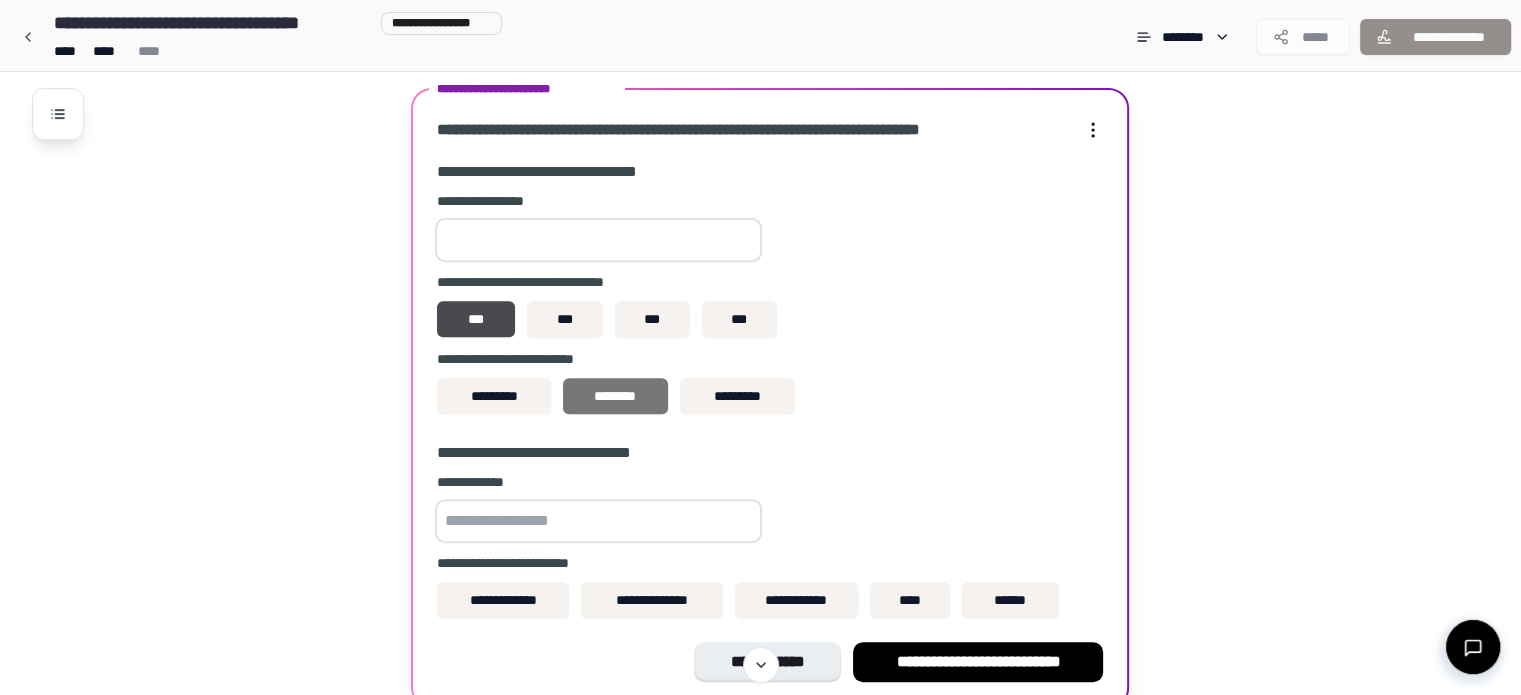 click on "********" at bounding box center [615, 396] 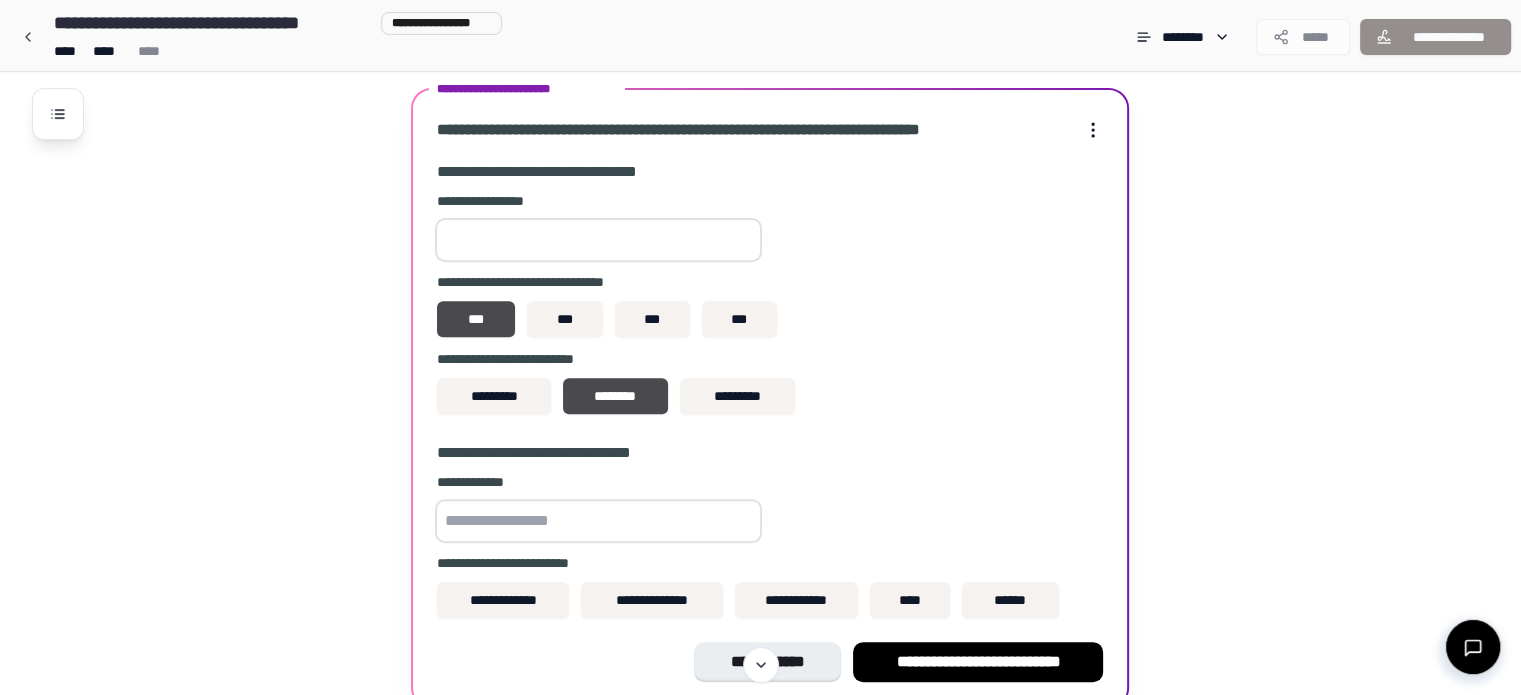 click at bounding box center (598, 521) 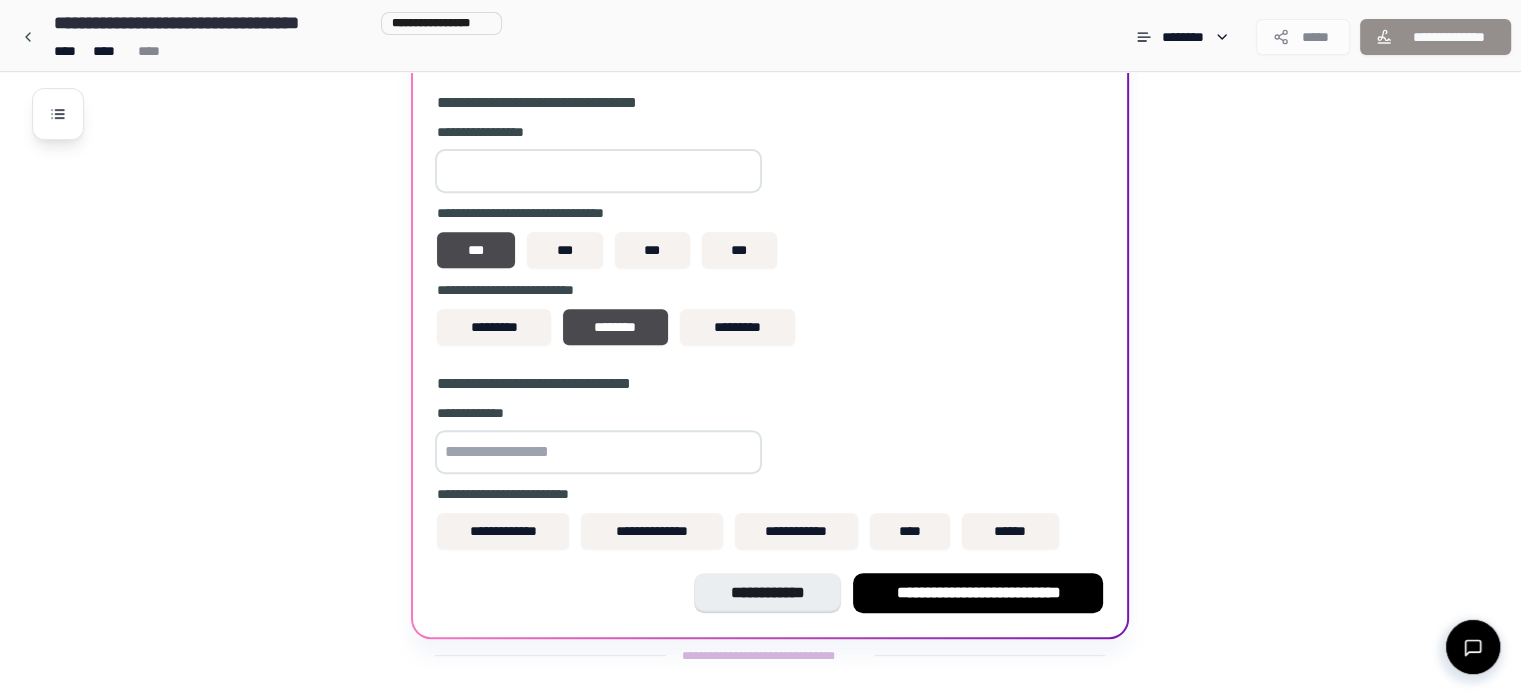 scroll, scrollTop: 776, scrollLeft: 0, axis: vertical 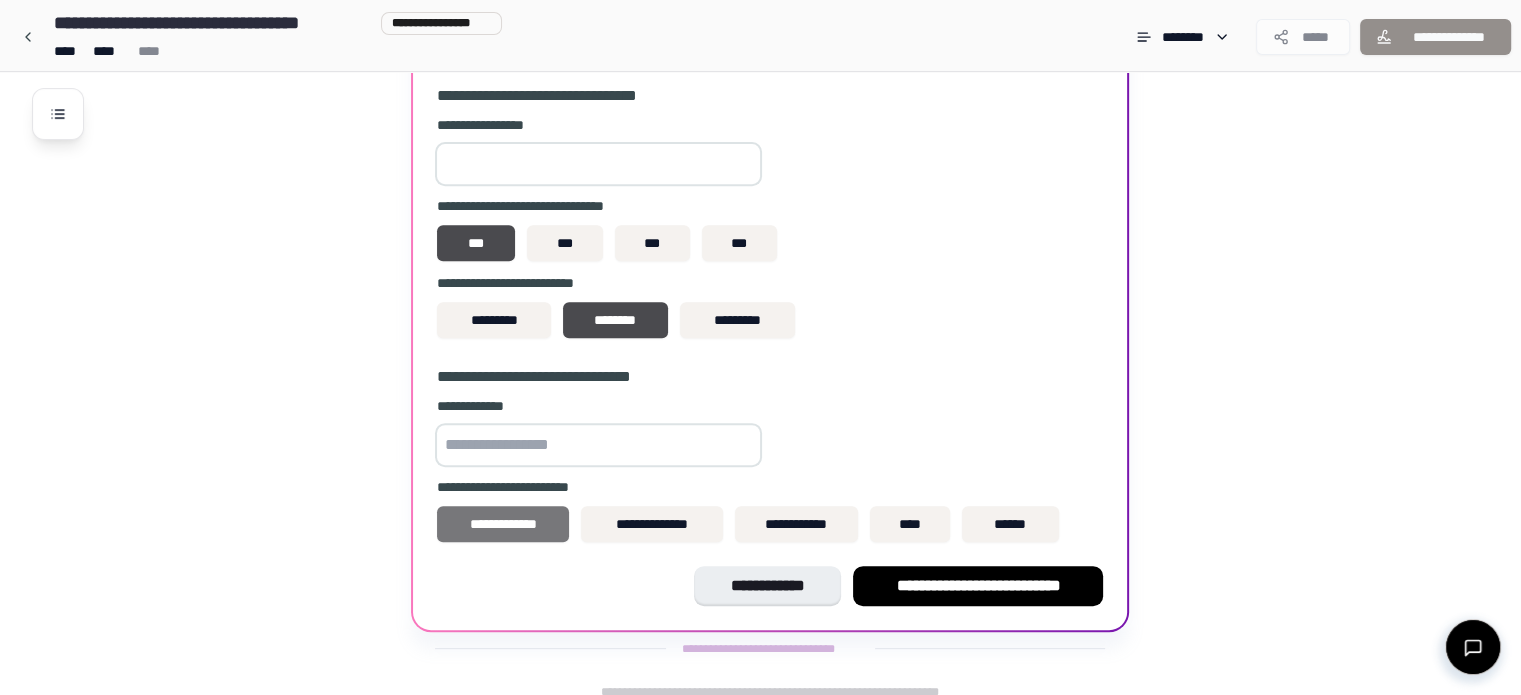 click on "**********" at bounding box center [503, 524] 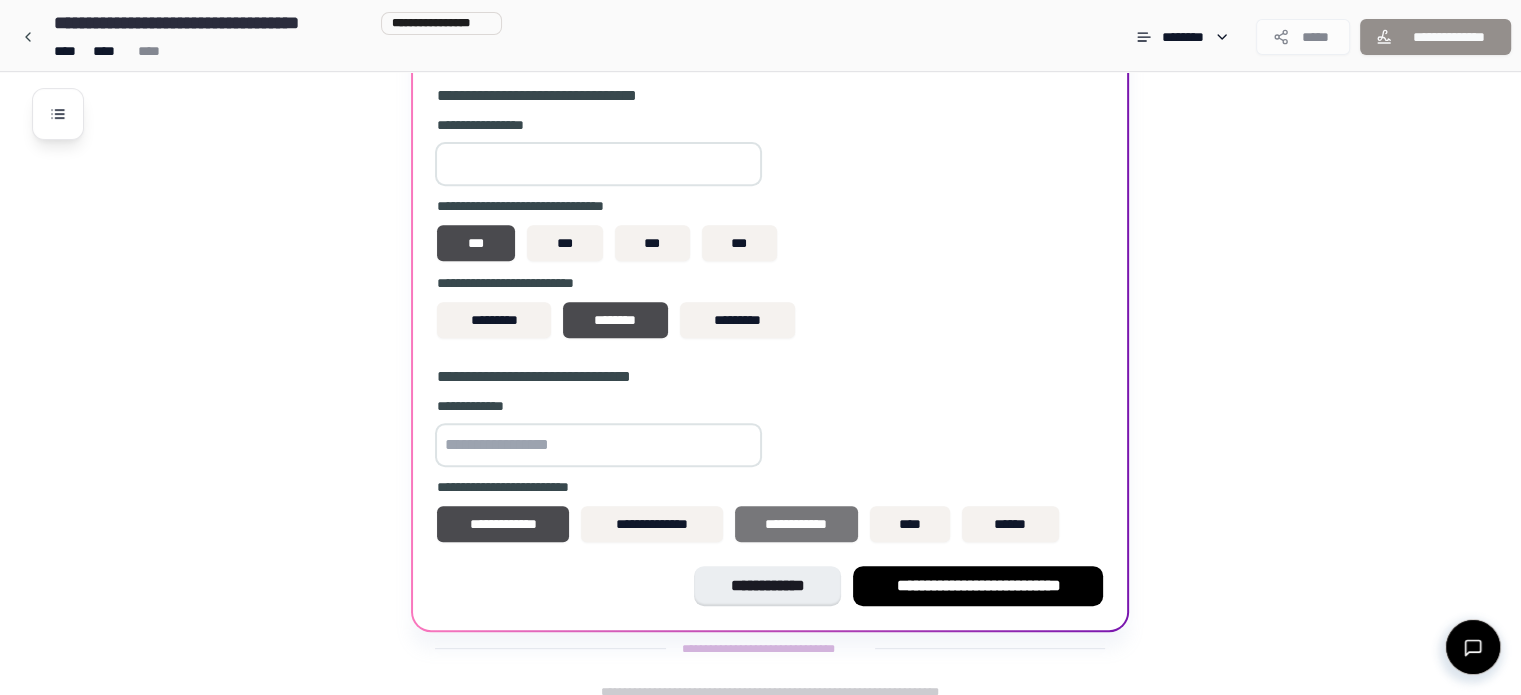 click on "**********" at bounding box center [796, 524] 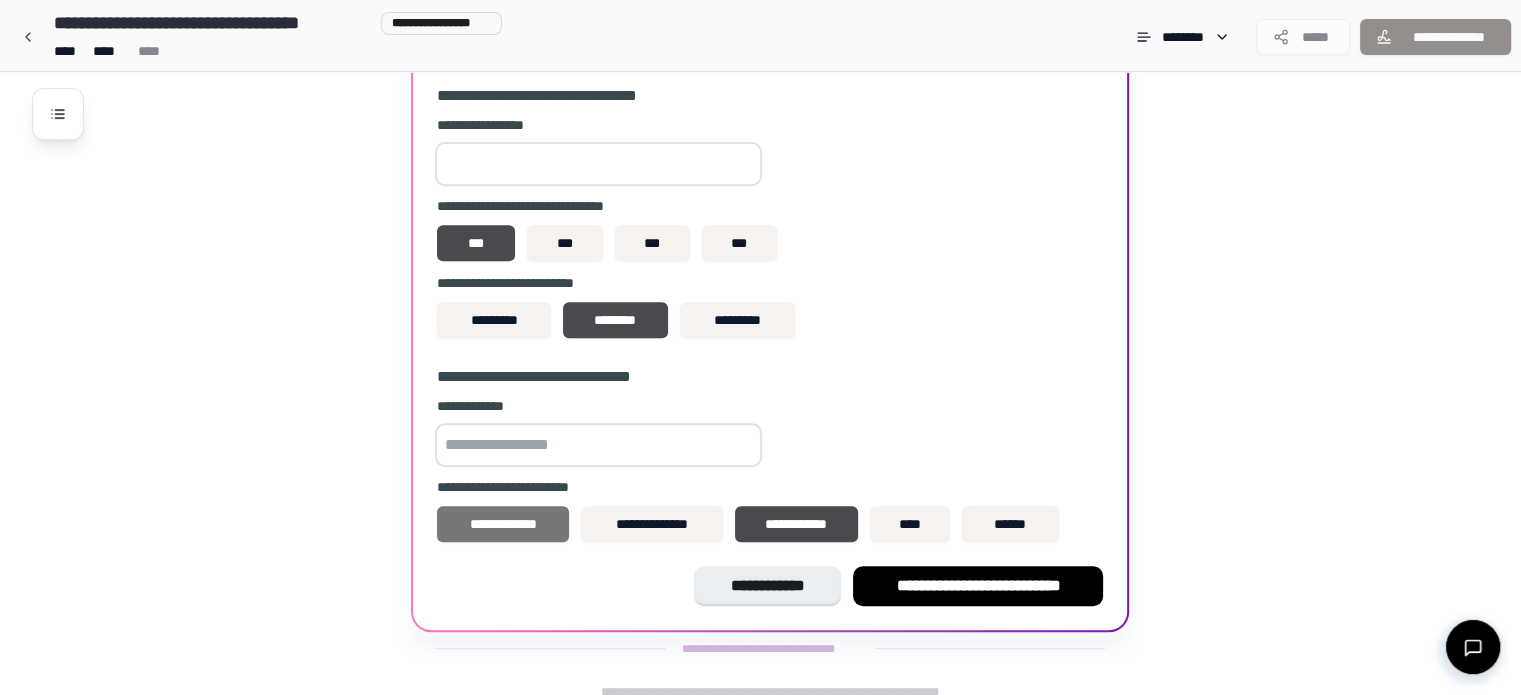click on "**********" at bounding box center (503, 524) 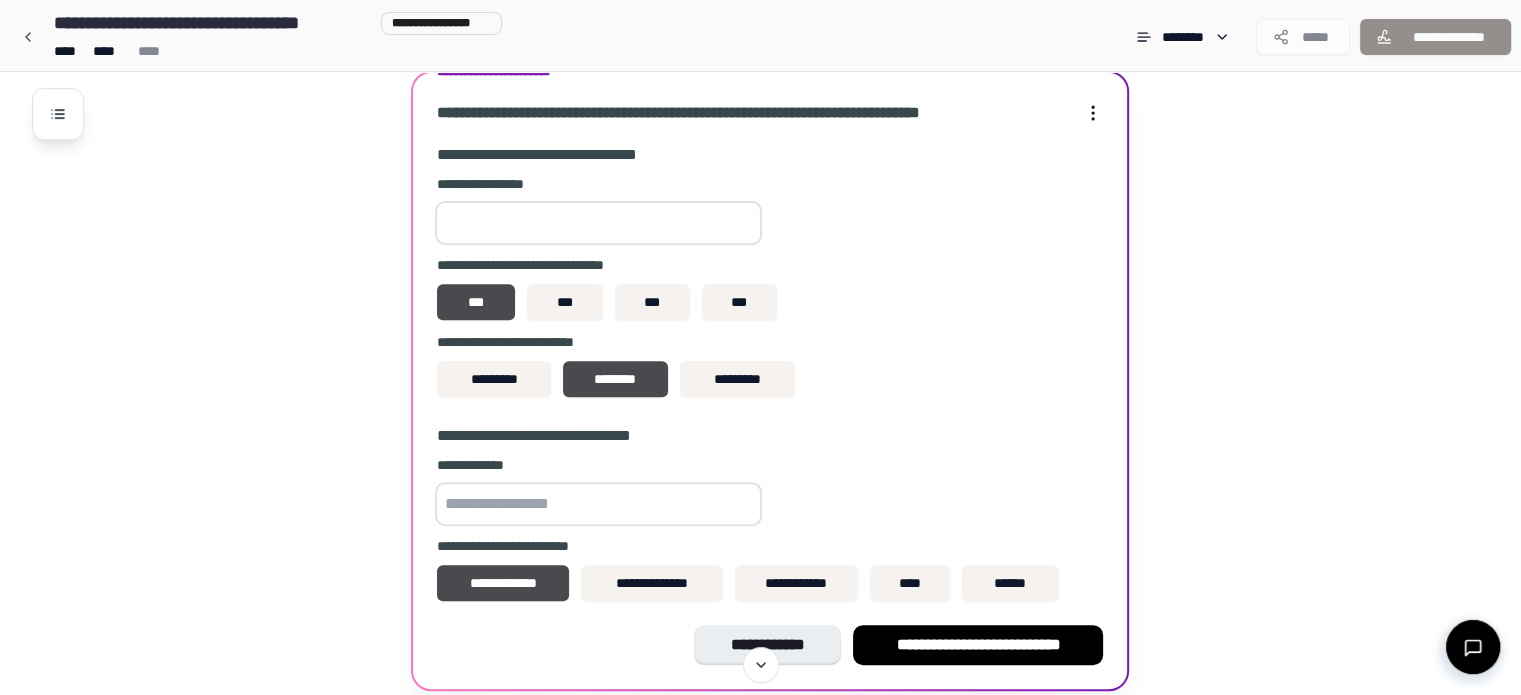 scroll, scrollTop: 733, scrollLeft: 0, axis: vertical 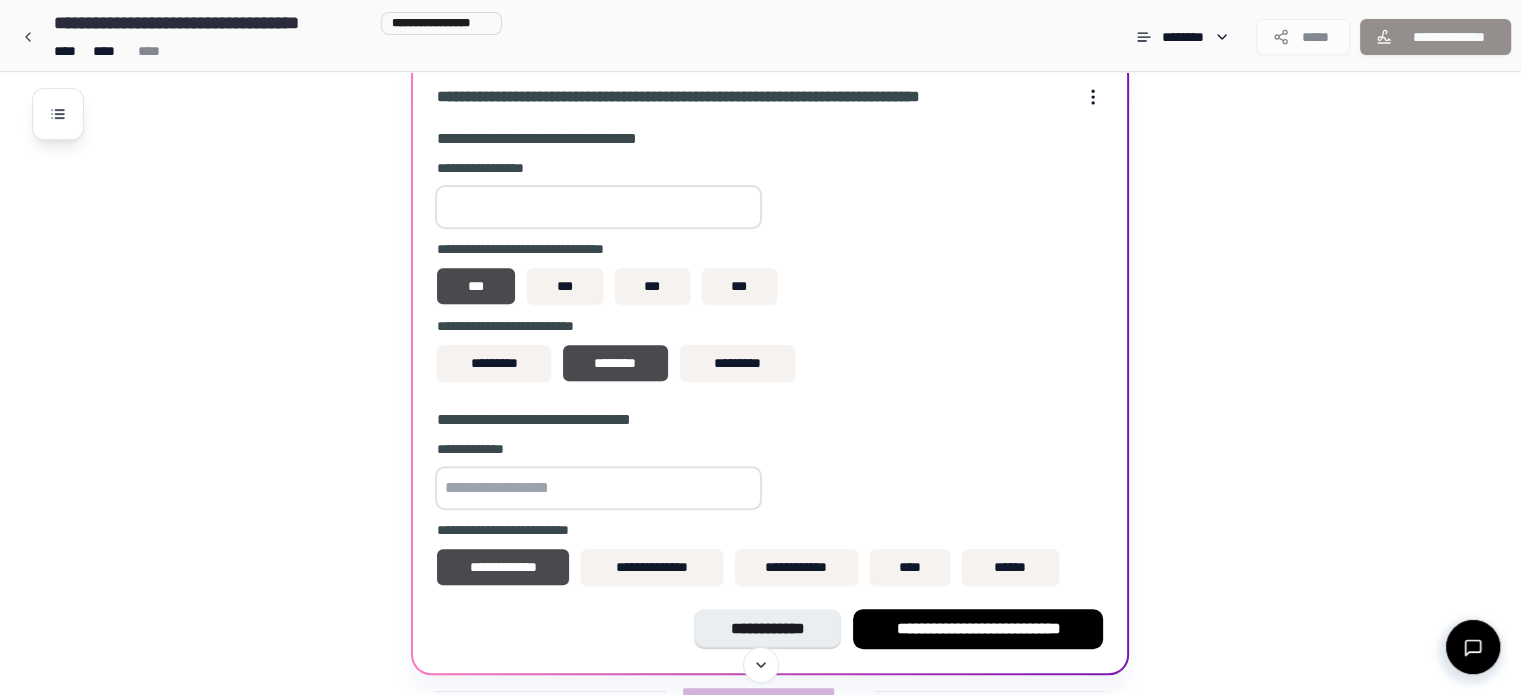 click at bounding box center [598, 488] 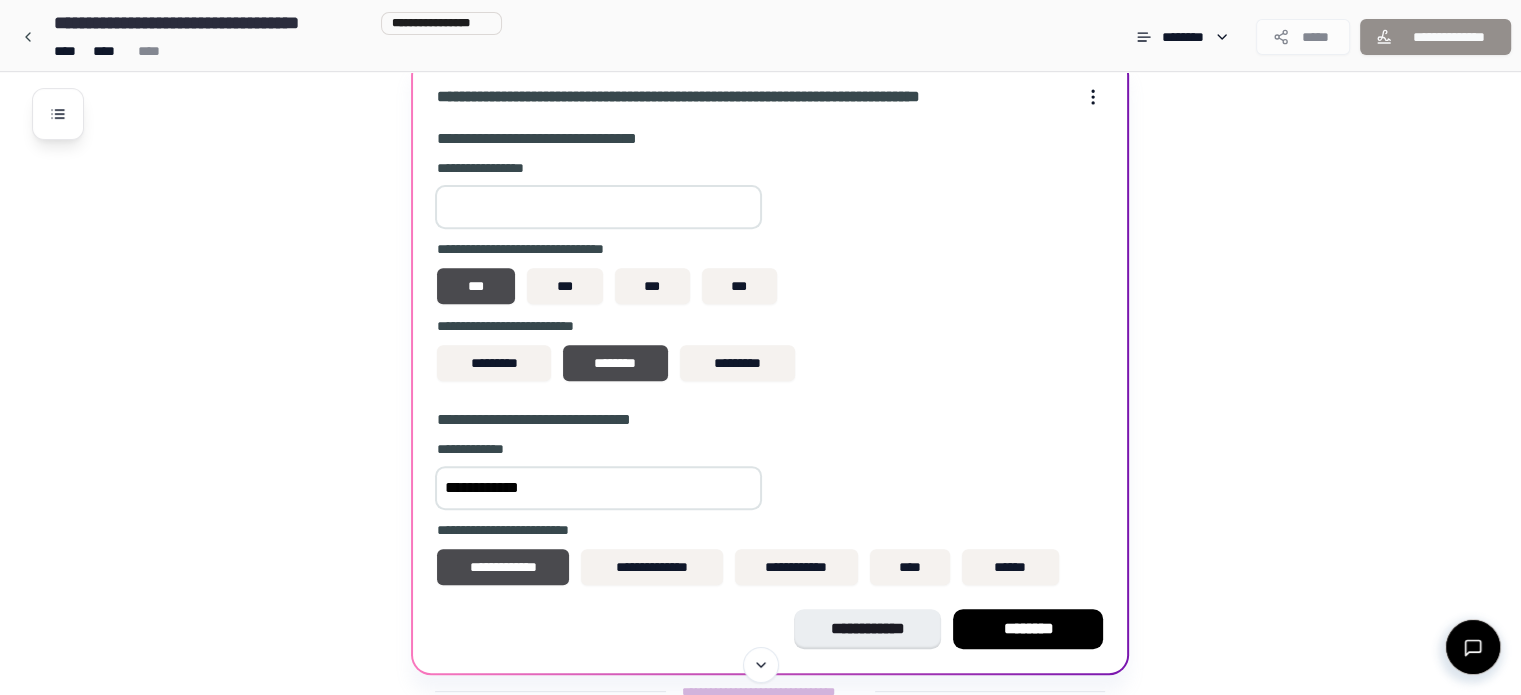 scroll, scrollTop: 787, scrollLeft: 0, axis: vertical 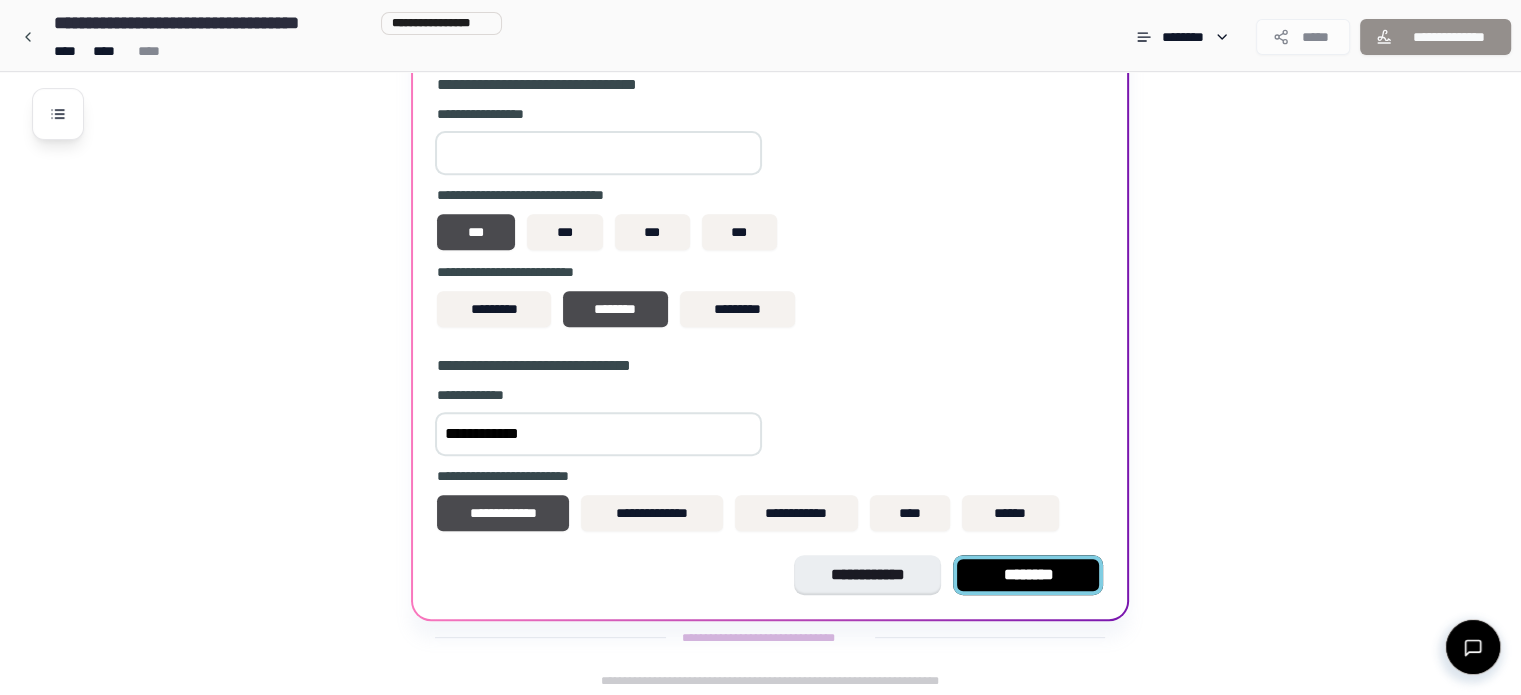 type on "**********" 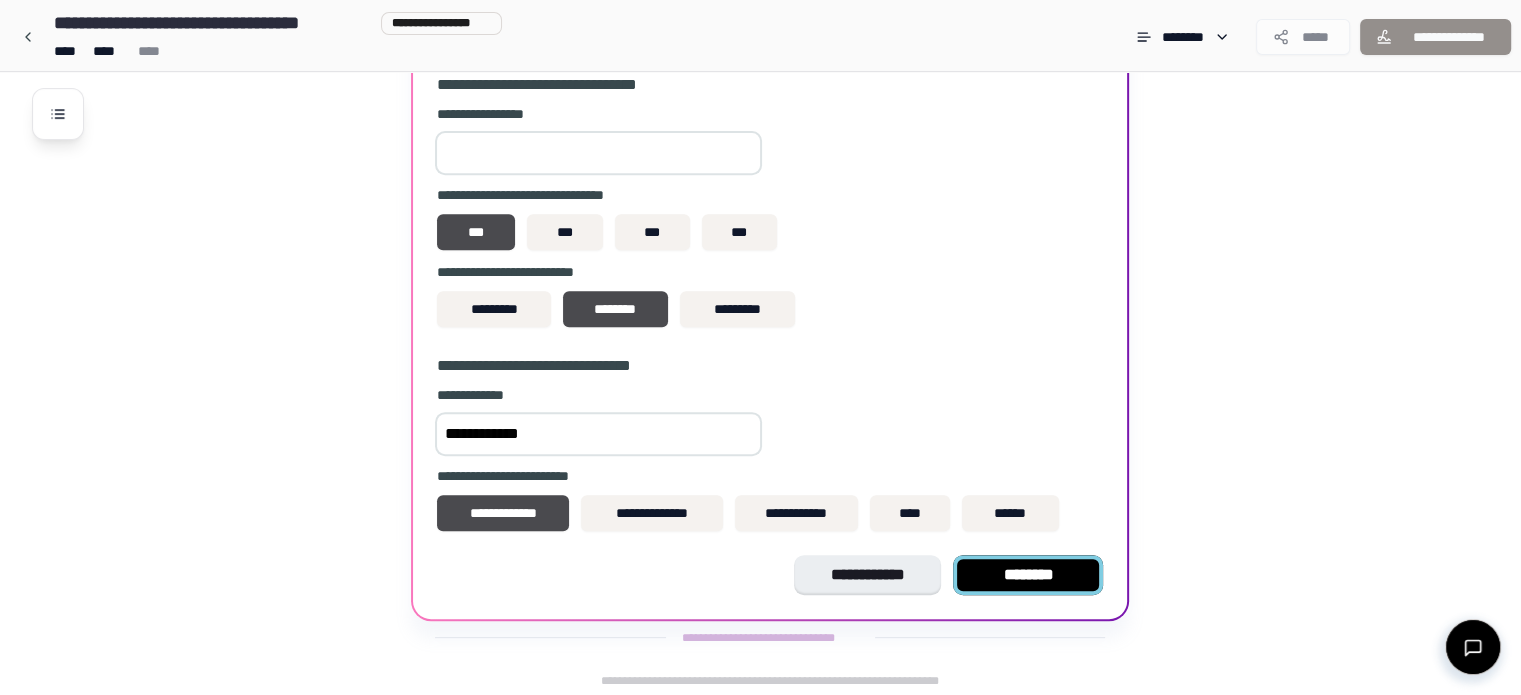 click on "********" at bounding box center (1028, 575) 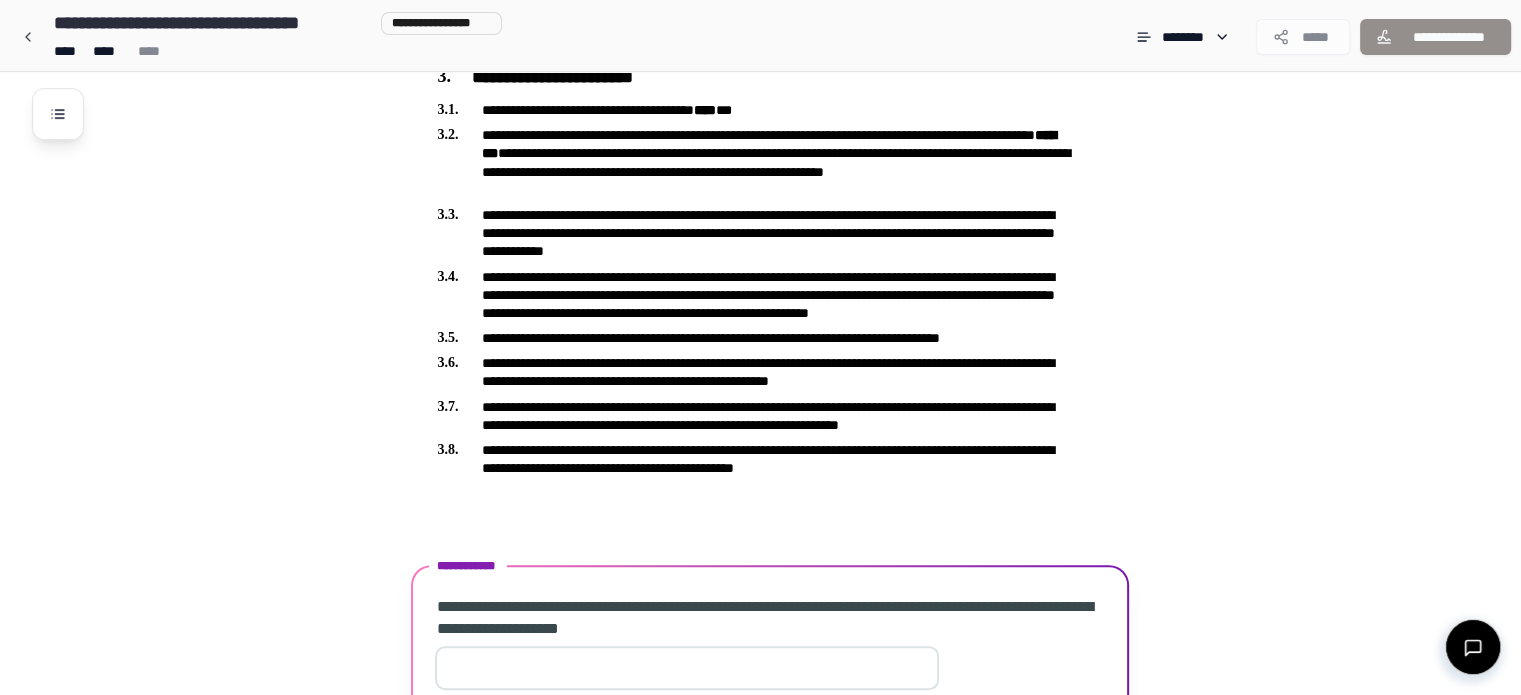 scroll, scrollTop: 869, scrollLeft: 0, axis: vertical 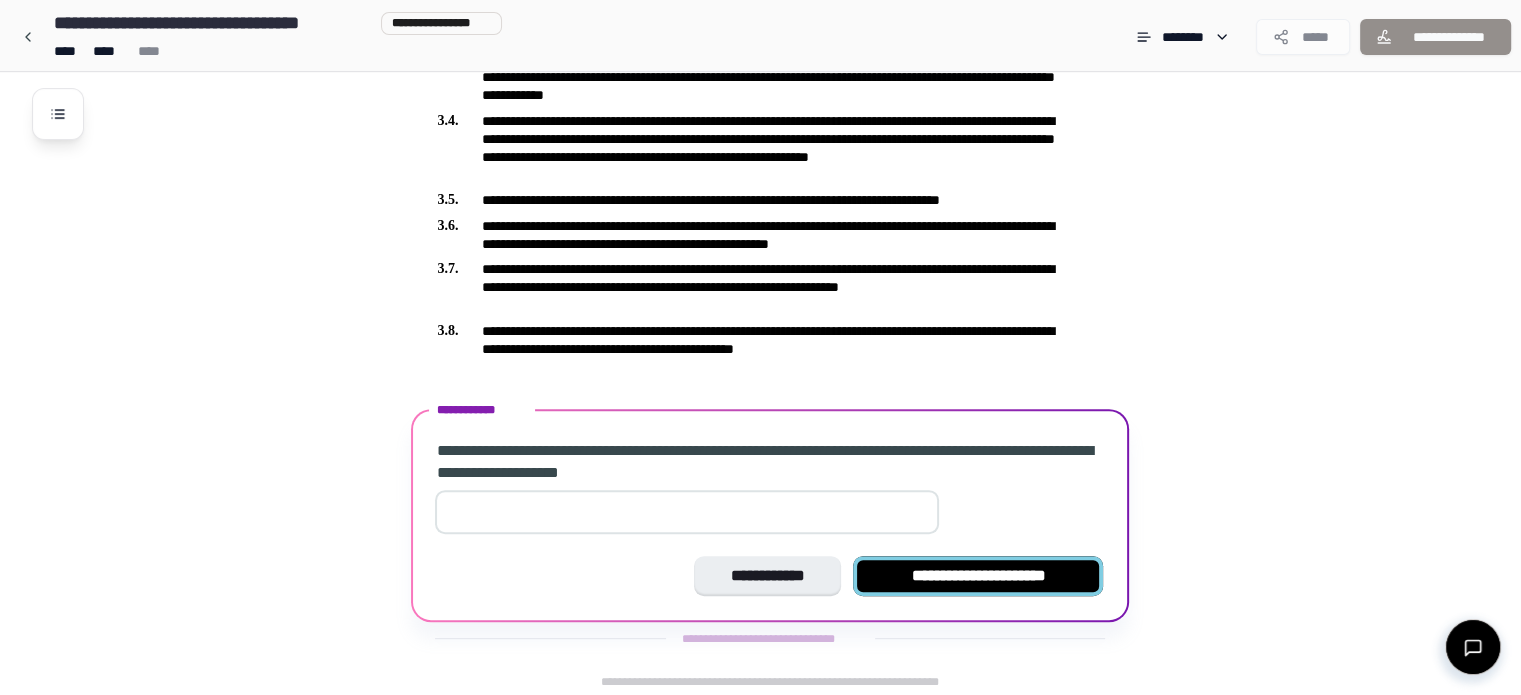 click on "**********" at bounding box center (978, 576) 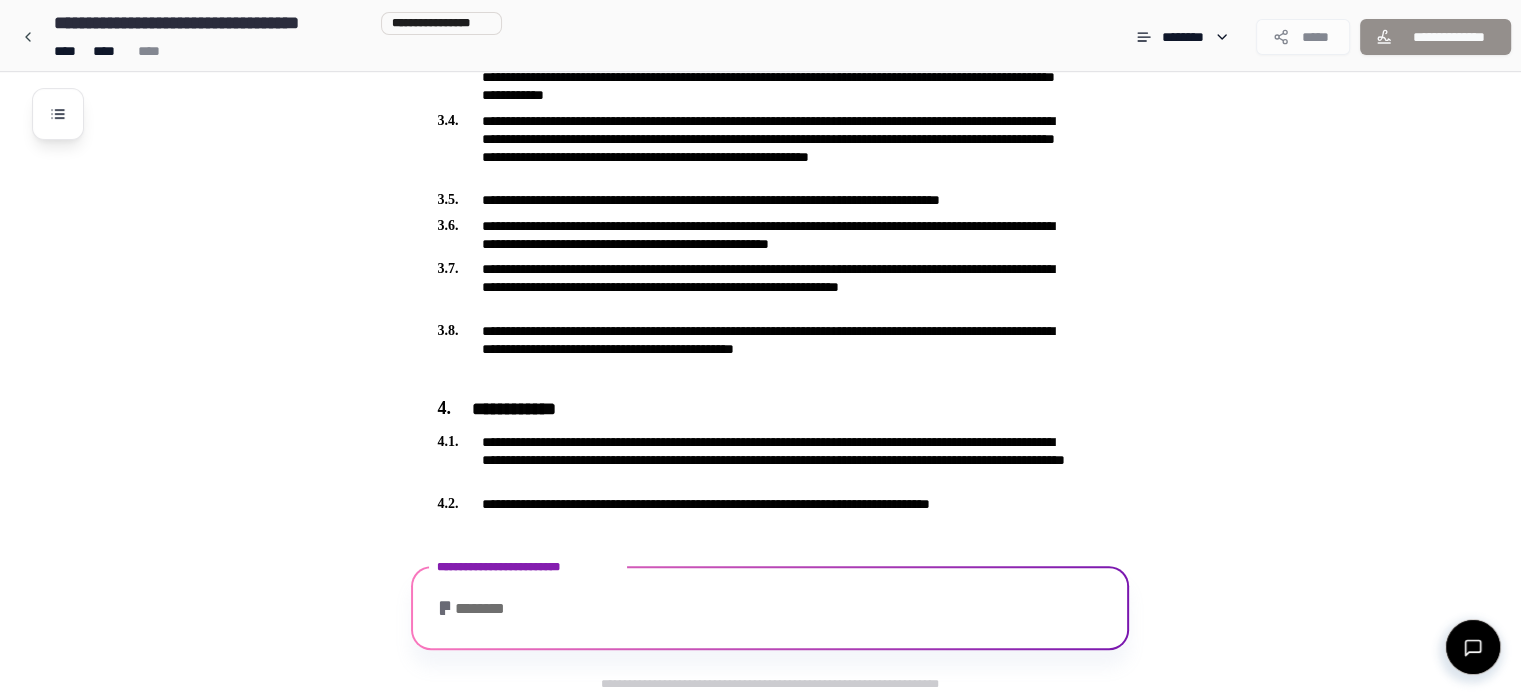 scroll, scrollTop: 962, scrollLeft: 0, axis: vertical 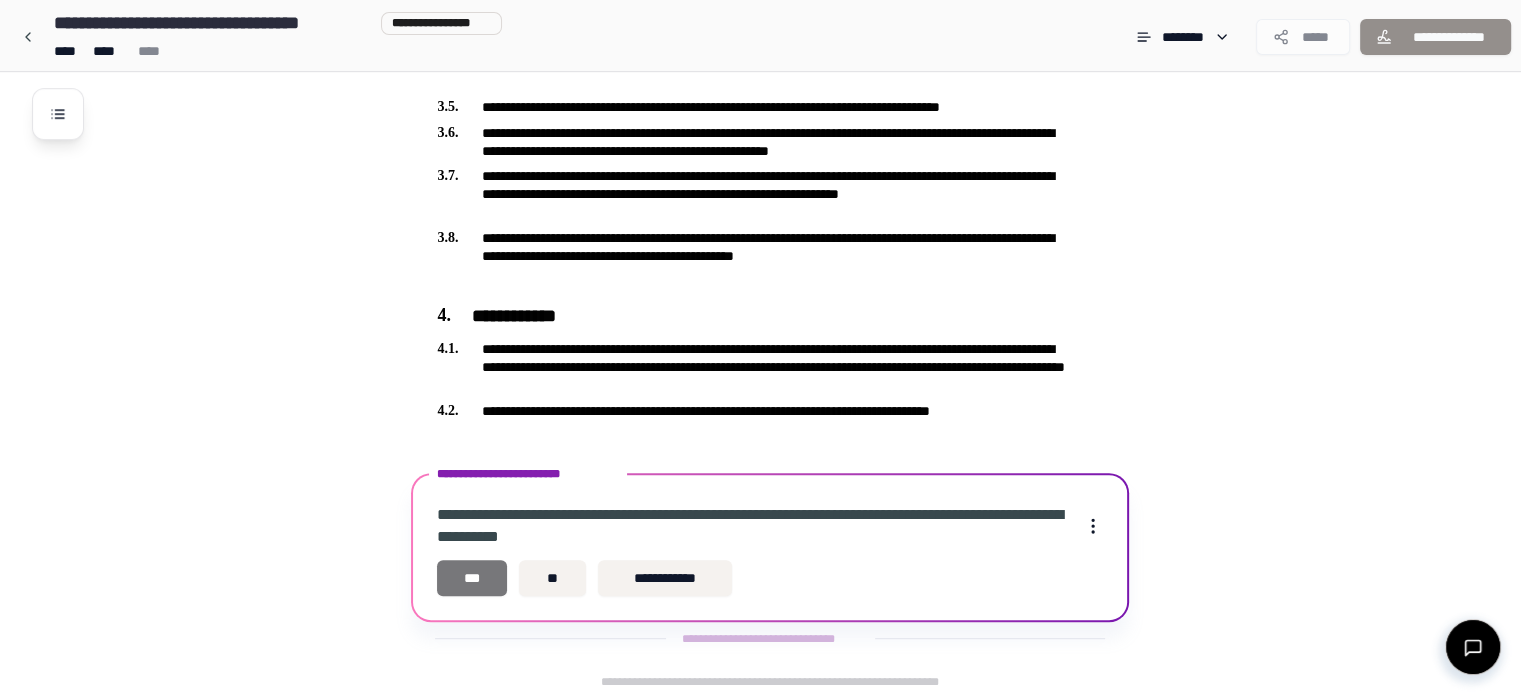 click on "***" at bounding box center (472, 578) 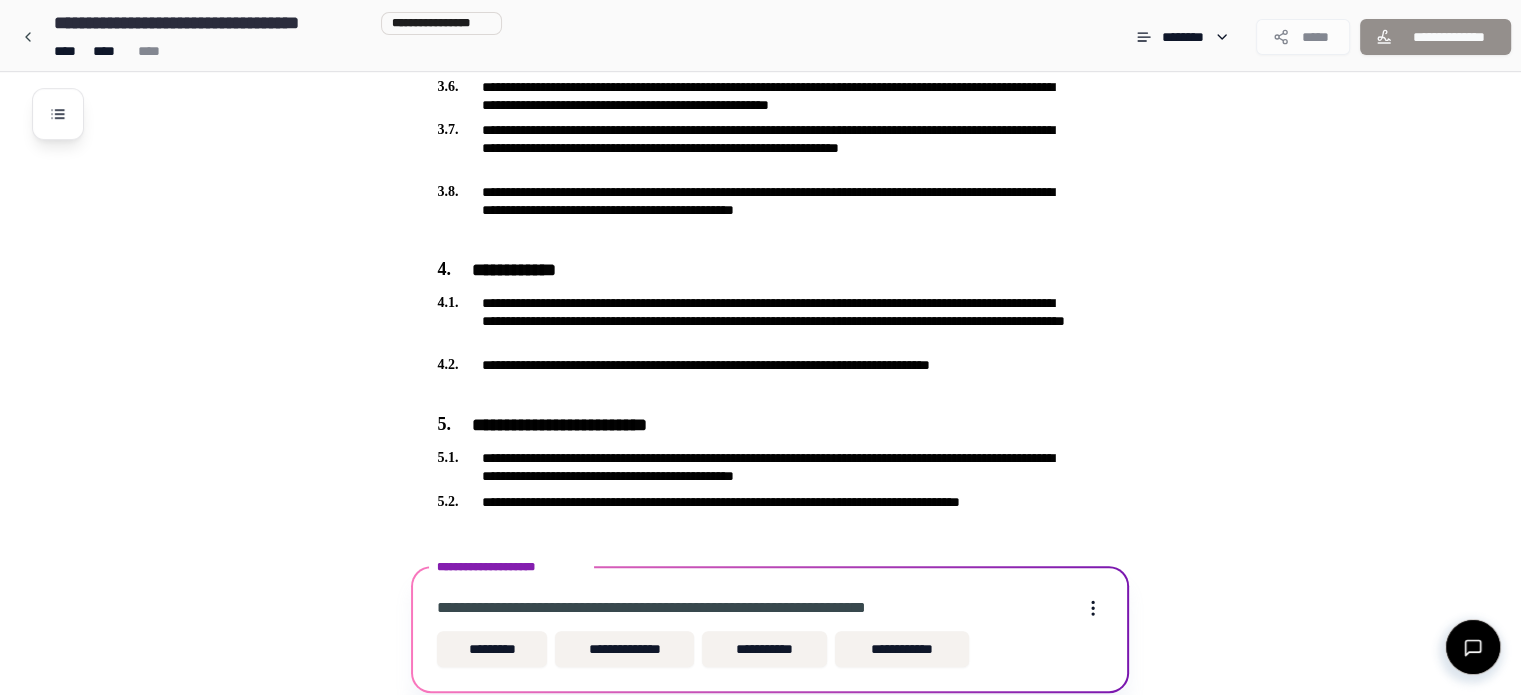 scroll, scrollTop: 1078, scrollLeft: 0, axis: vertical 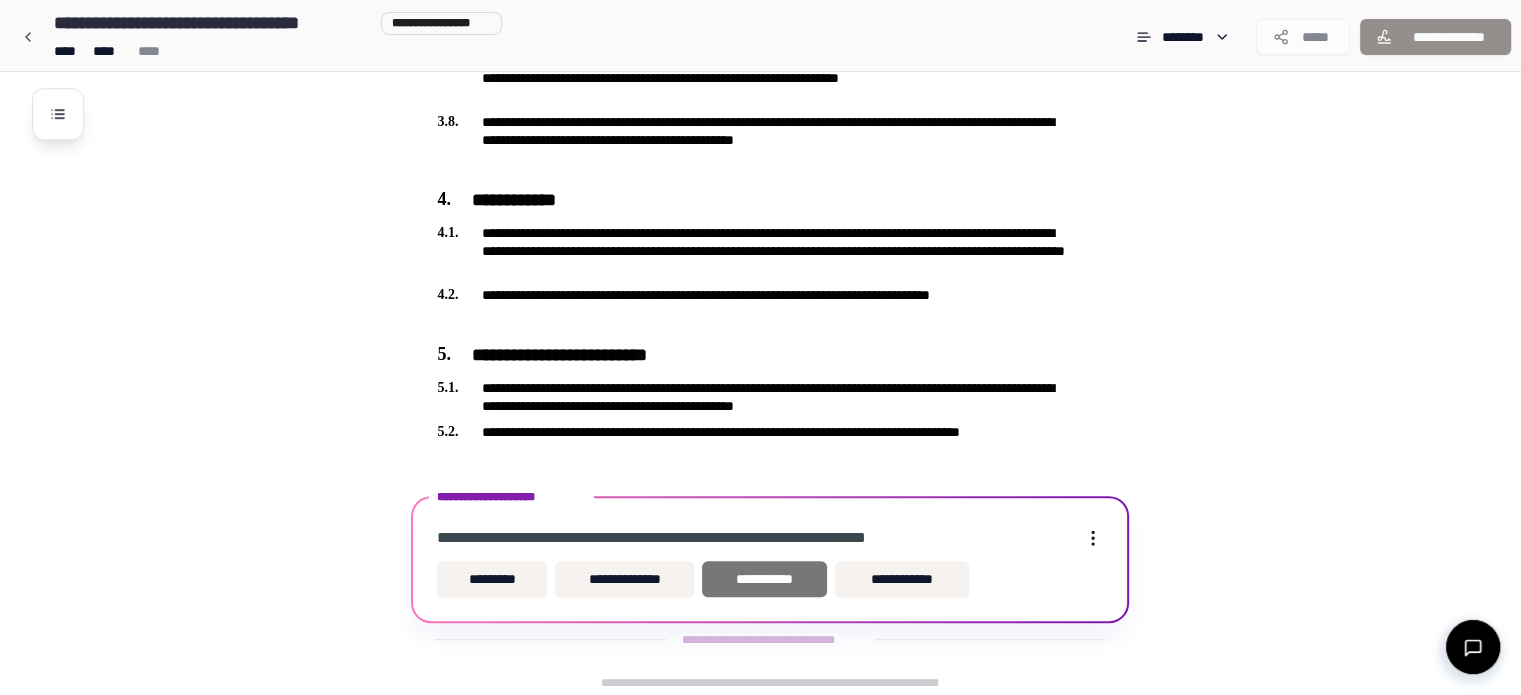 click on "**********" at bounding box center (764, 579) 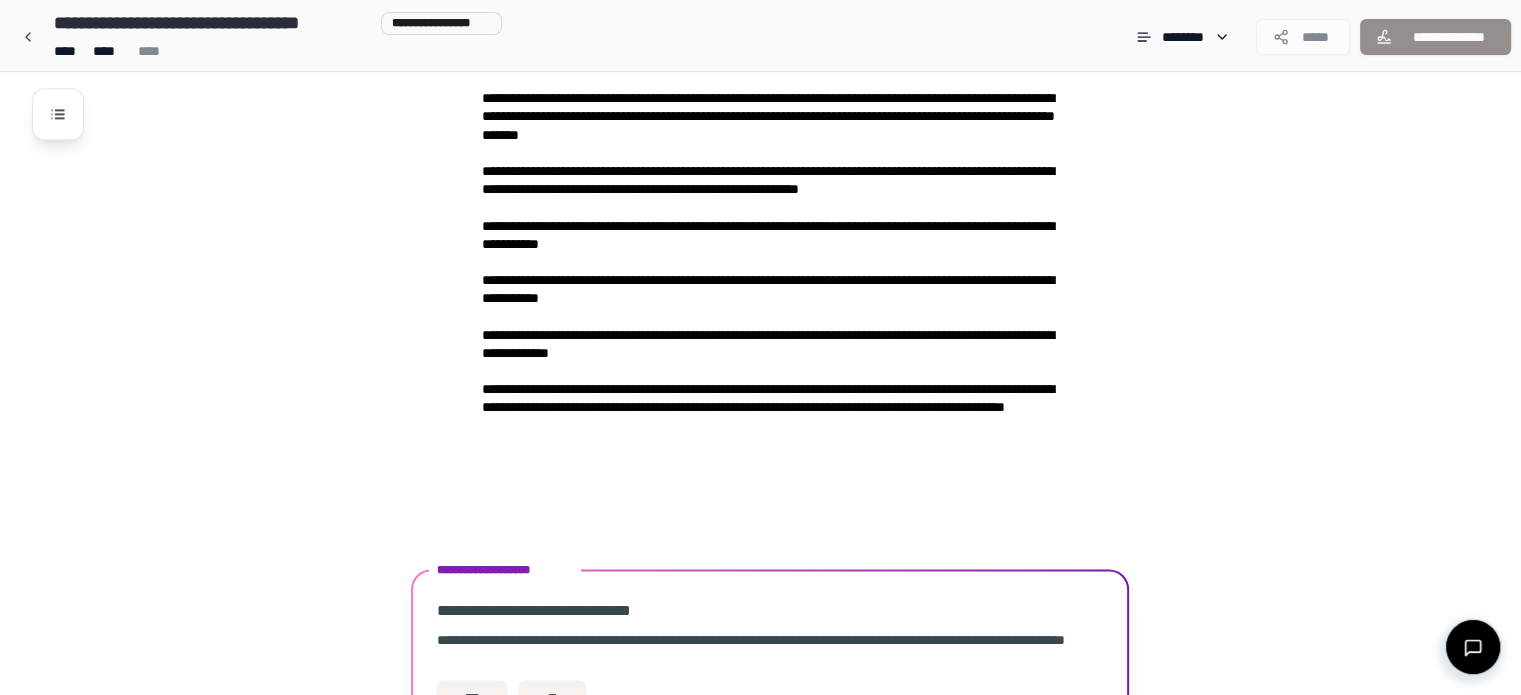 scroll, scrollTop: 2866, scrollLeft: 0, axis: vertical 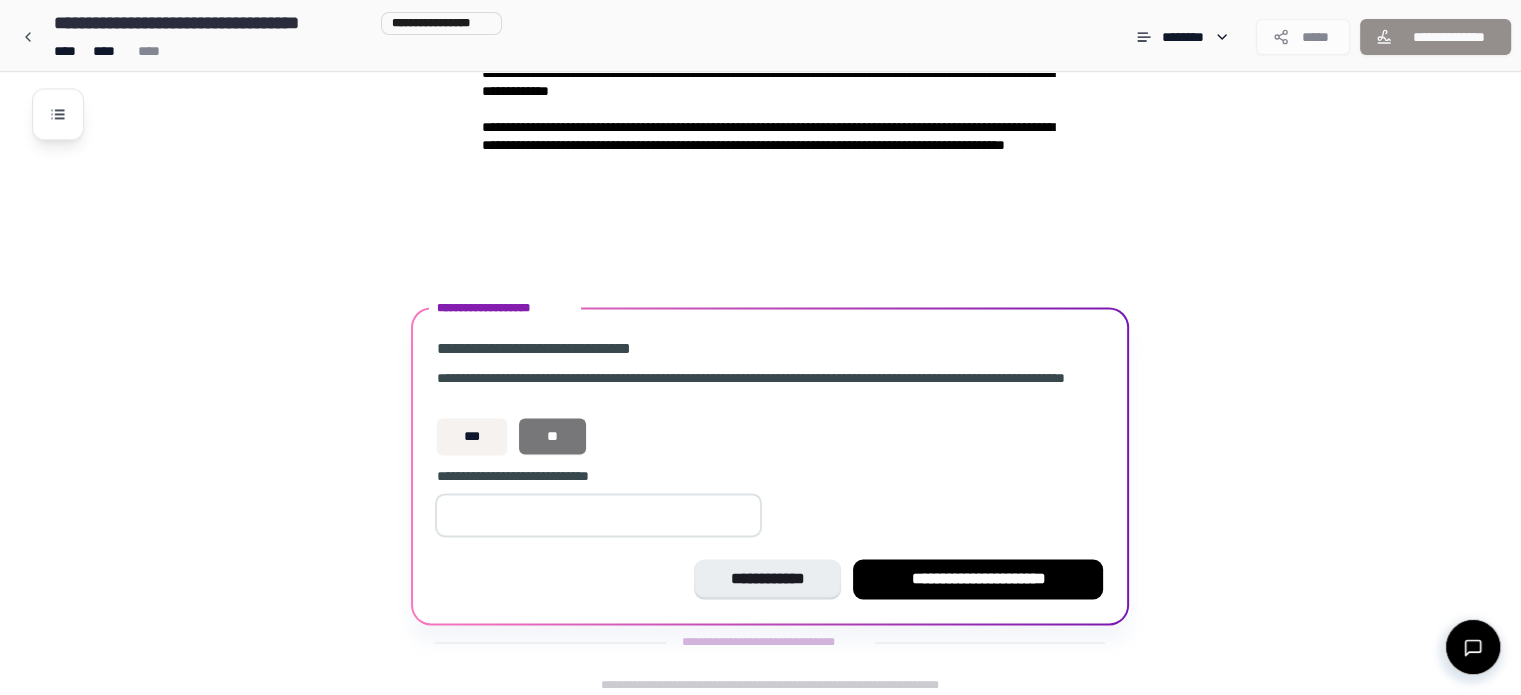 click on "**" at bounding box center [552, 436] 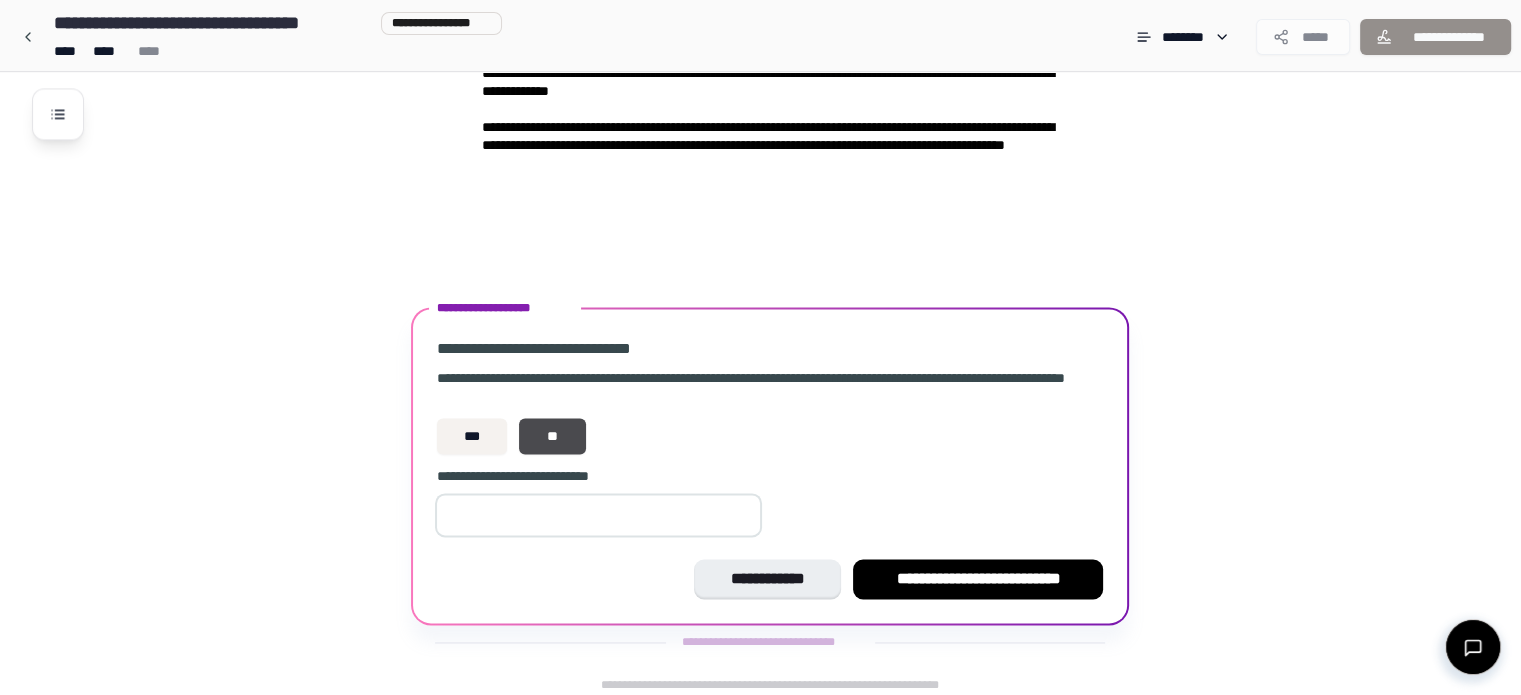 click at bounding box center [598, 515] 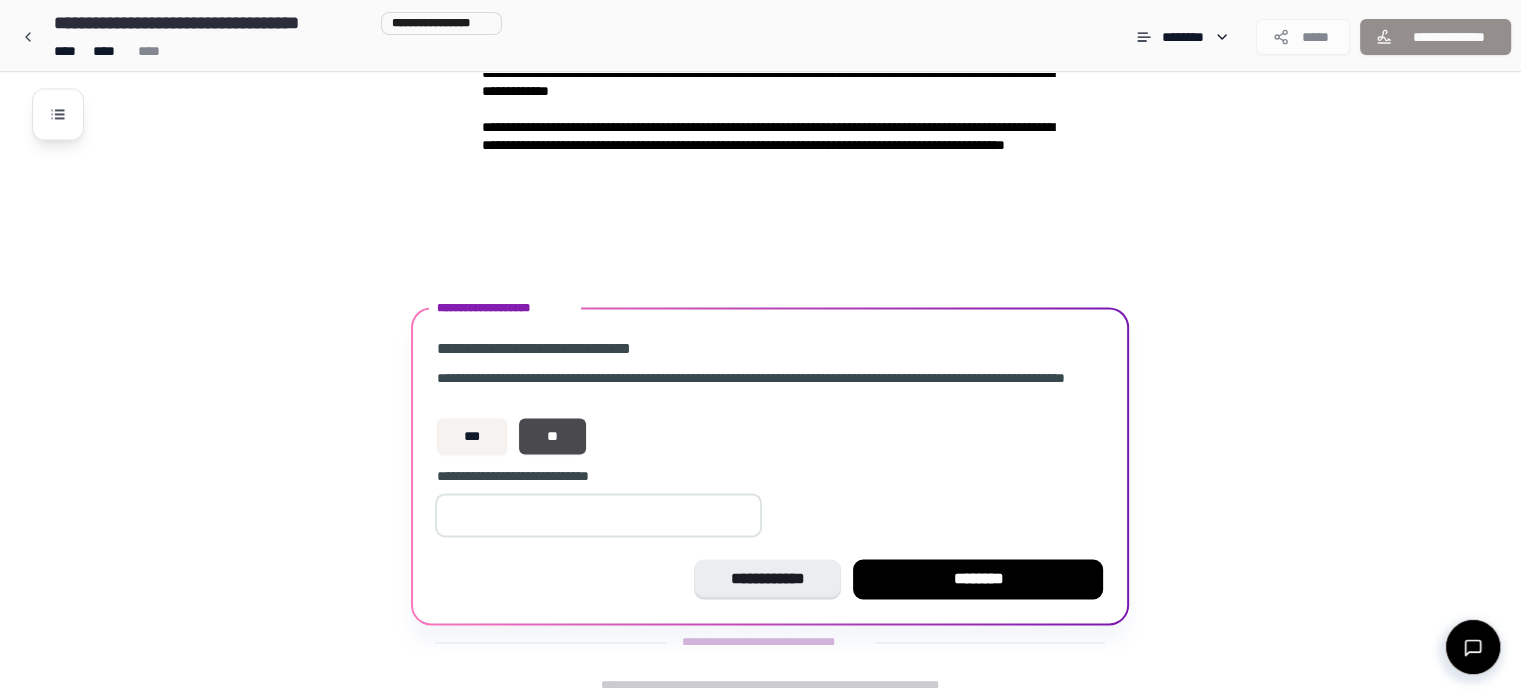 type on "**" 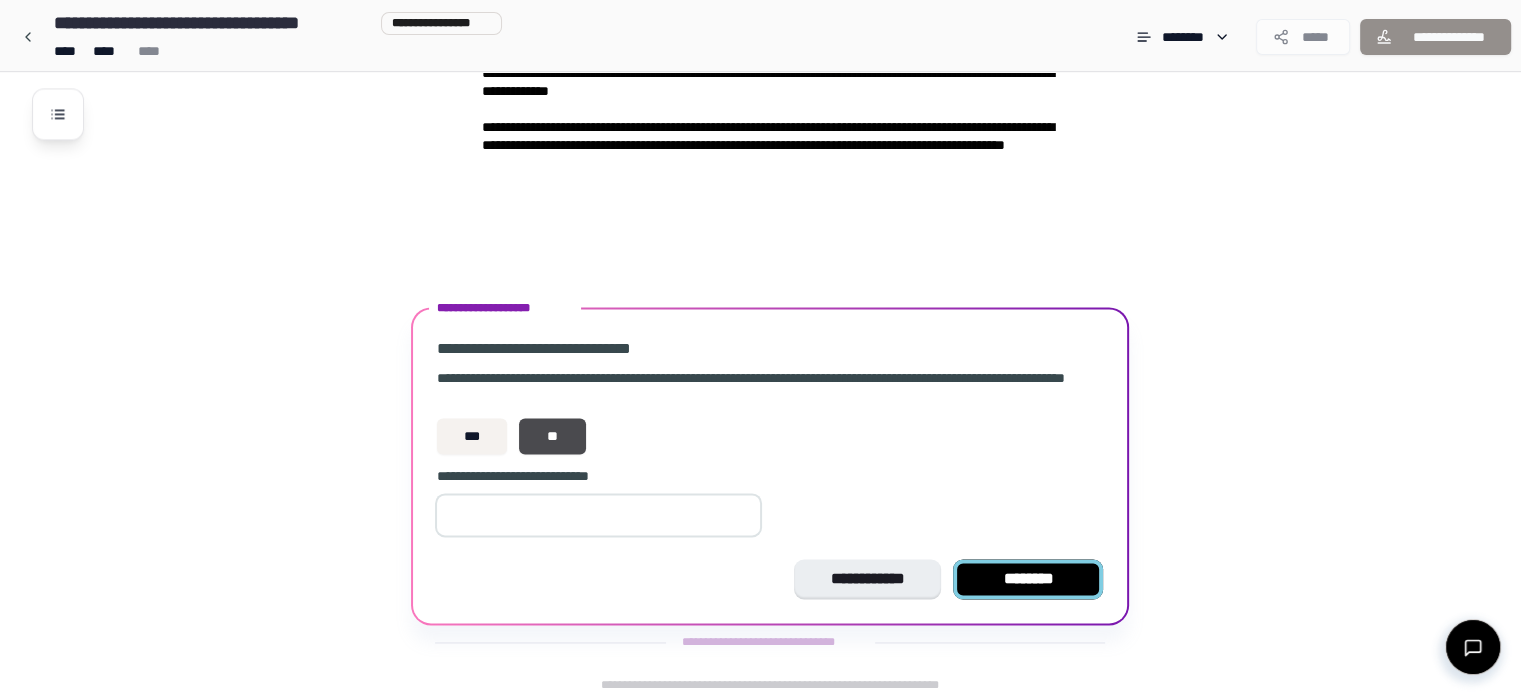 click on "********" at bounding box center [1028, 579] 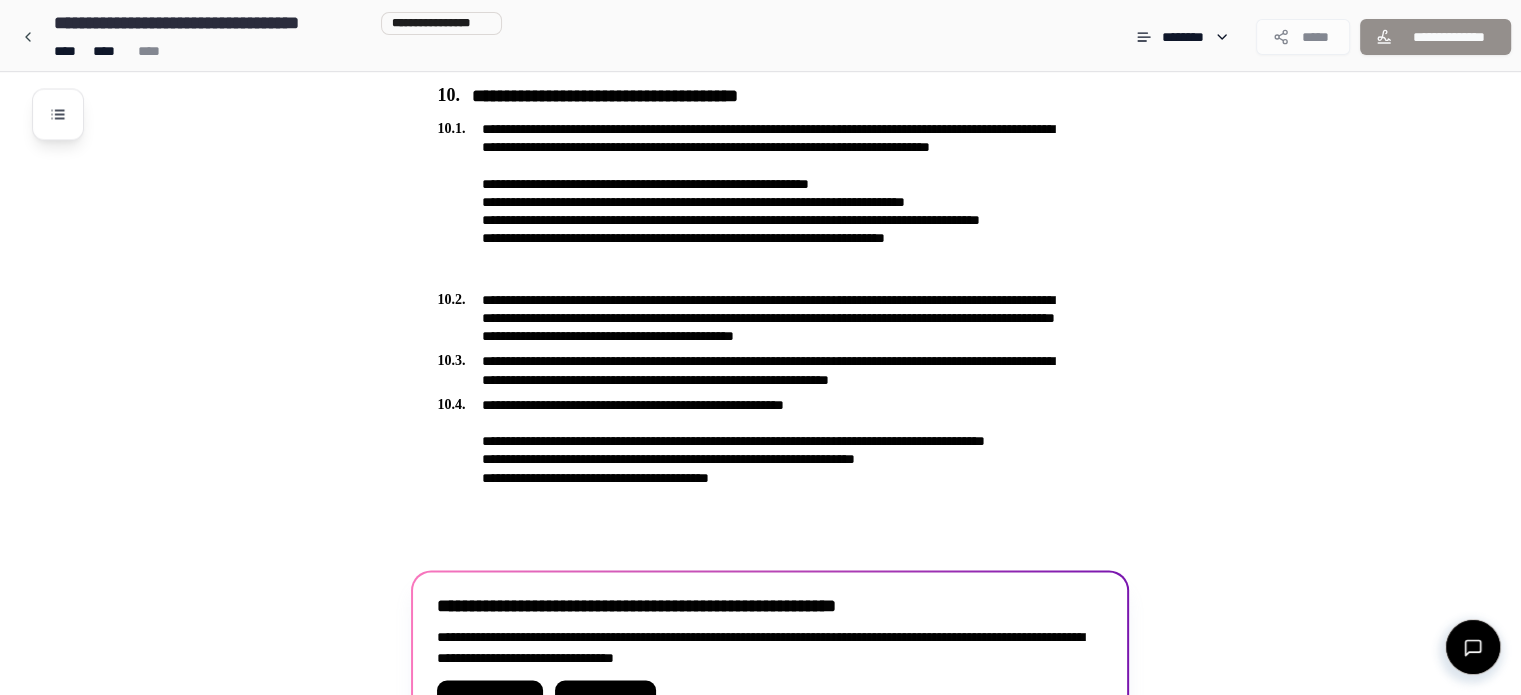 scroll, scrollTop: 3424, scrollLeft: 0, axis: vertical 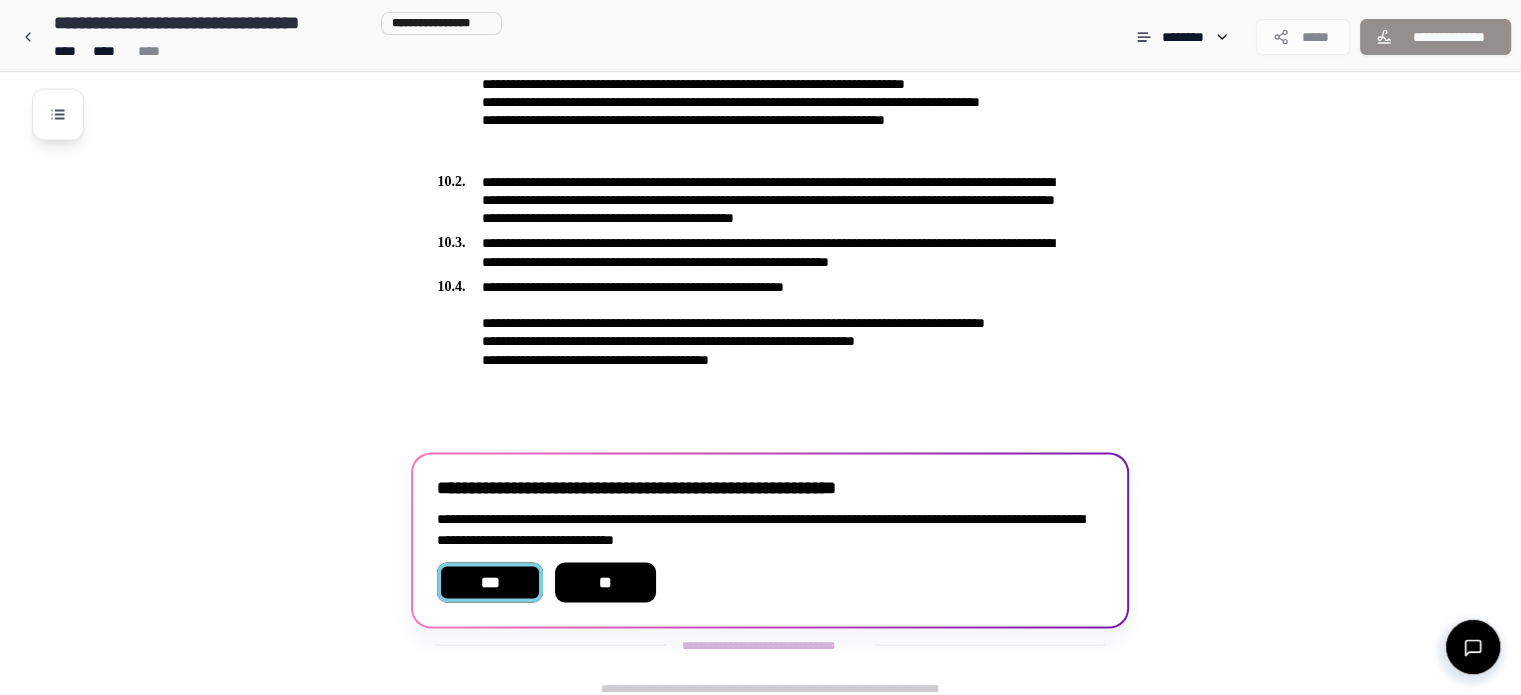 click on "***" at bounding box center [489, 582] 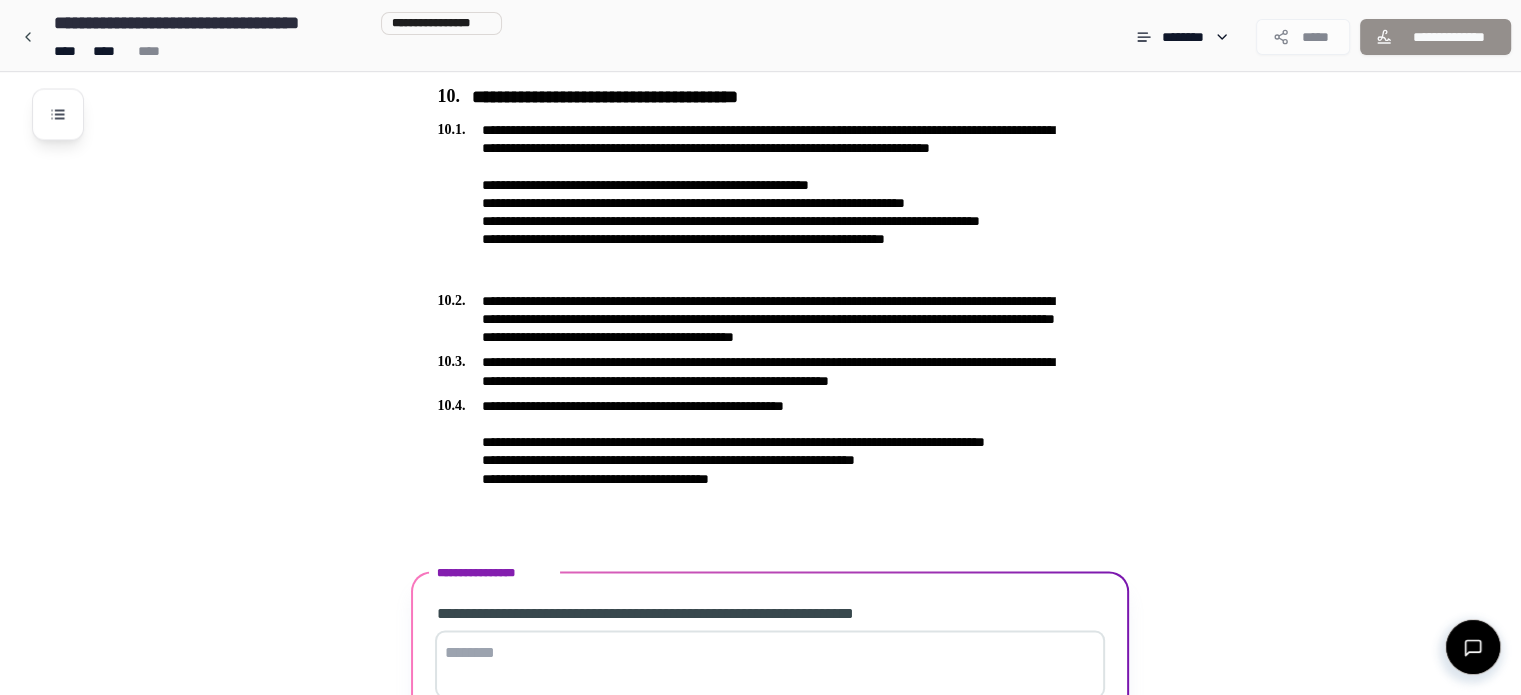 scroll, scrollTop: 3464, scrollLeft: 0, axis: vertical 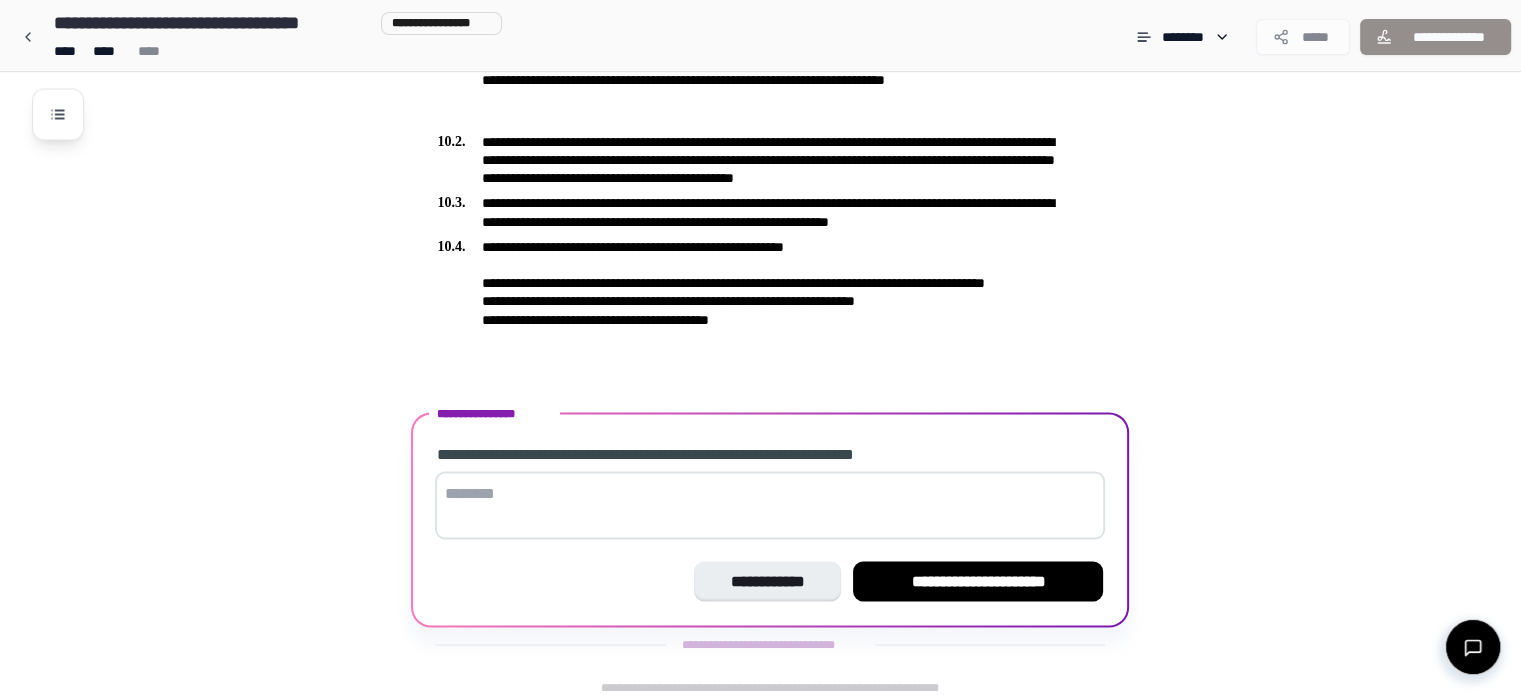 click at bounding box center (770, 505) 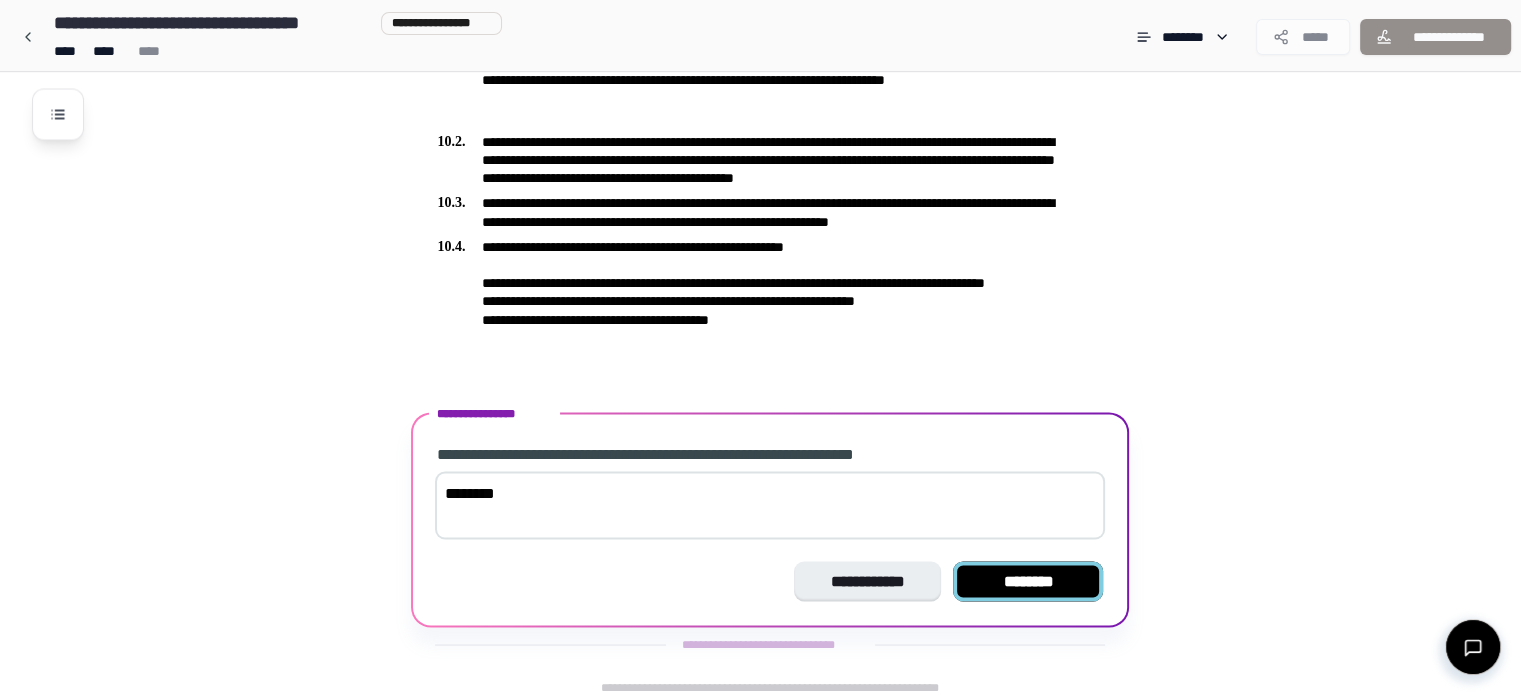 type on "********" 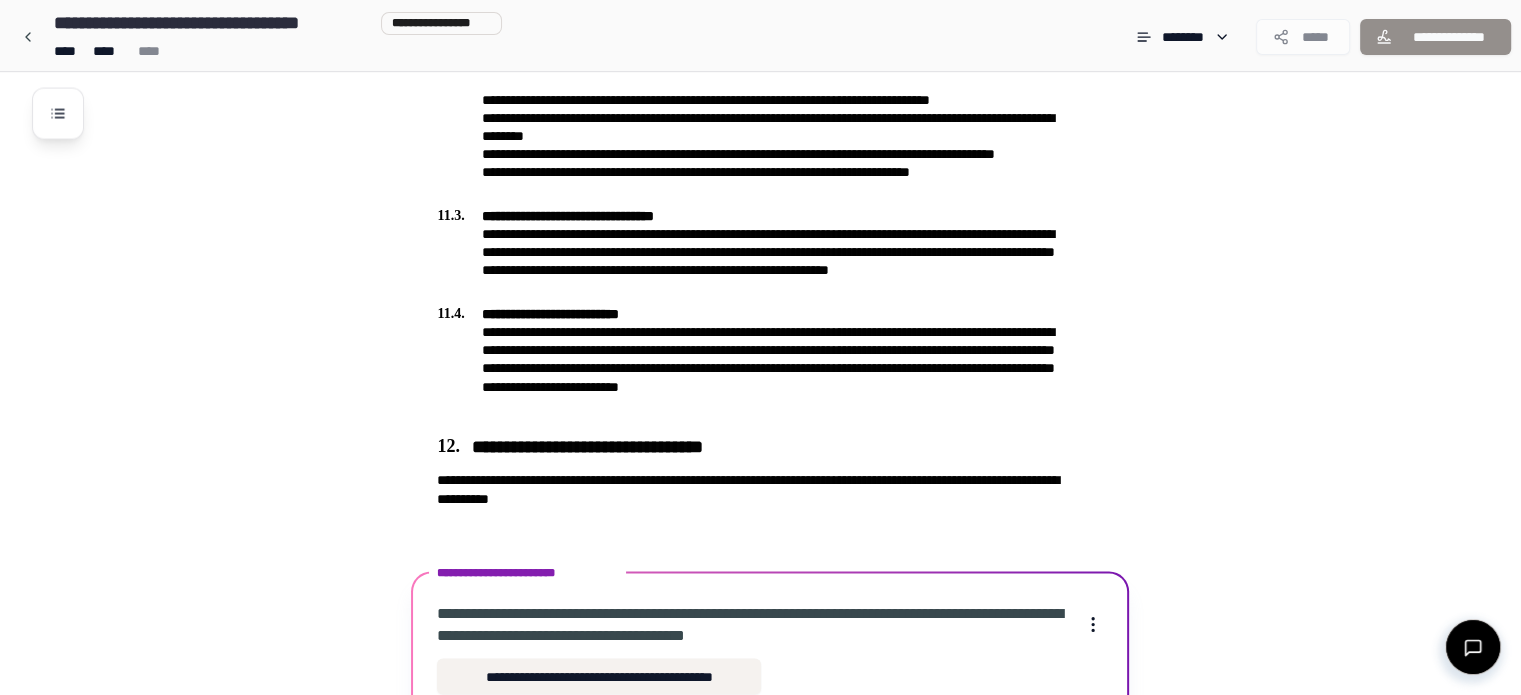 scroll, scrollTop: 4066, scrollLeft: 0, axis: vertical 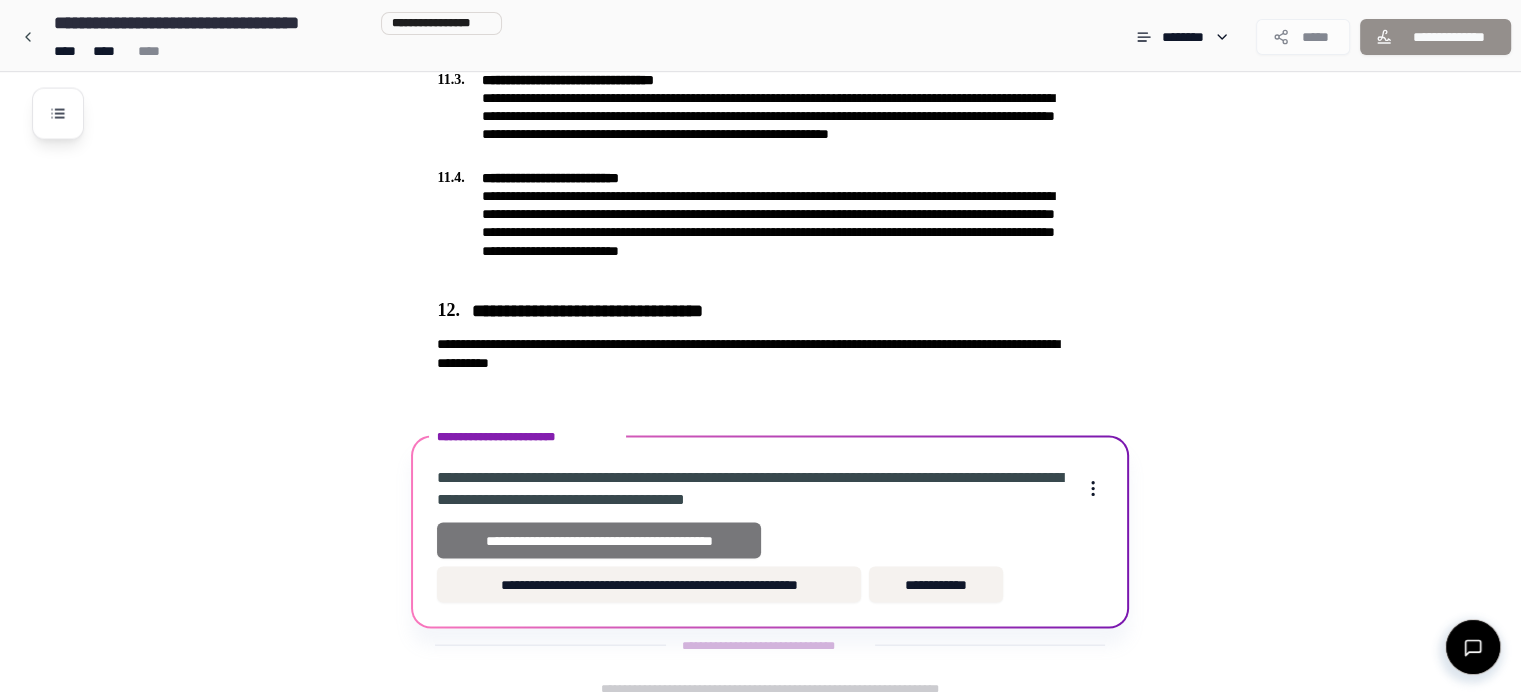 click on "**********" at bounding box center [598, 541] 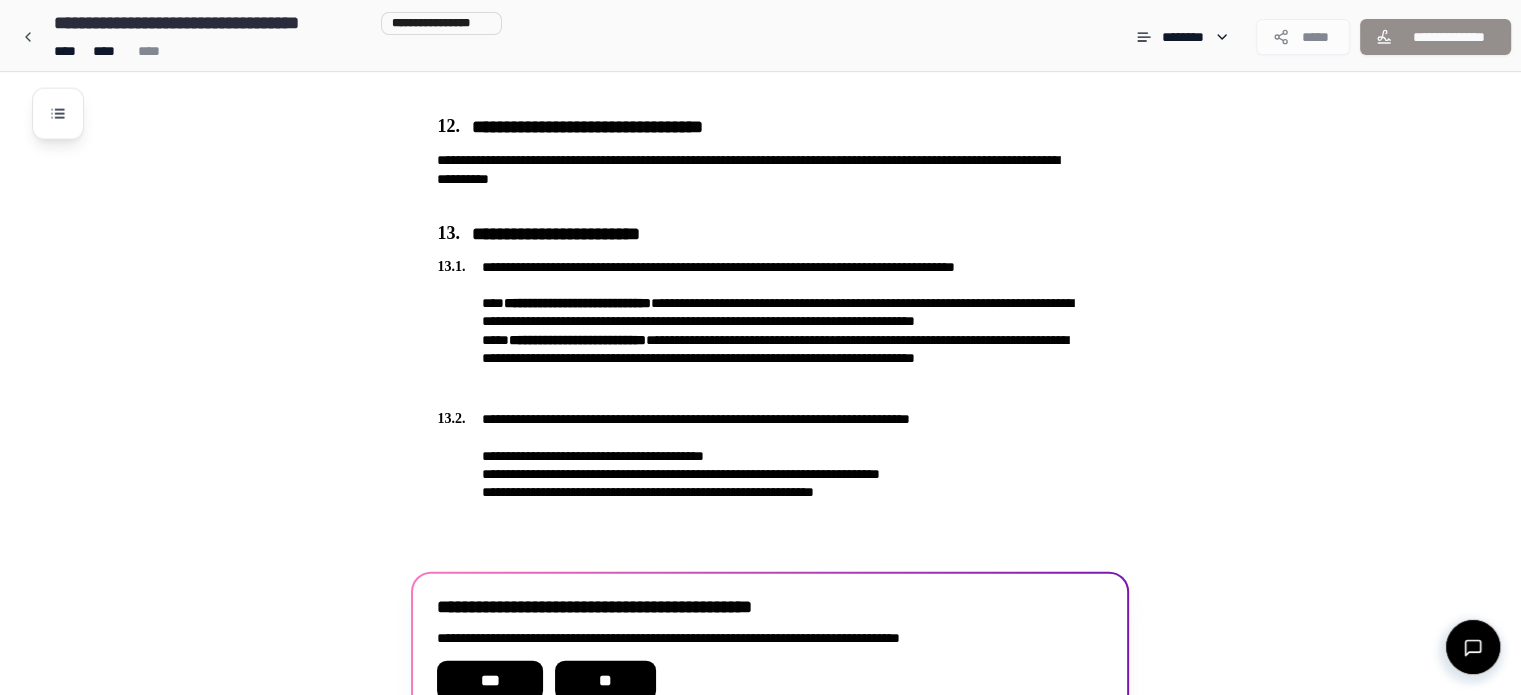 scroll, scrollTop: 4348, scrollLeft: 0, axis: vertical 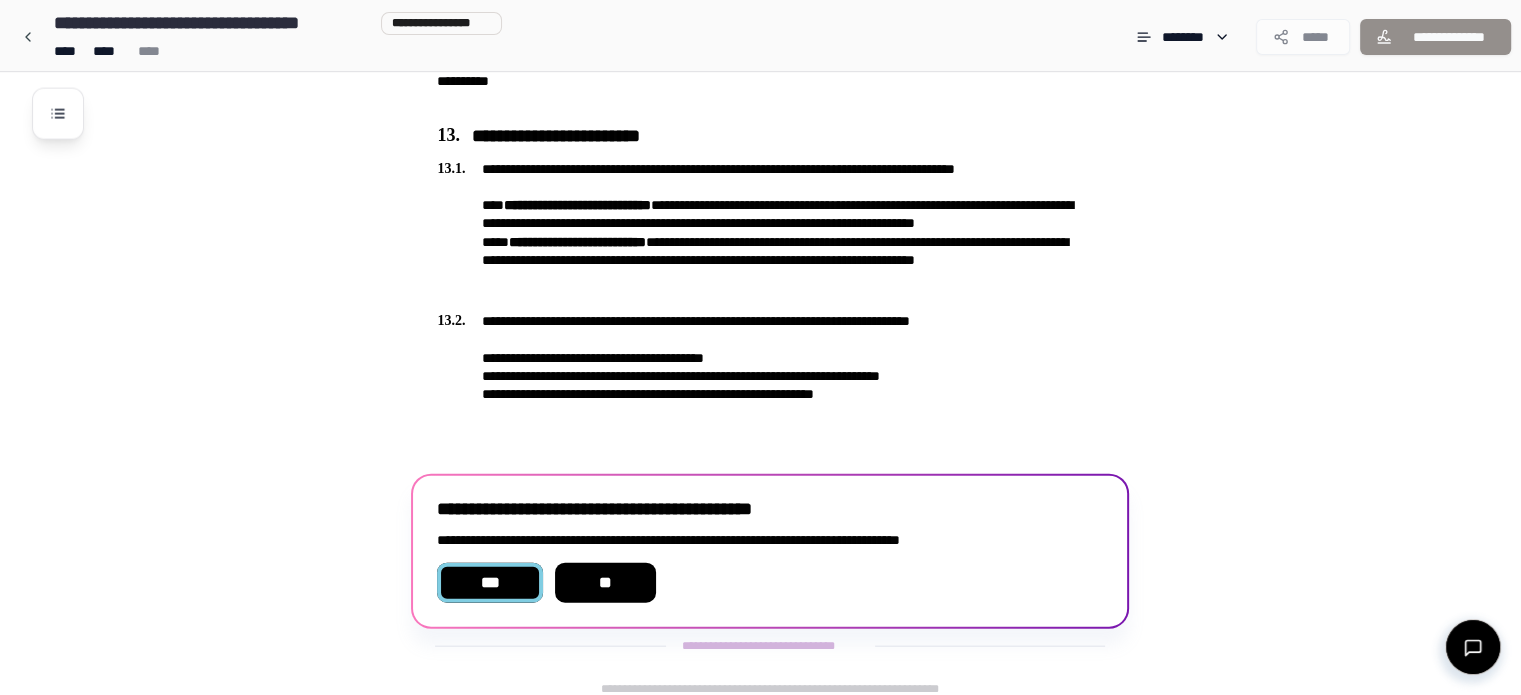 click on "***" at bounding box center (489, 583) 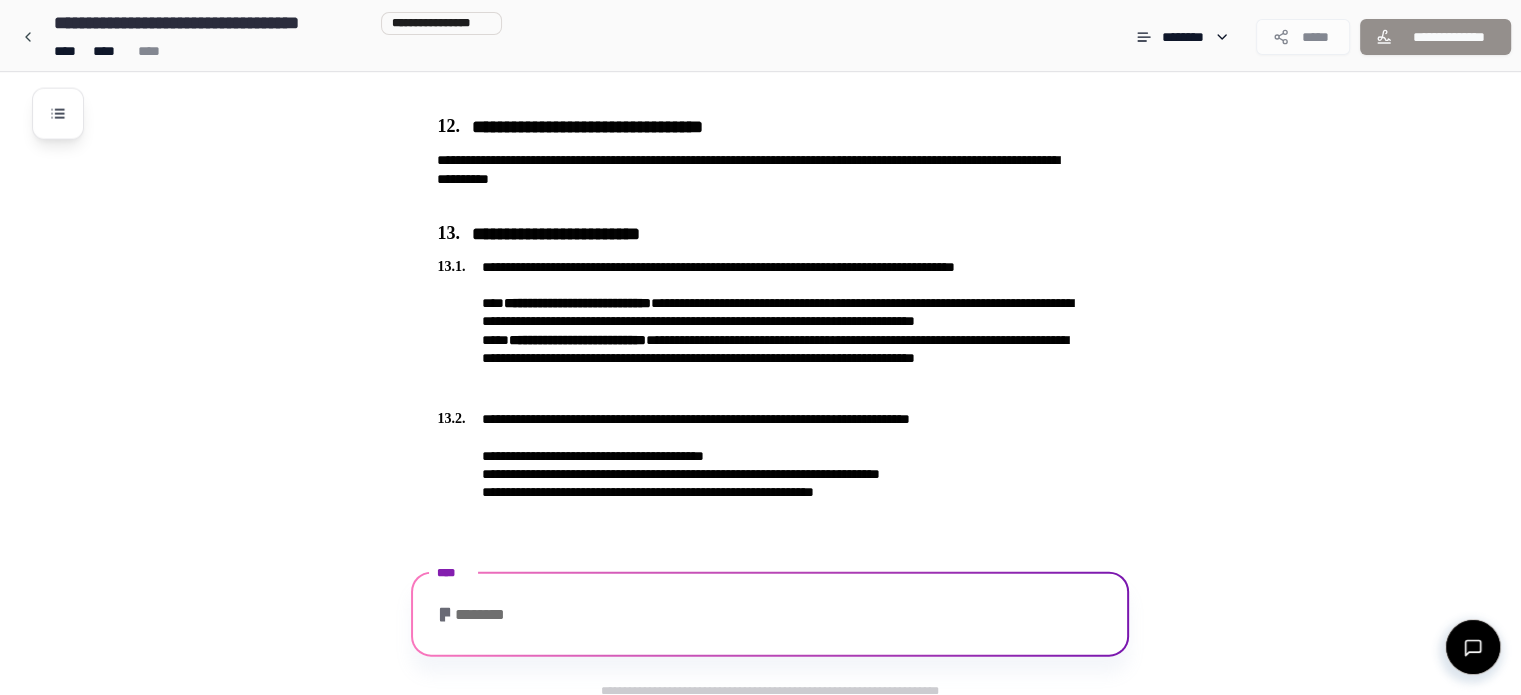 scroll, scrollTop: 4364, scrollLeft: 0, axis: vertical 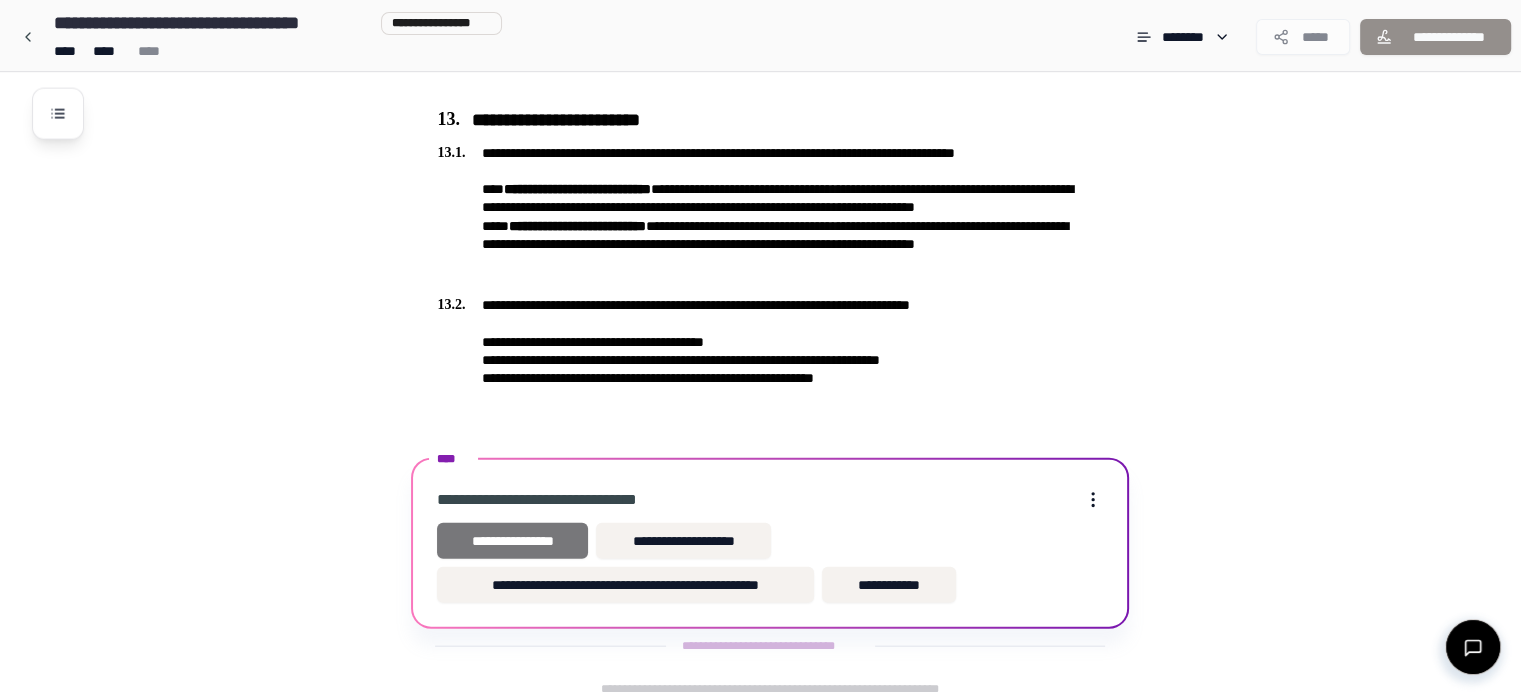 click on "**********" at bounding box center [512, 541] 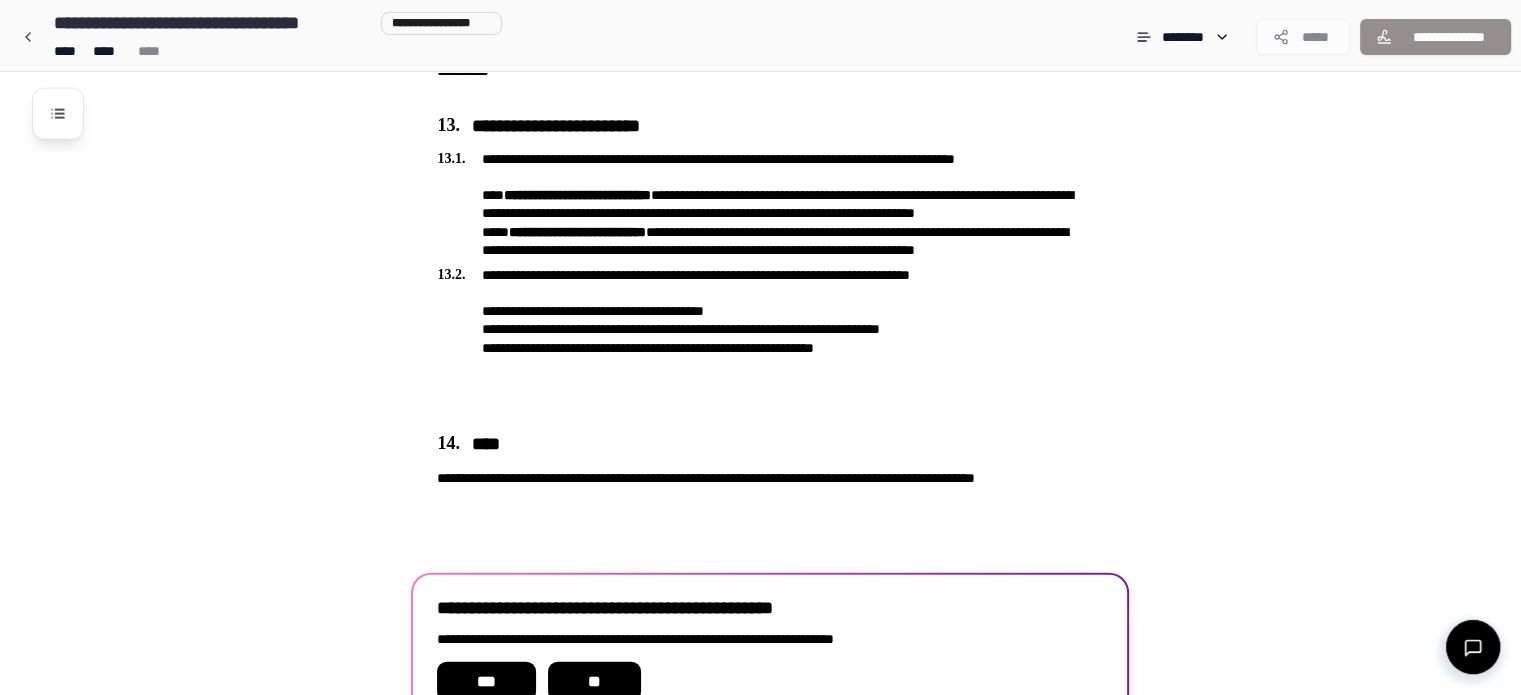 scroll, scrollTop: 4456, scrollLeft: 0, axis: vertical 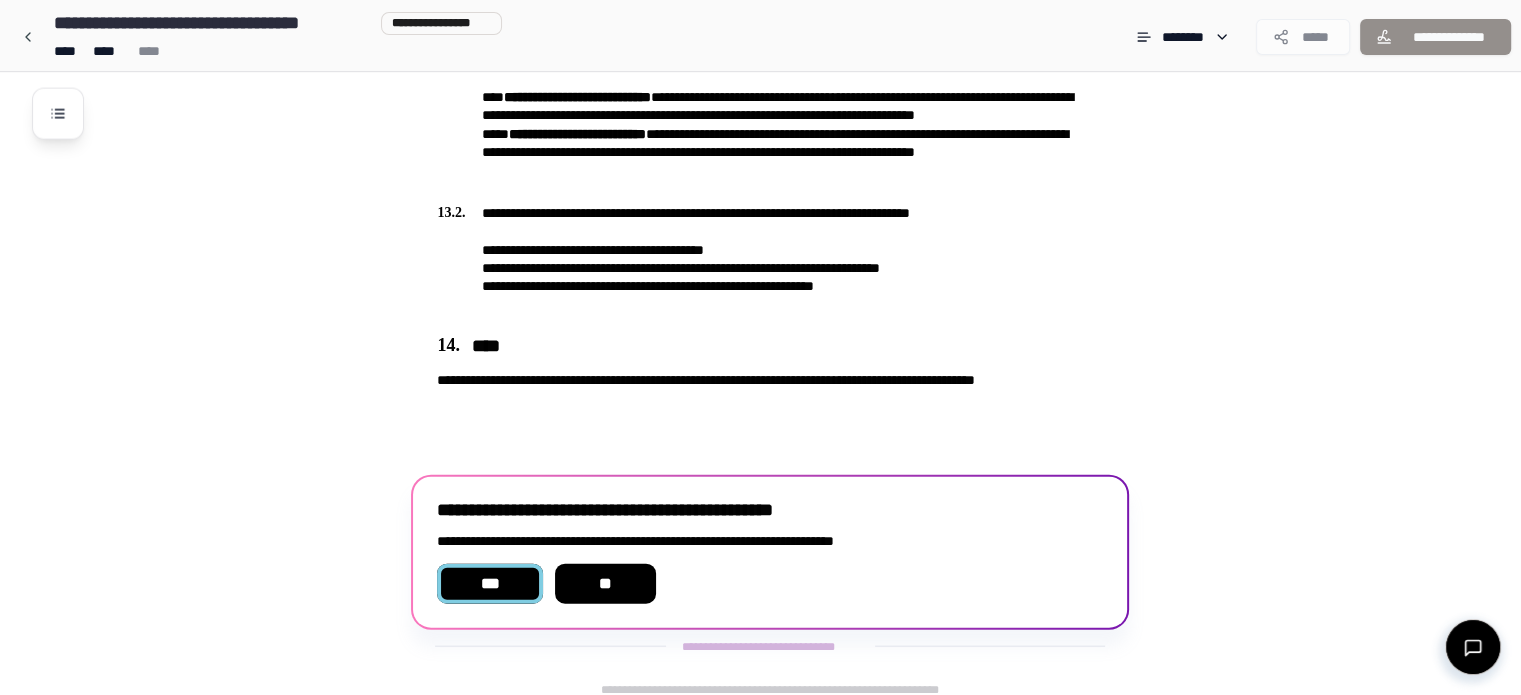 click on "***" at bounding box center [489, 584] 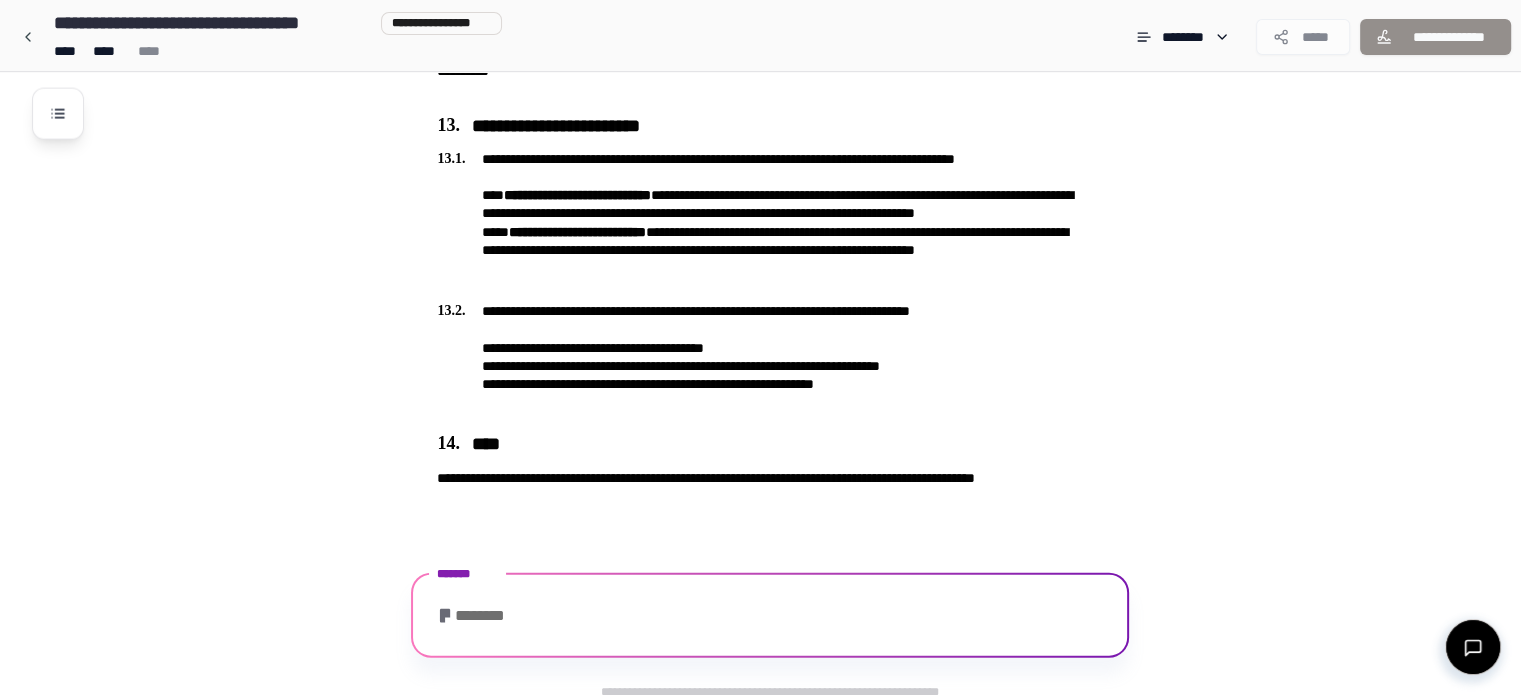 scroll, scrollTop: 4472, scrollLeft: 0, axis: vertical 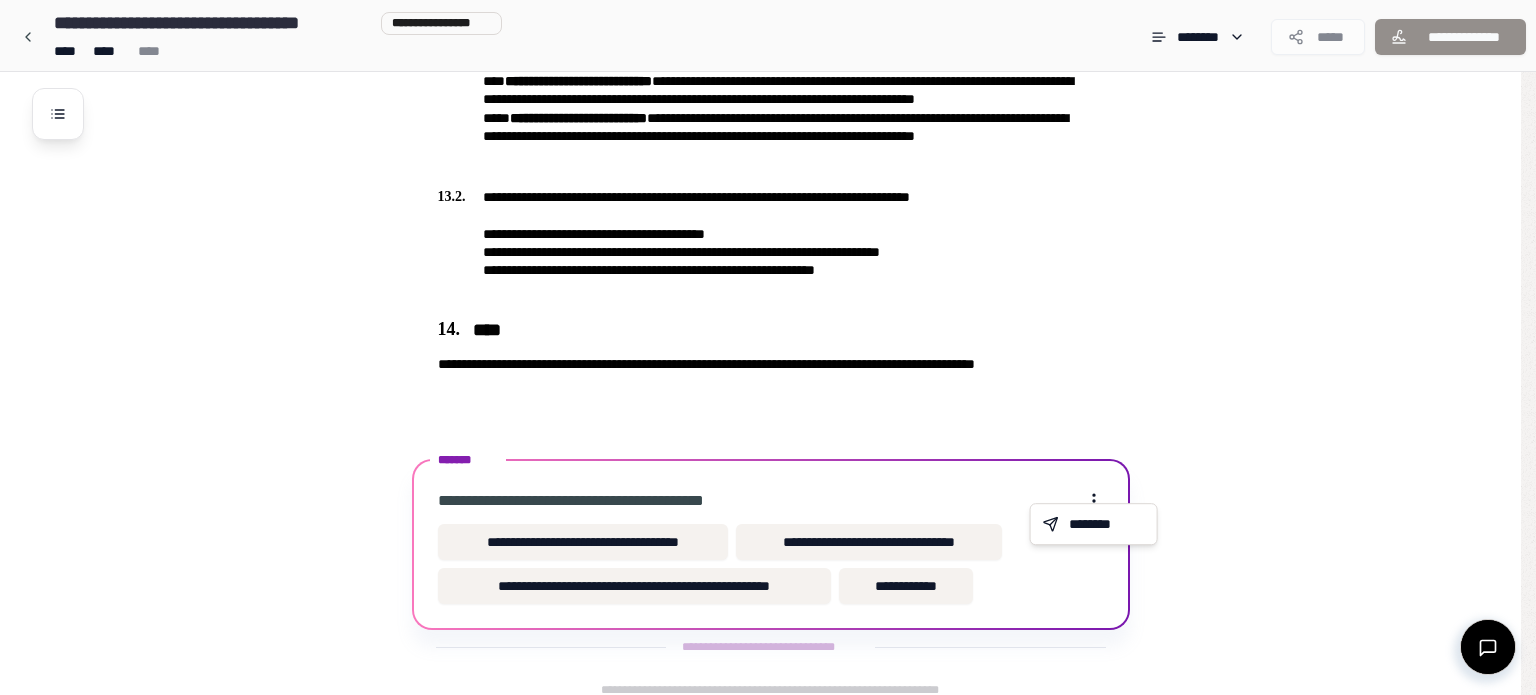 click on "**********" at bounding box center (768, -1889) 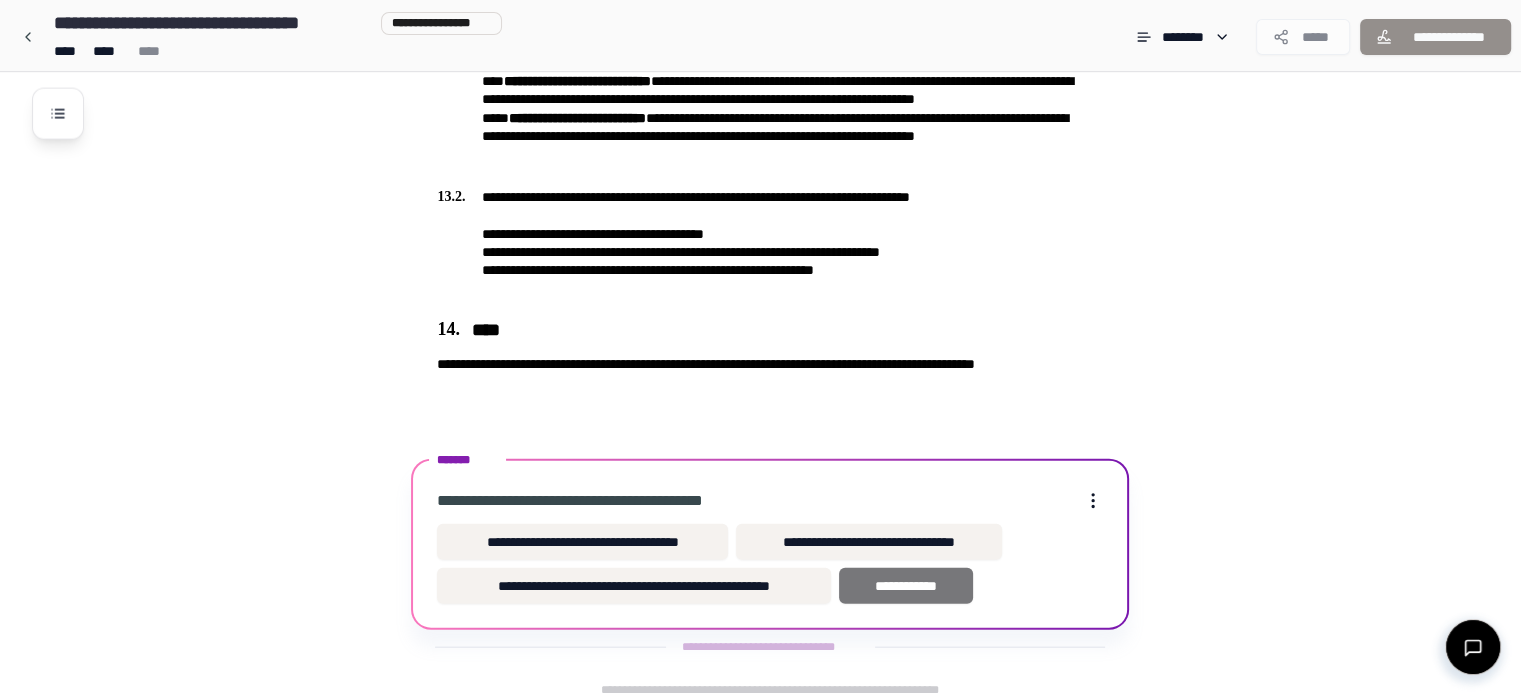 click on "**********" at bounding box center (906, 586) 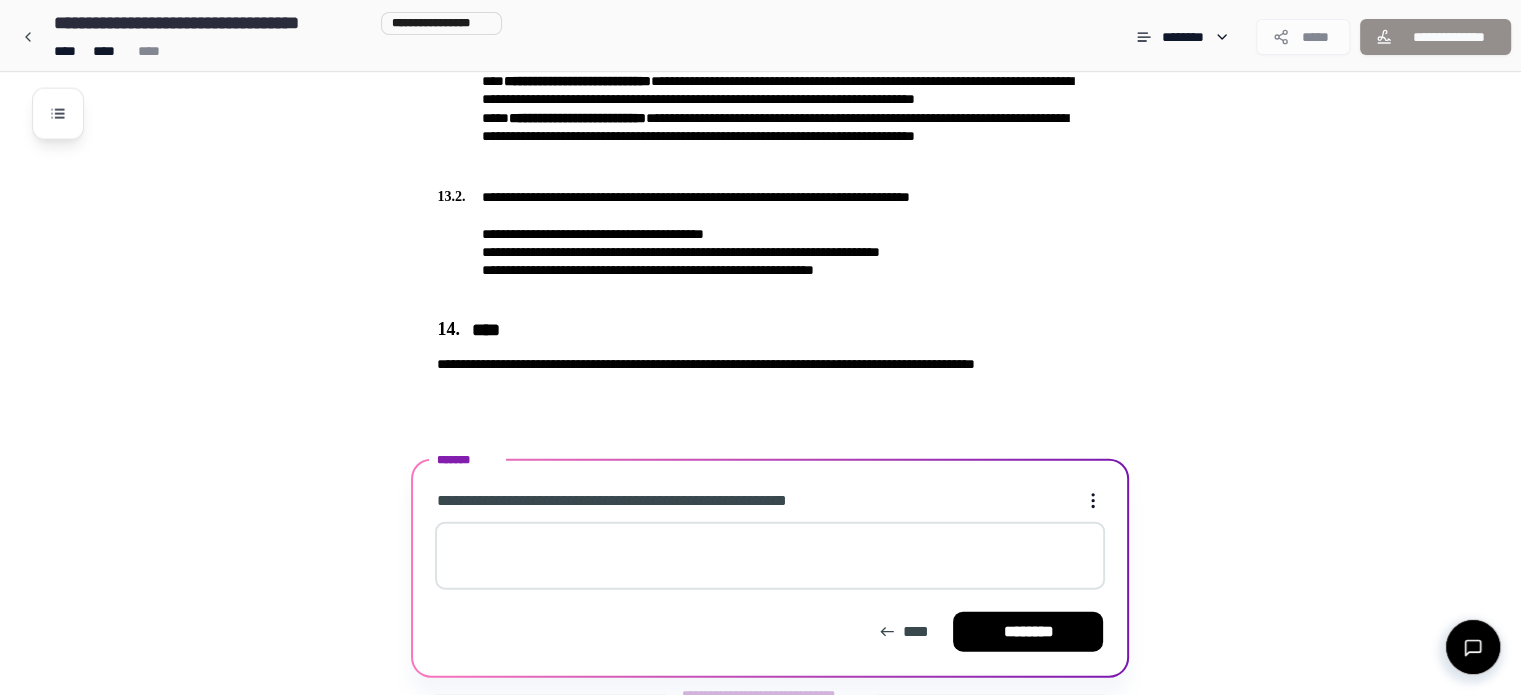 scroll, scrollTop: 4520, scrollLeft: 0, axis: vertical 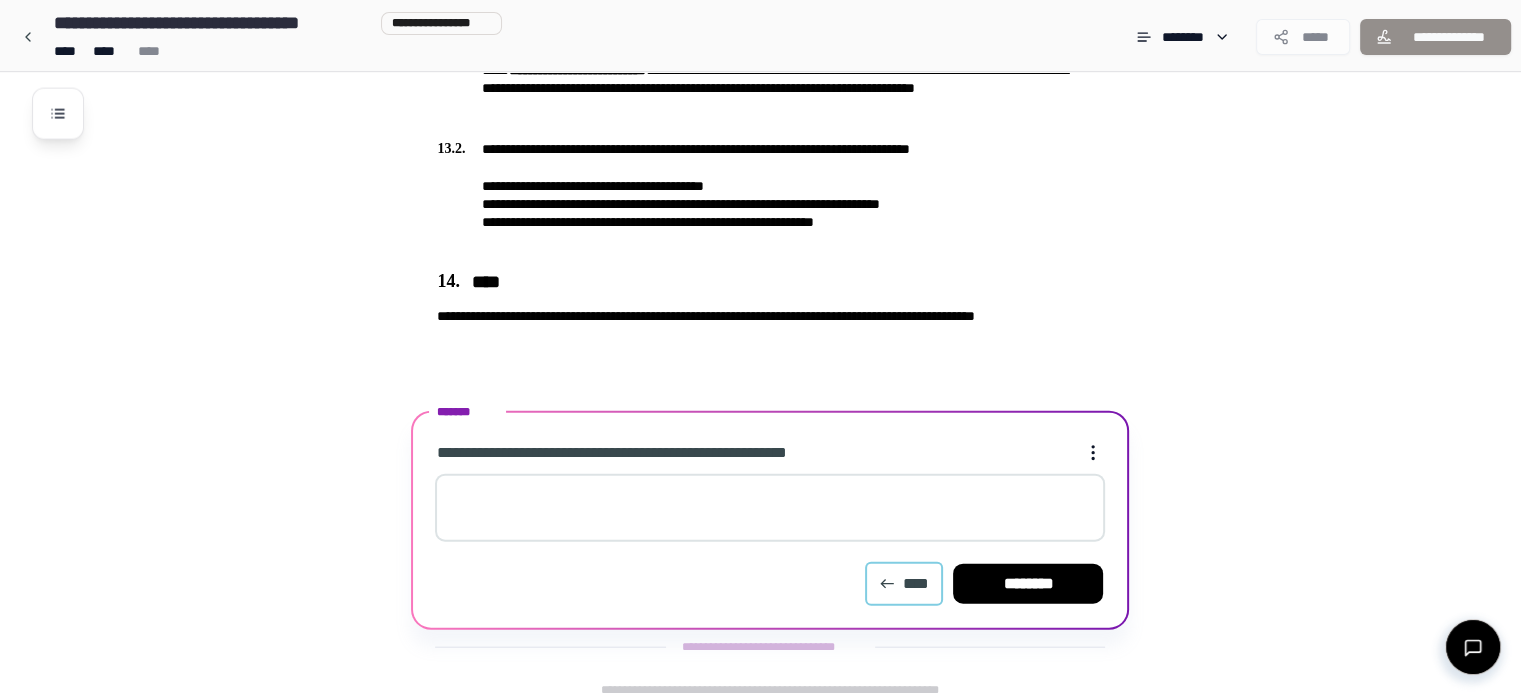 click on "****" at bounding box center [904, 584] 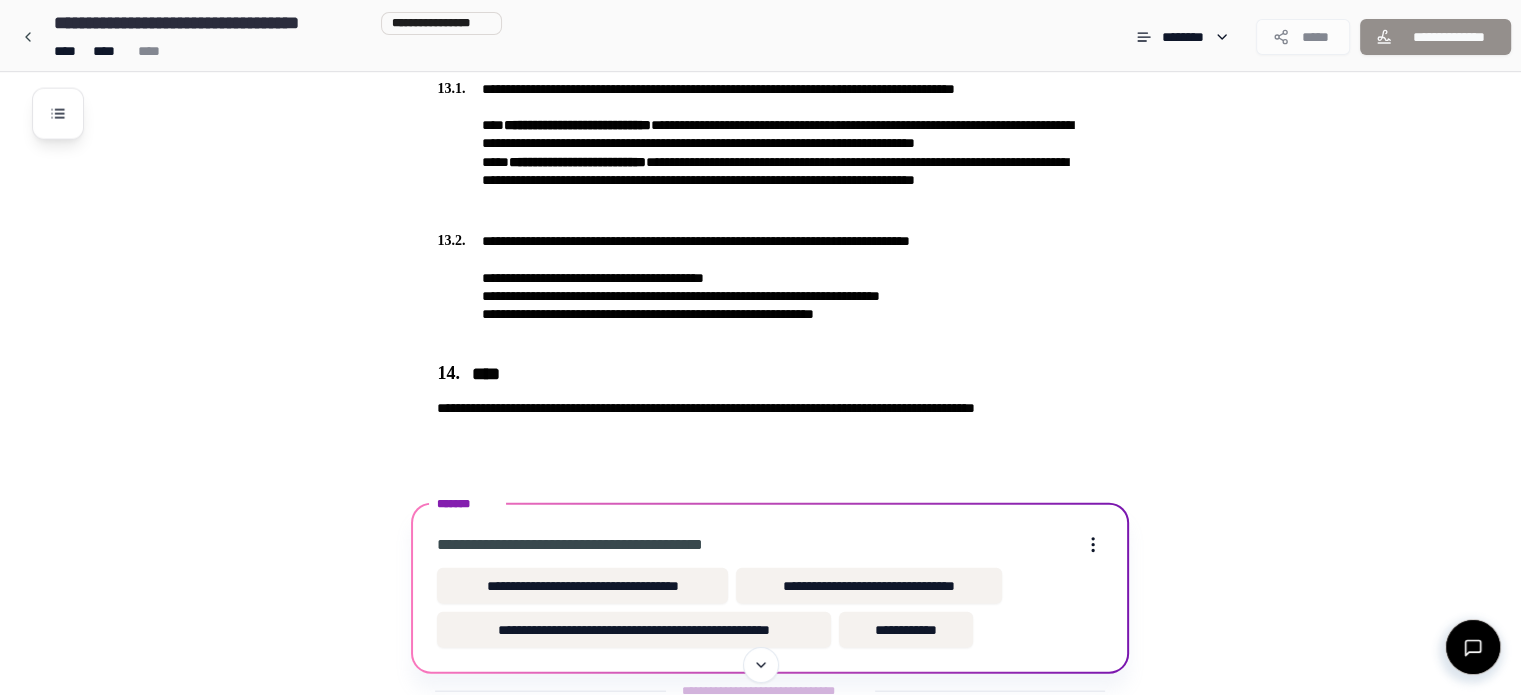 scroll, scrollTop: 4472, scrollLeft: 0, axis: vertical 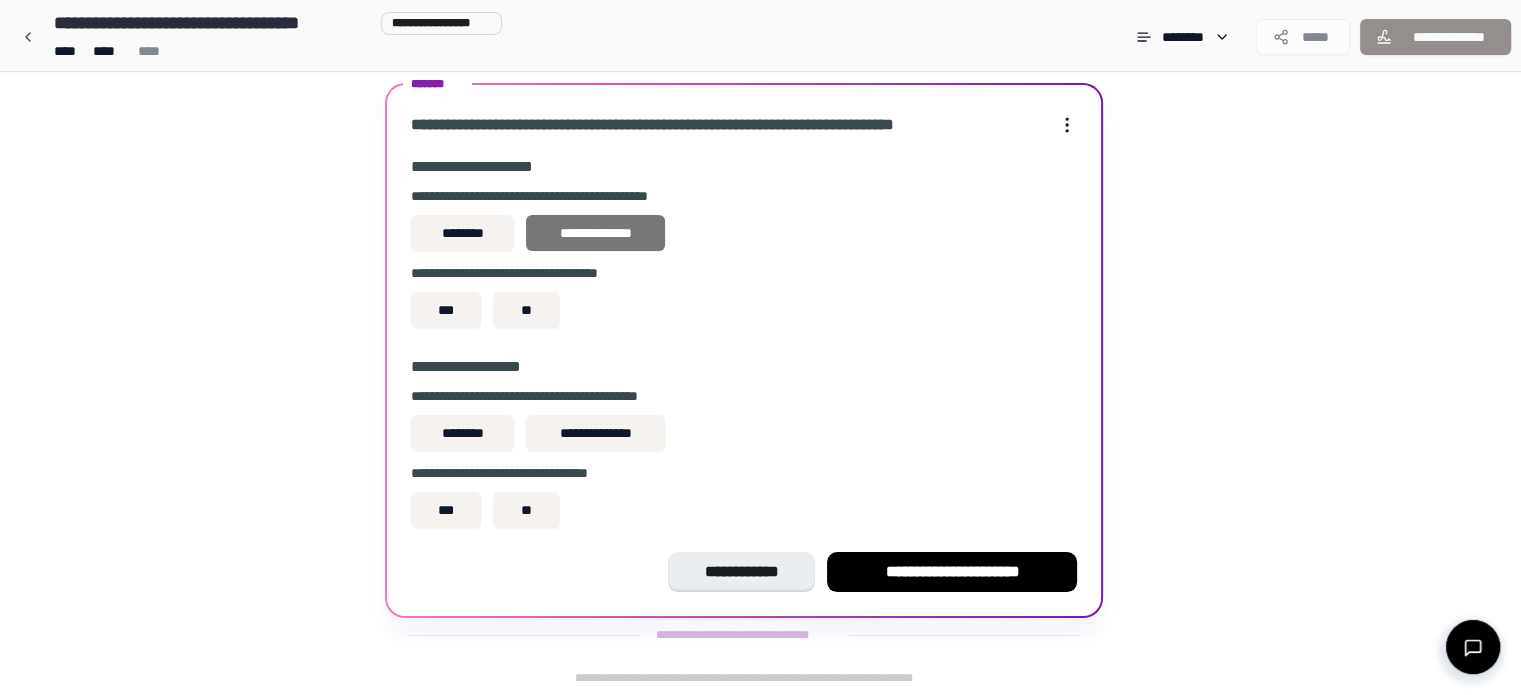 click on "**********" at bounding box center (595, 233) 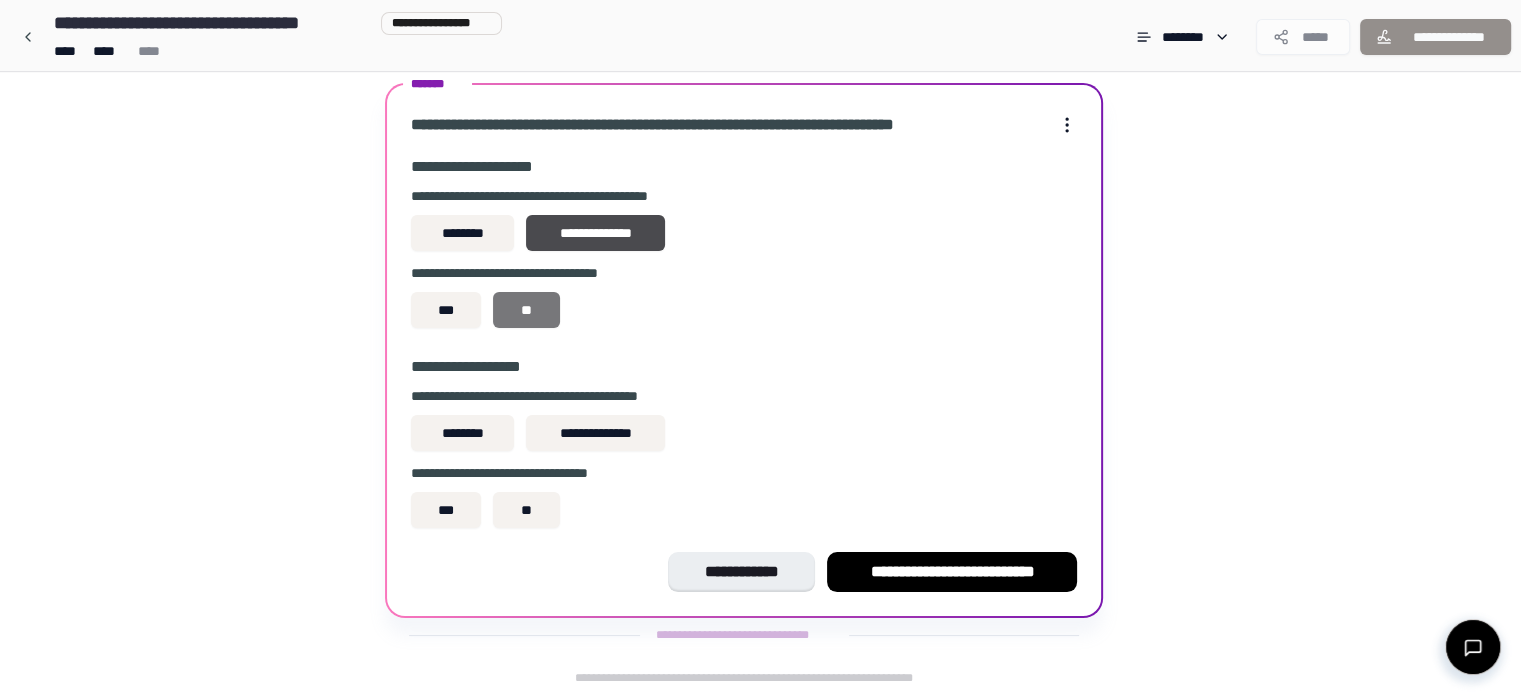 click on "**" at bounding box center [526, 310] 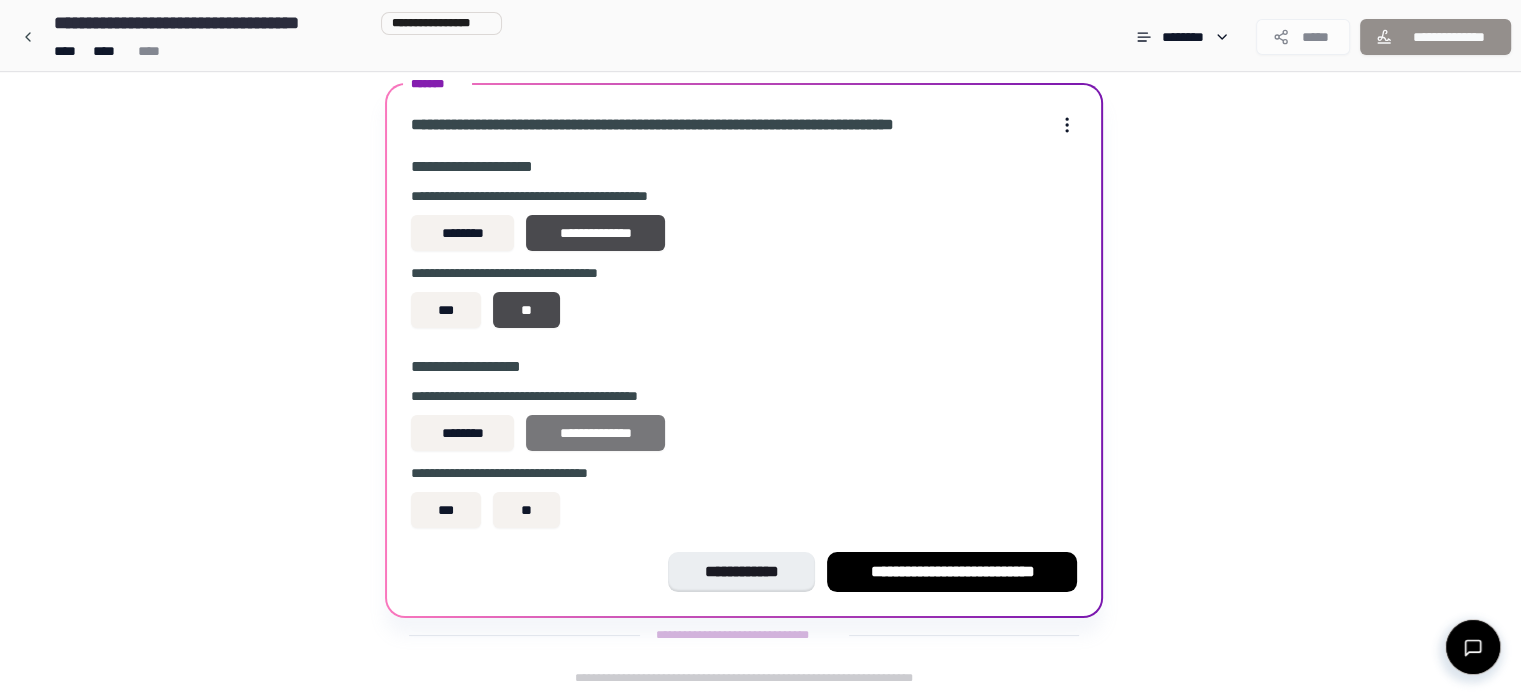 click on "**********" at bounding box center (595, 433) 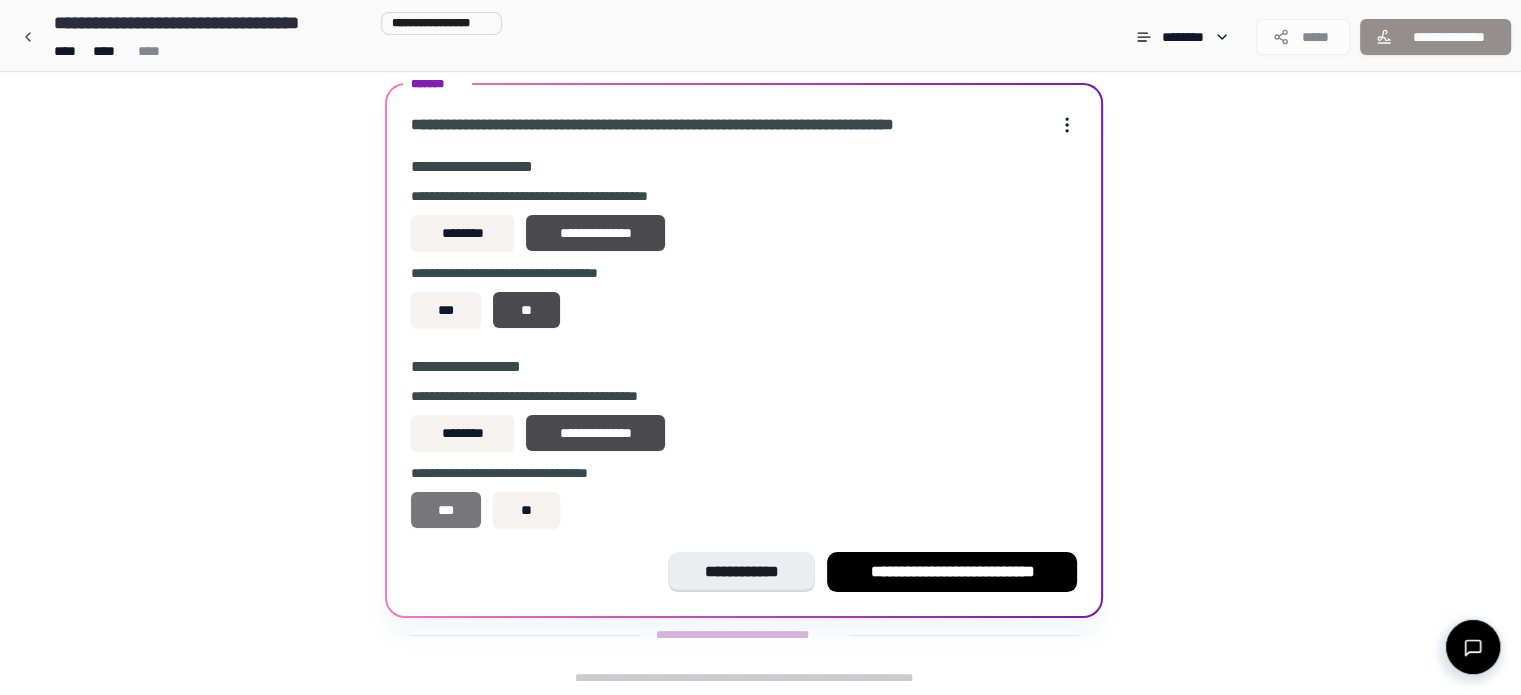 click on "***" at bounding box center (446, 510) 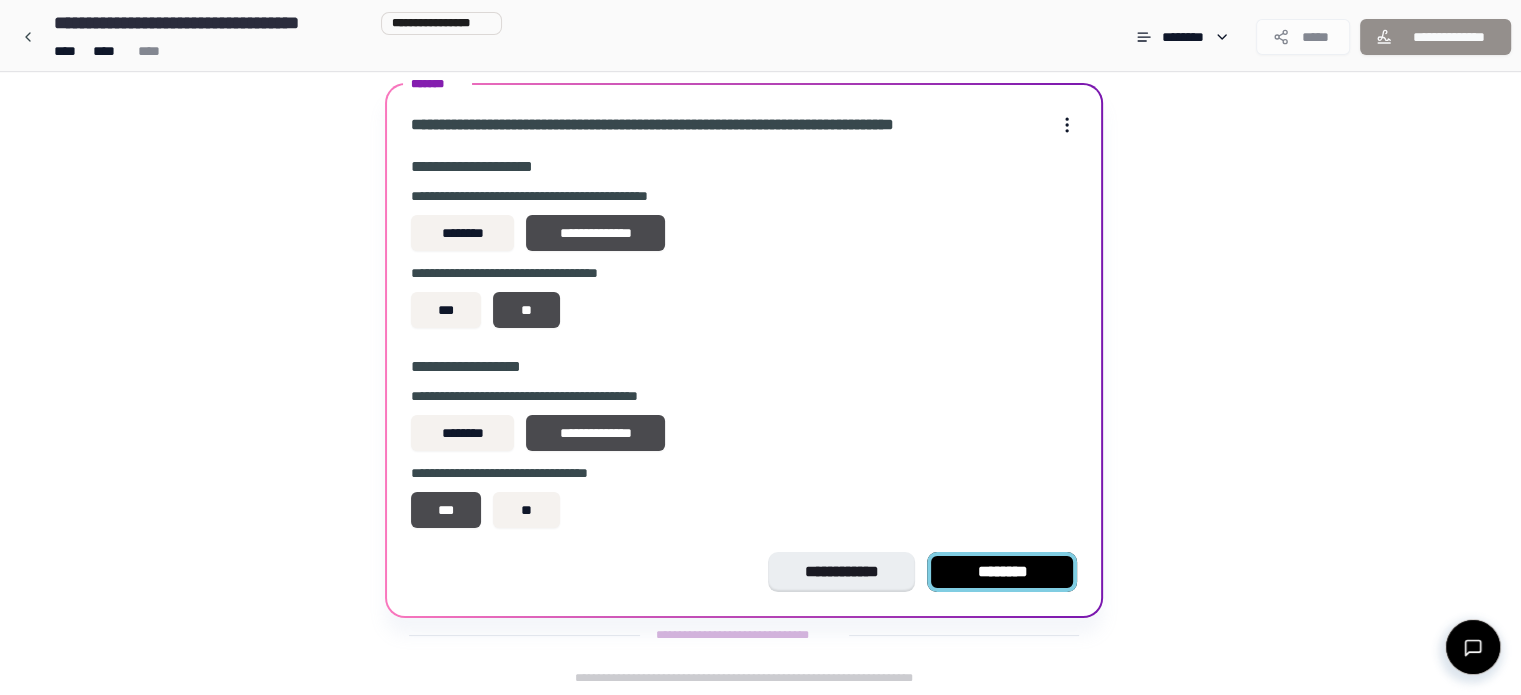 click on "********" at bounding box center (1002, 572) 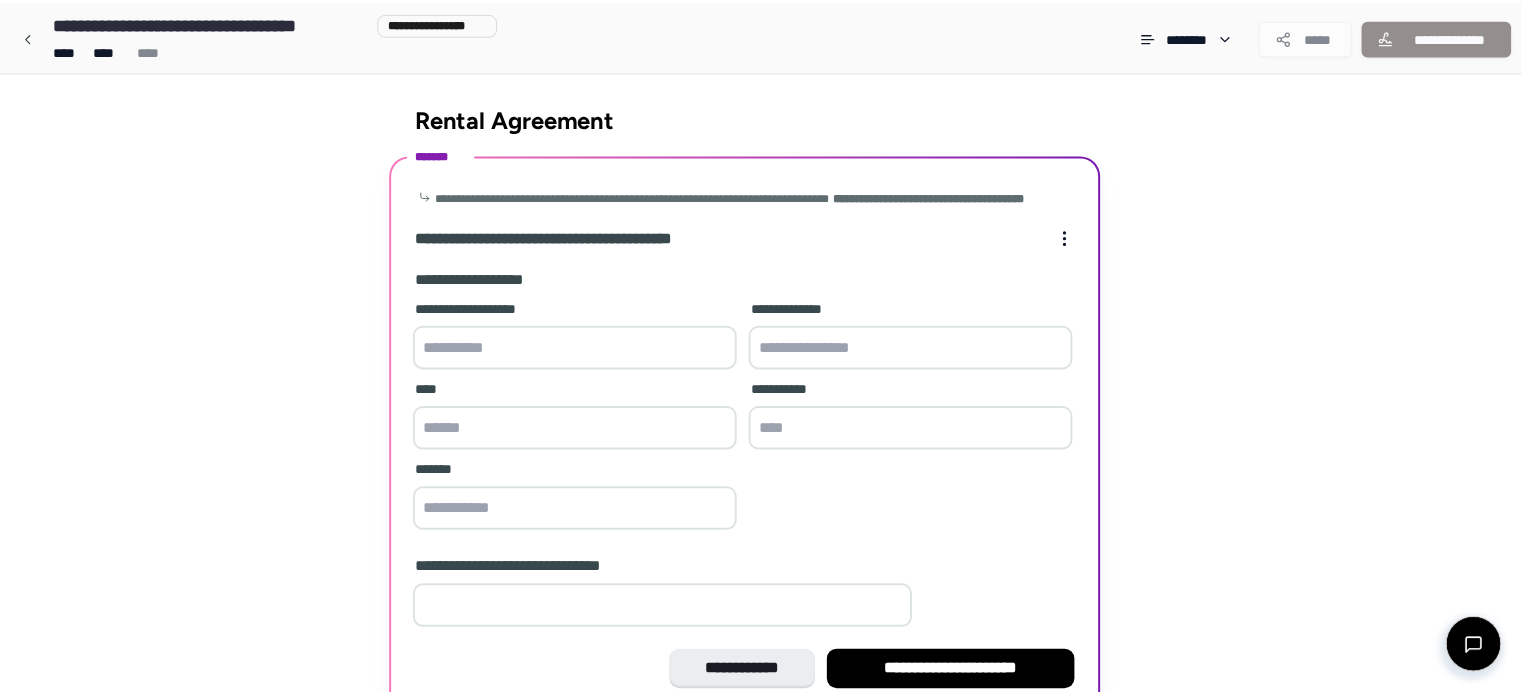 scroll, scrollTop: 116, scrollLeft: 0, axis: vertical 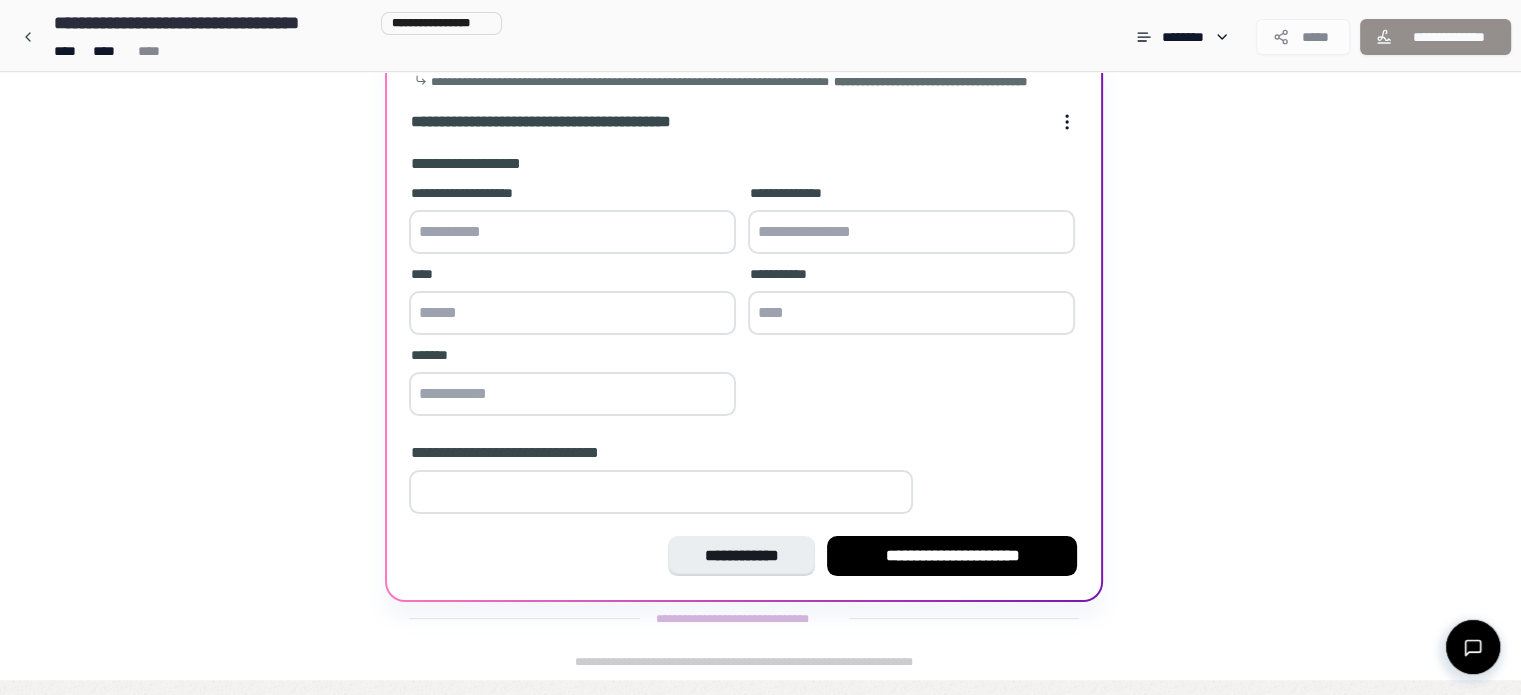 click at bounding box center (572, 232) 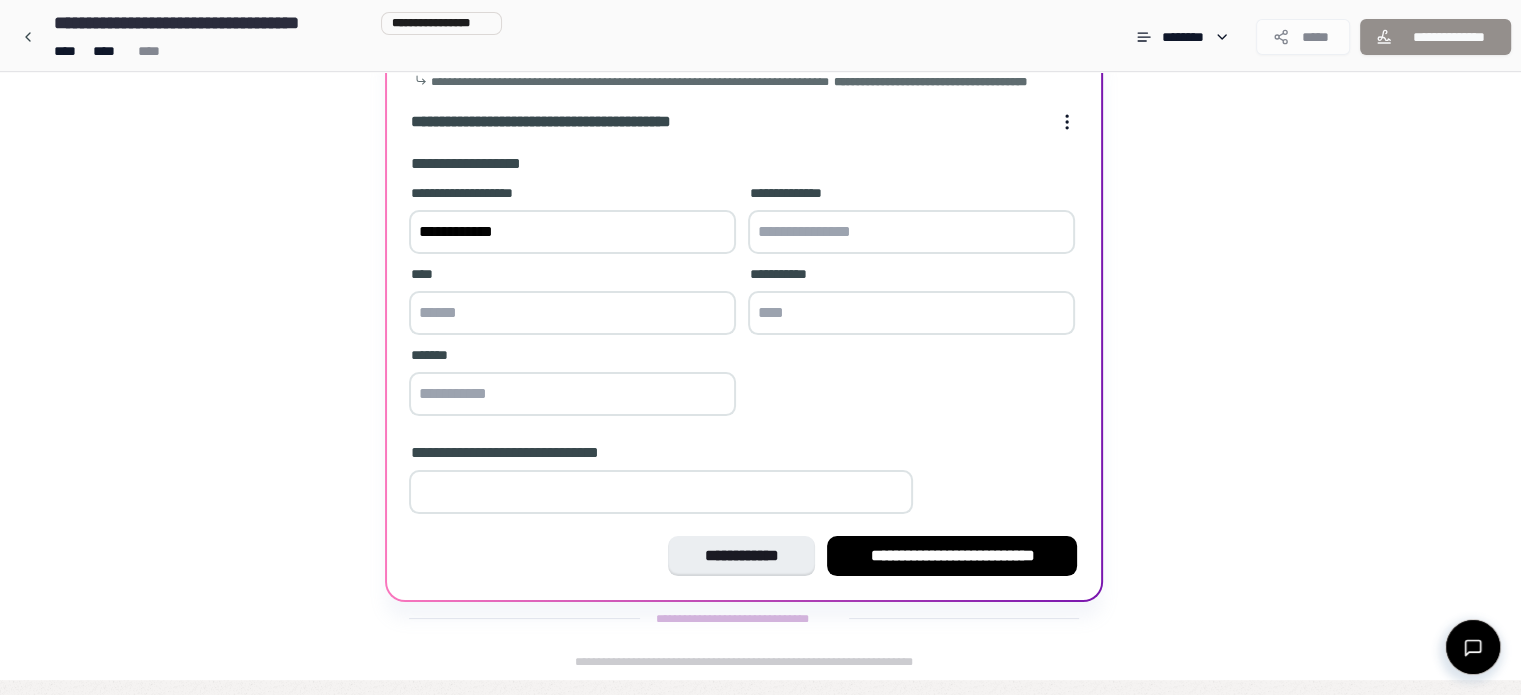 type on "**********" 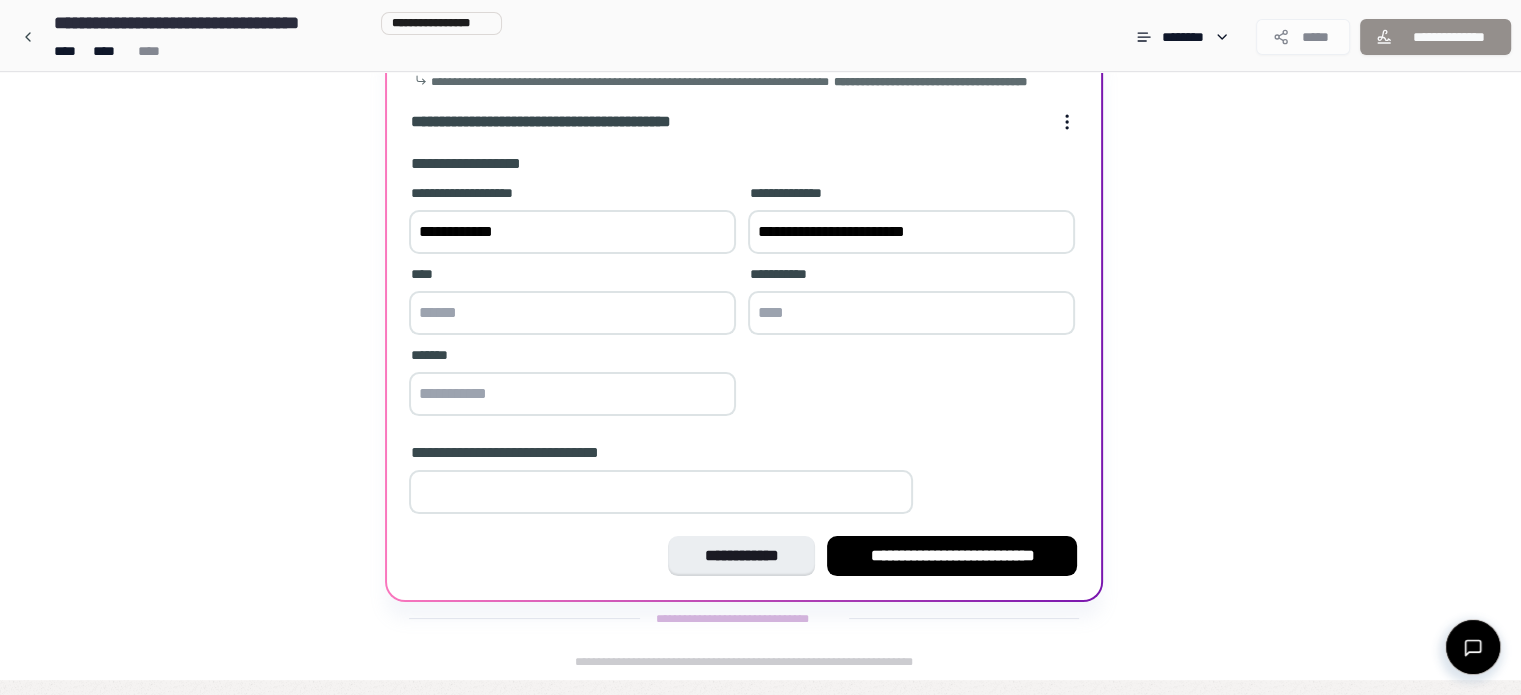 type on "**********" 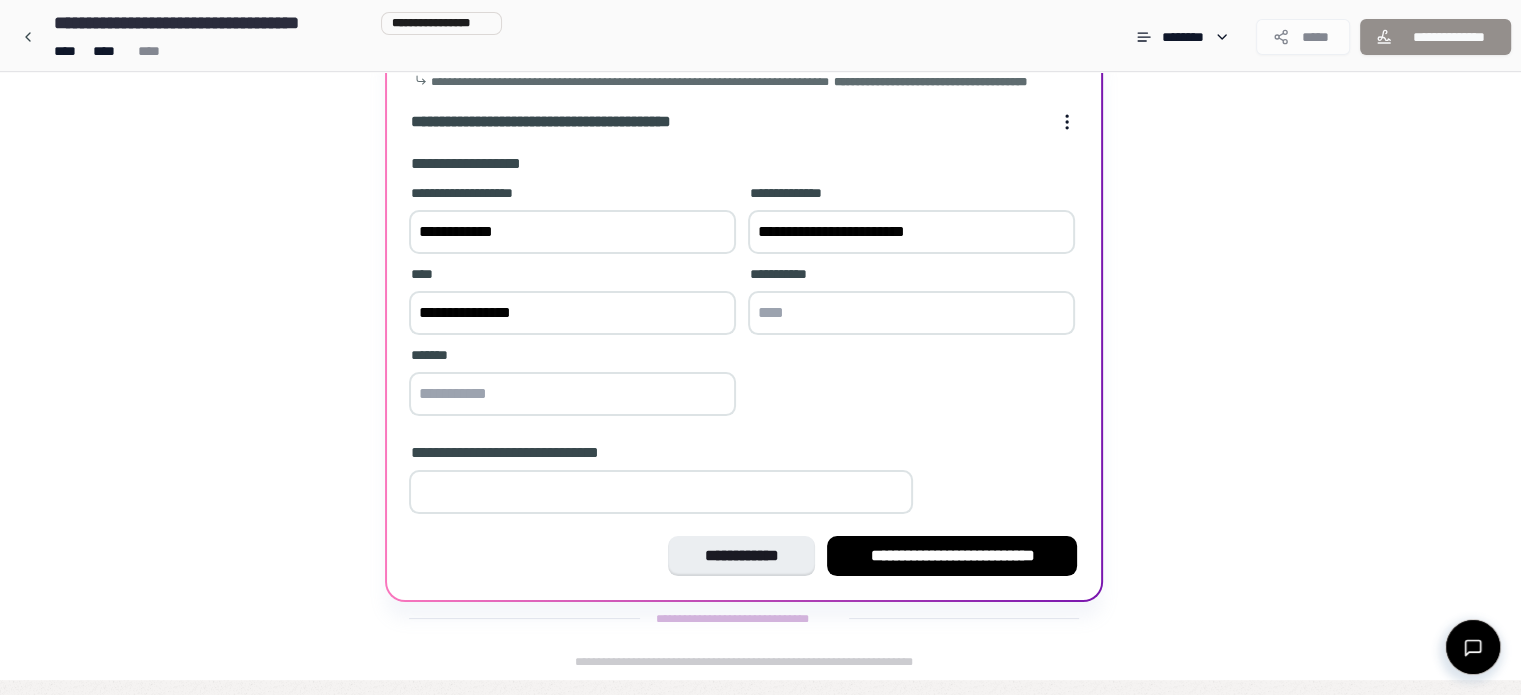 type on "**********" 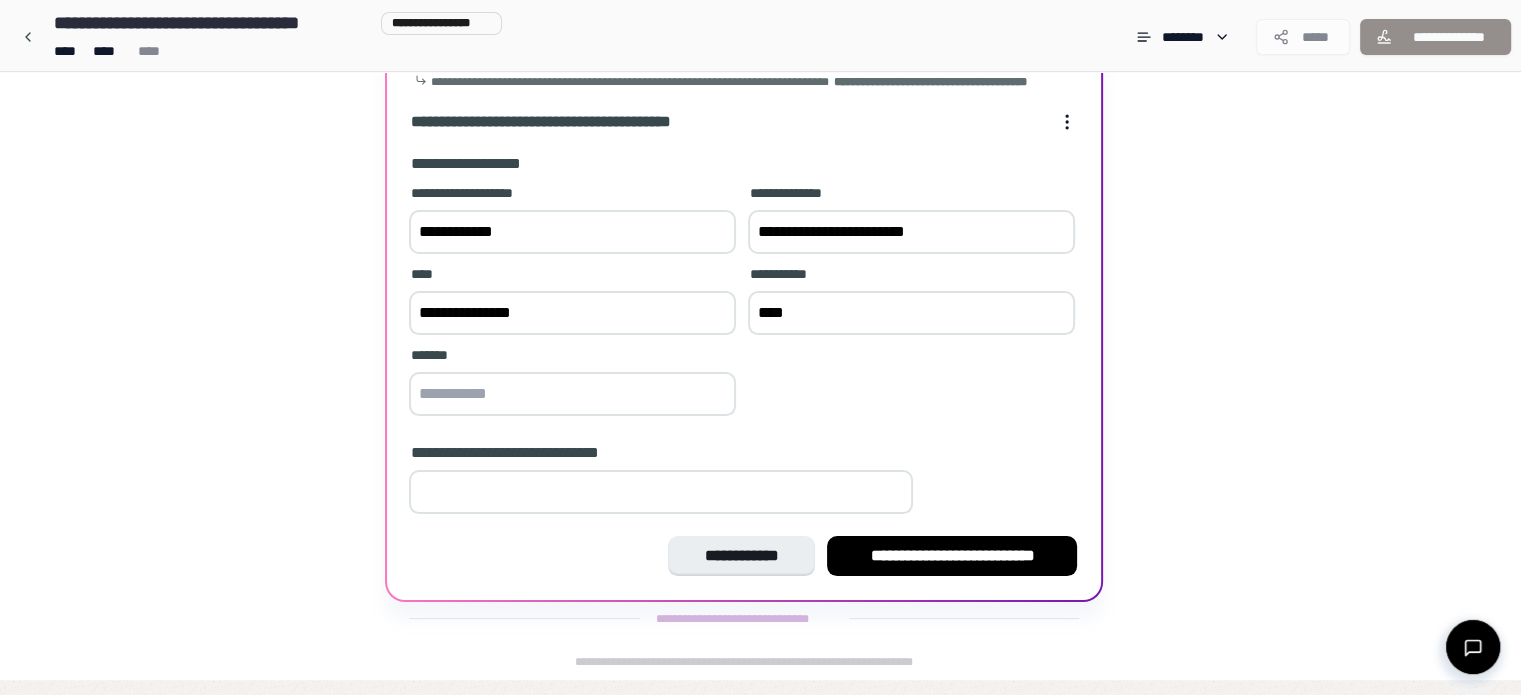 type on "****" 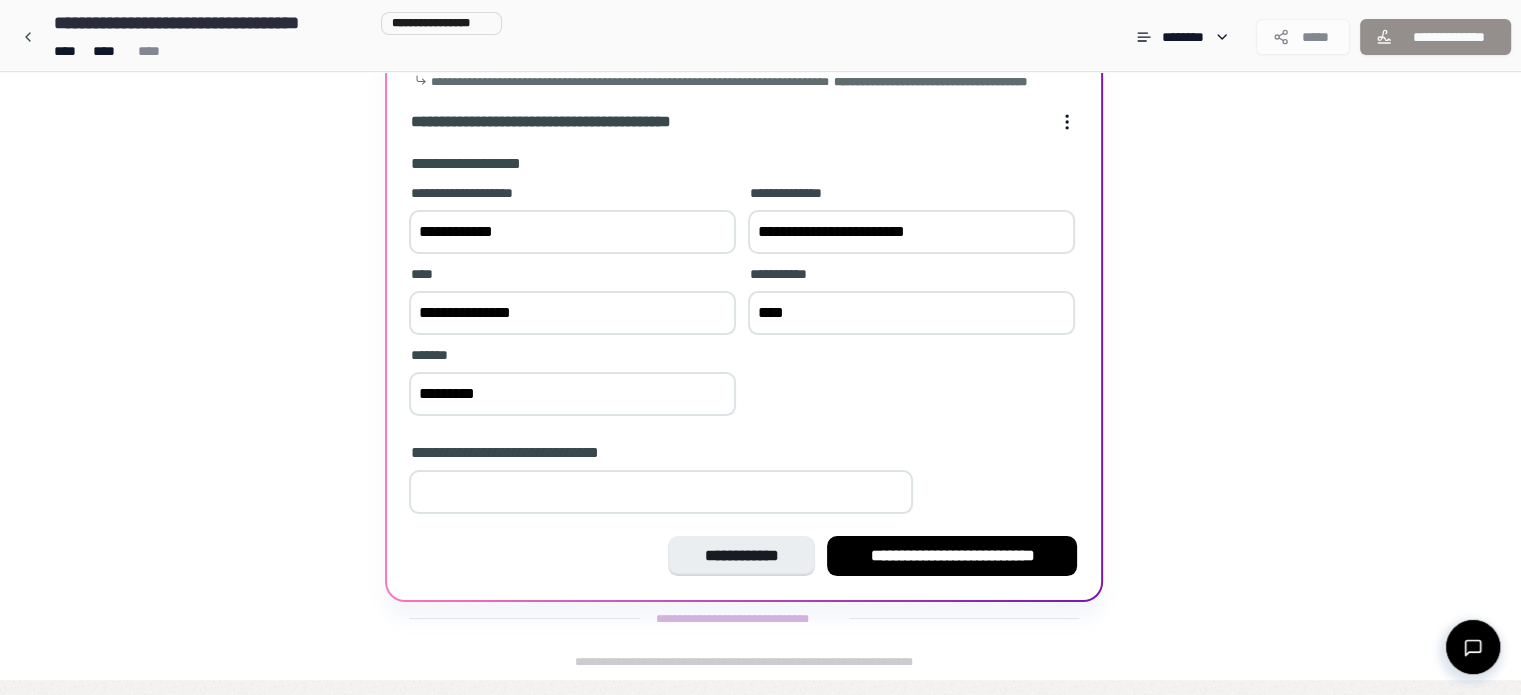 type on "*********" 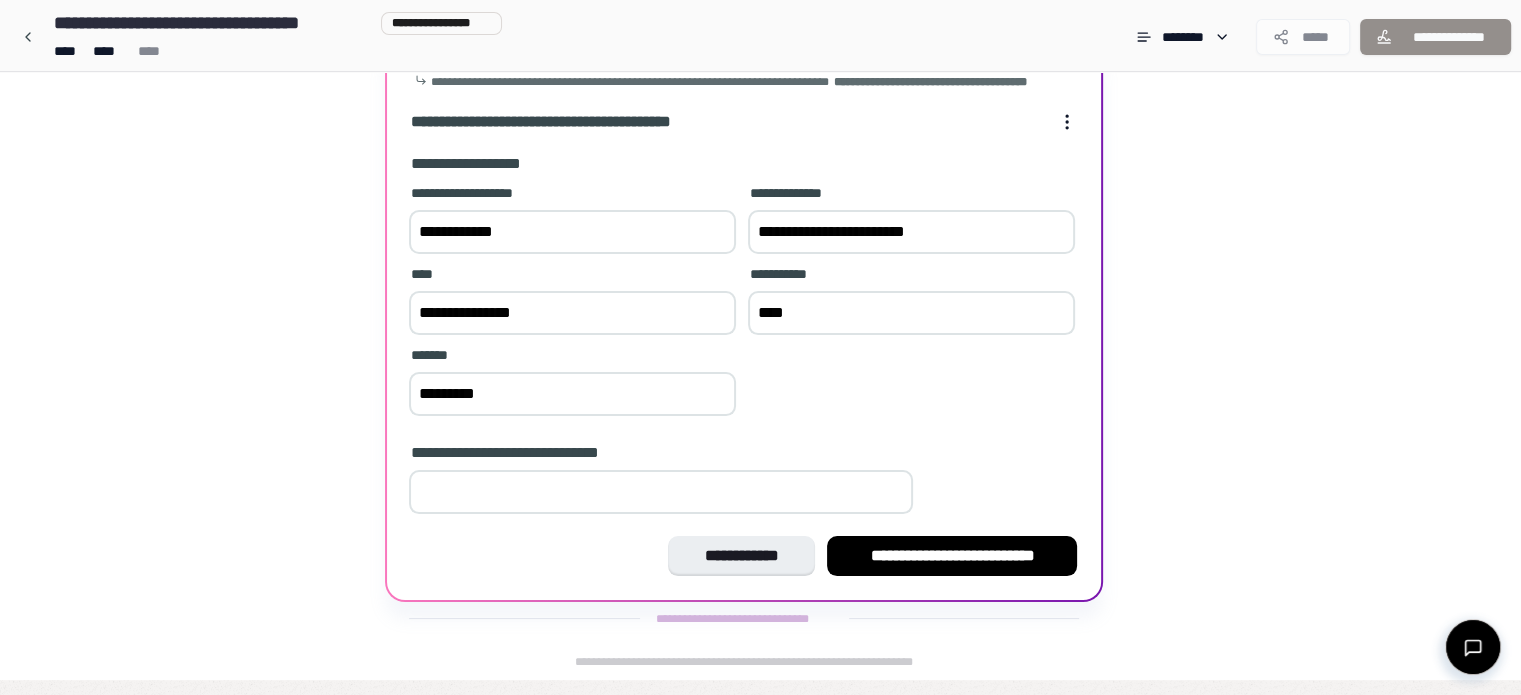 click at bounding box center [661, 492] 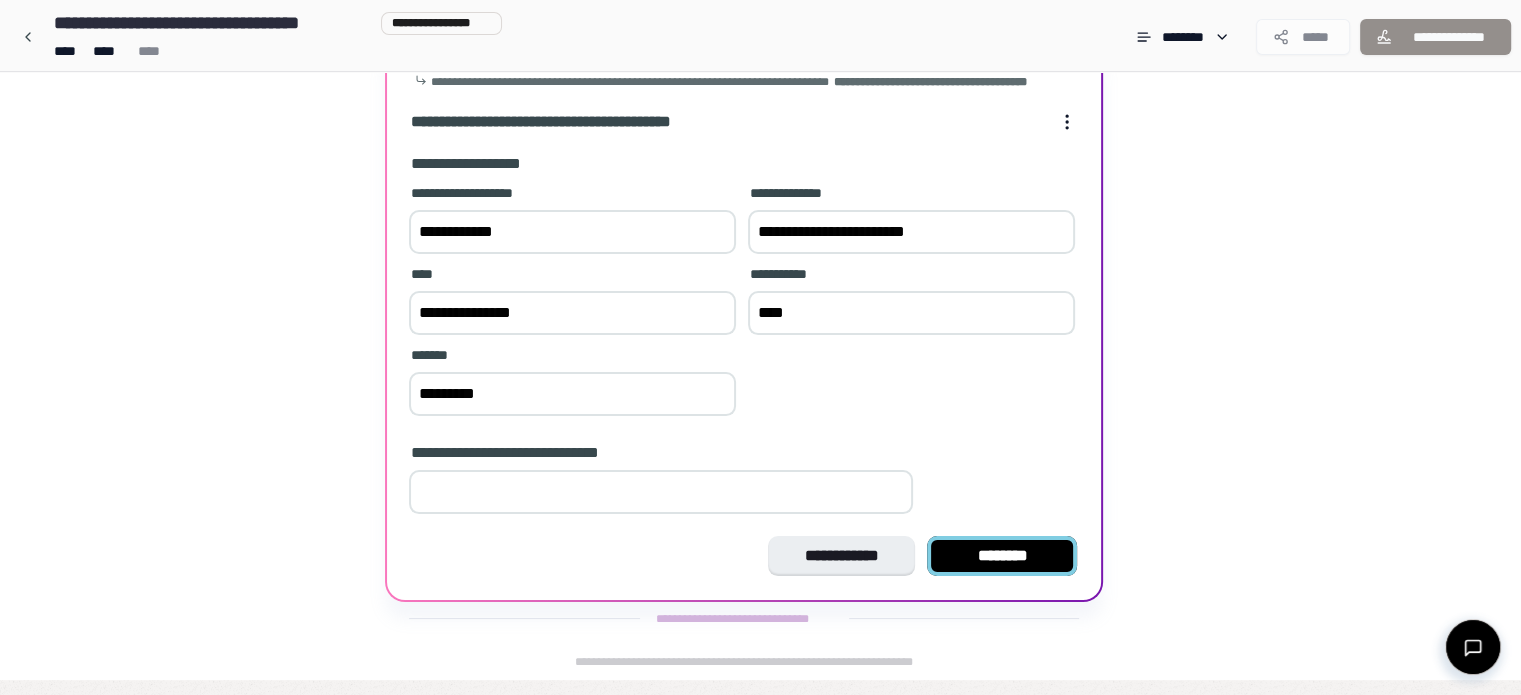 type on "*" 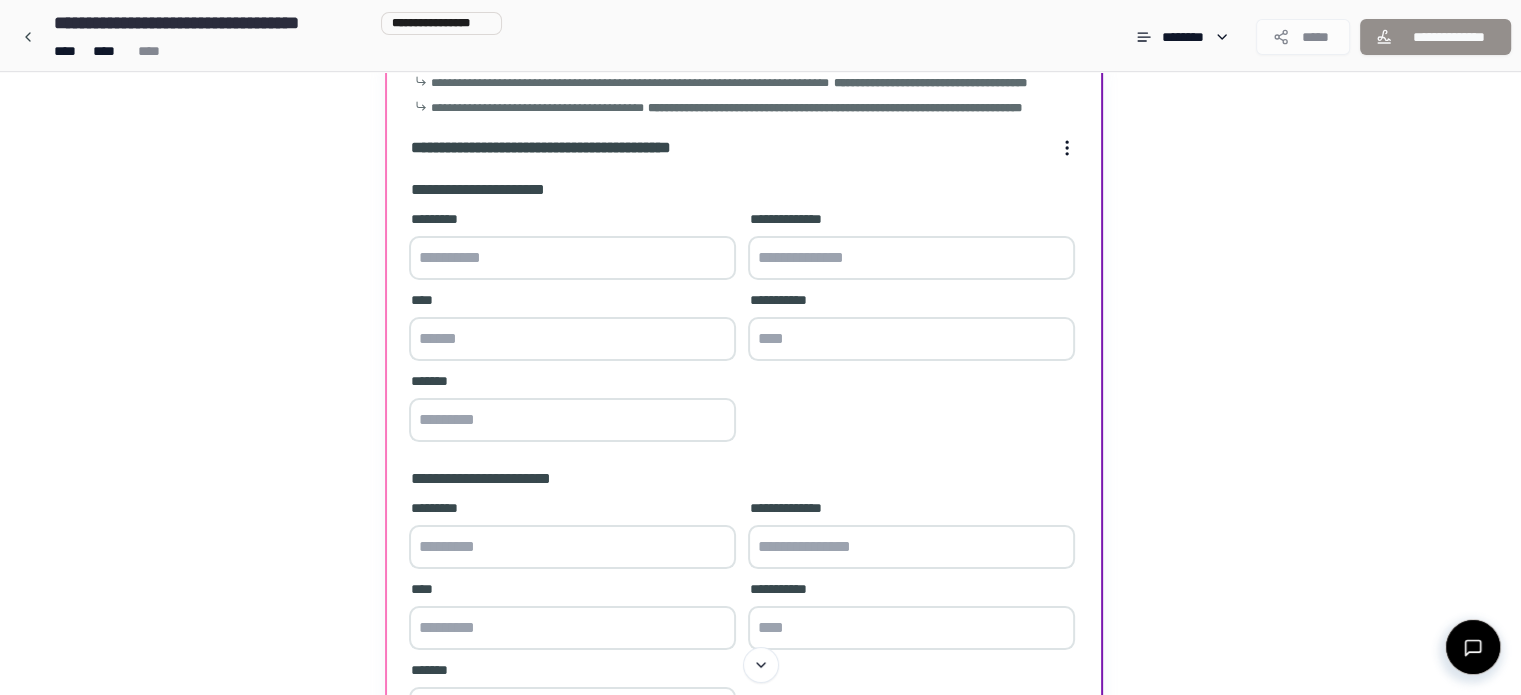 scroll, scrollTop: 109, scrollLeft: 0, axis: vertical 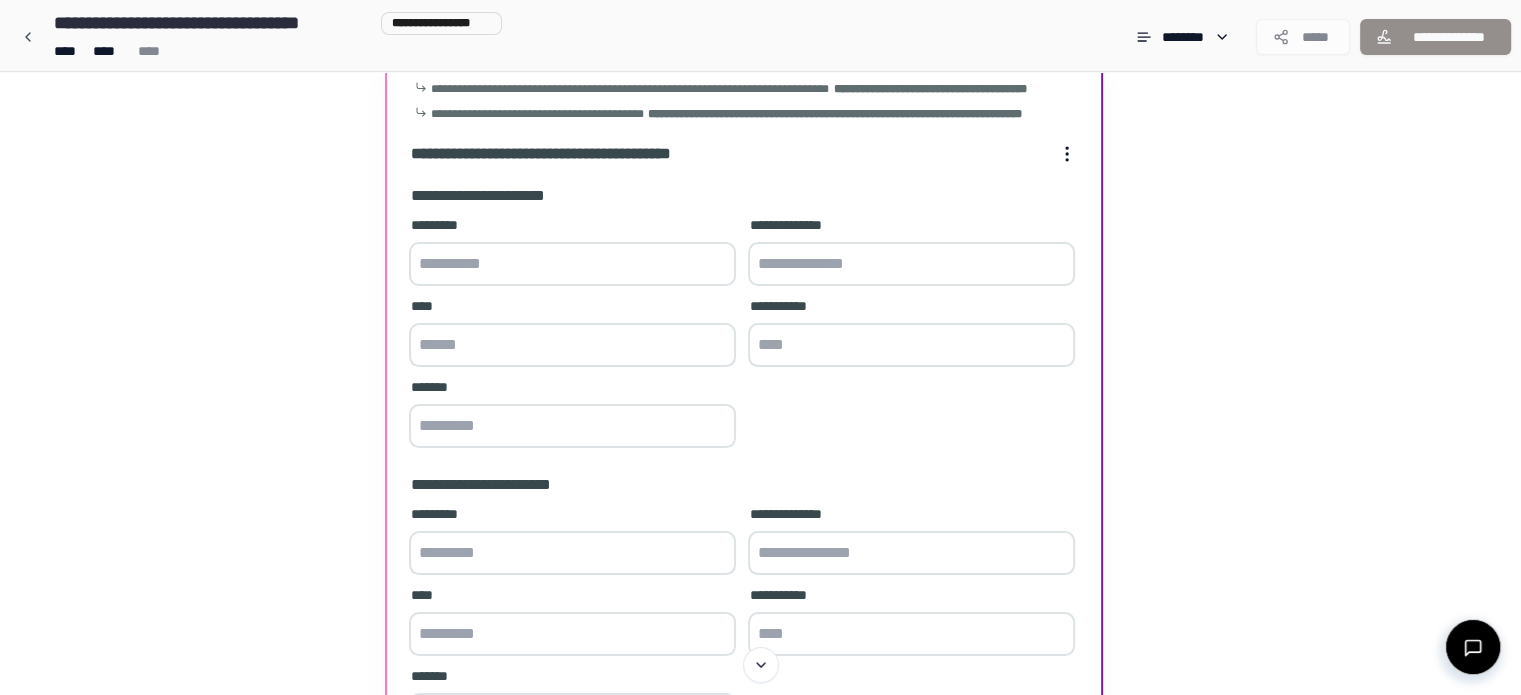 click at bounding box center (572, 264) 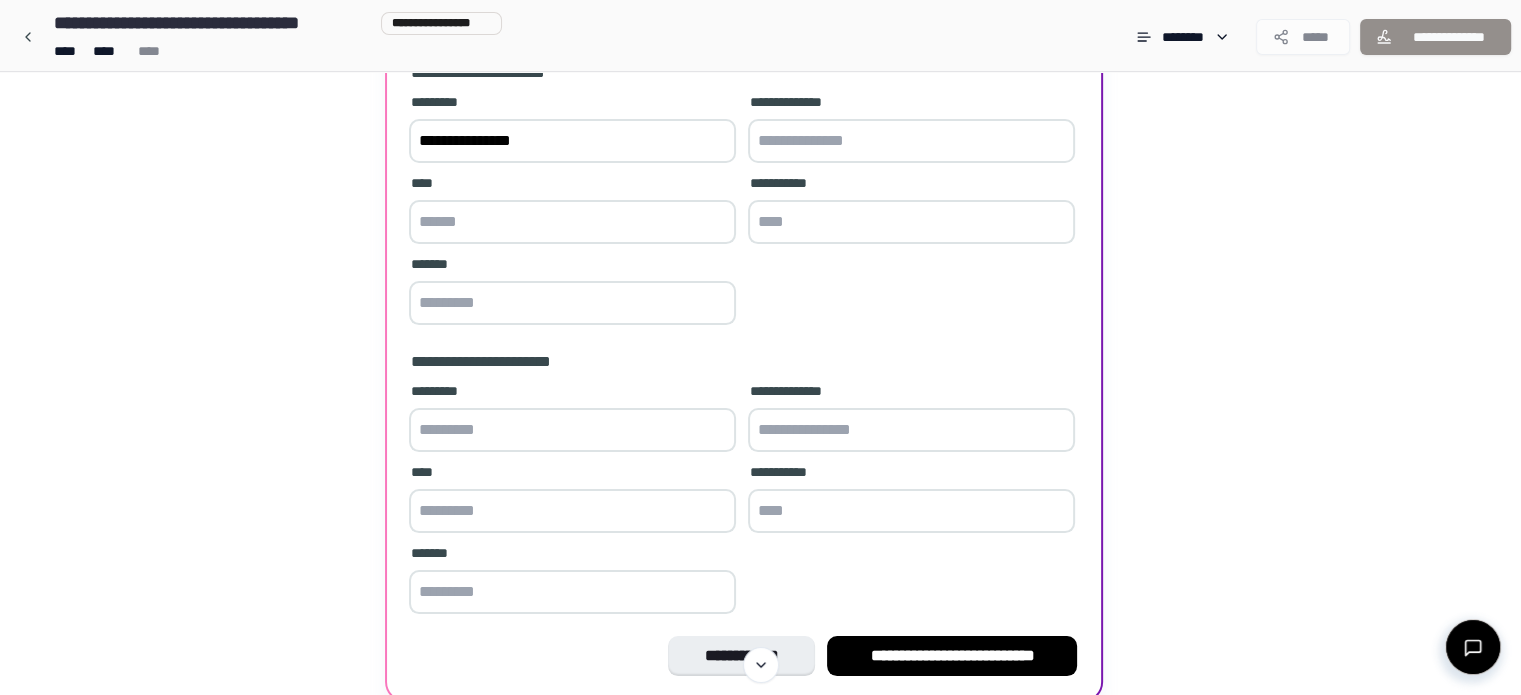 scroll, scrollTop: 247, scrollLeft: 0, axis: vertical 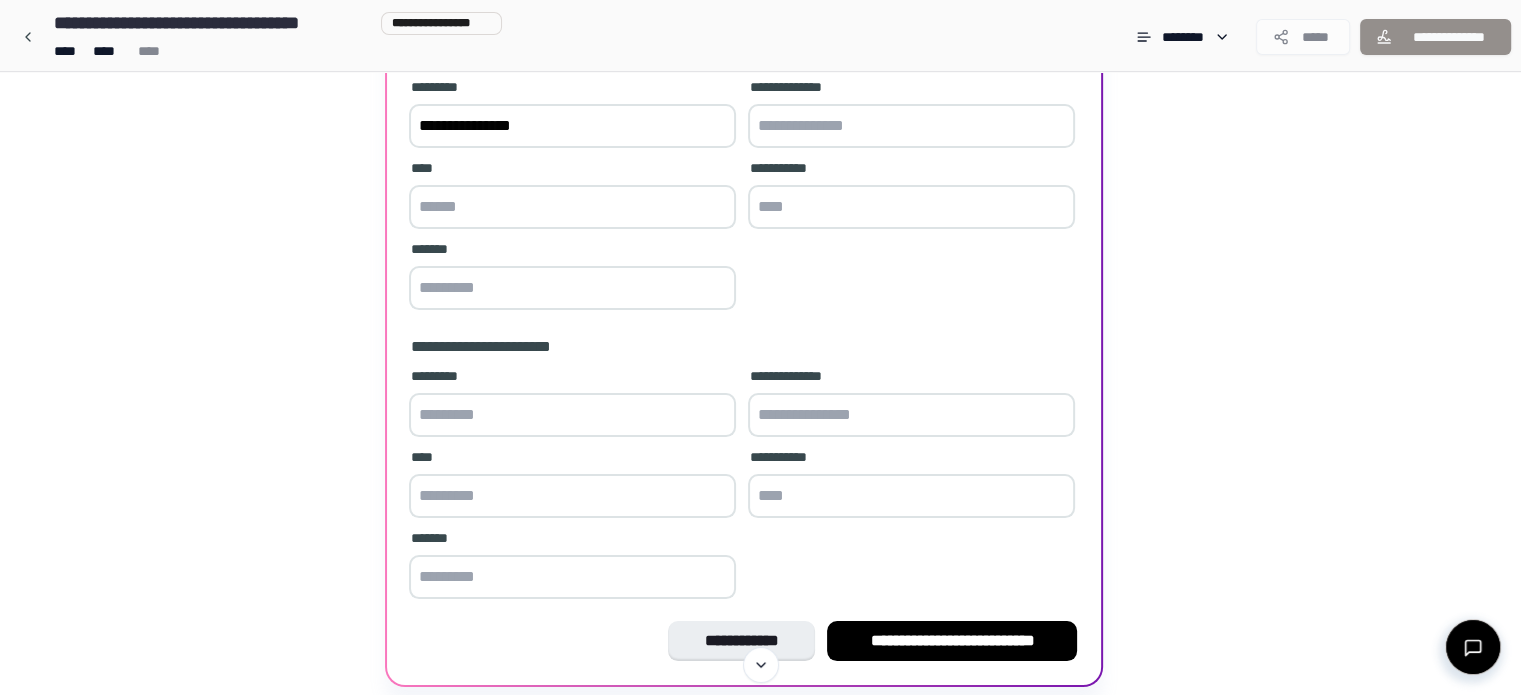 type on "**********" 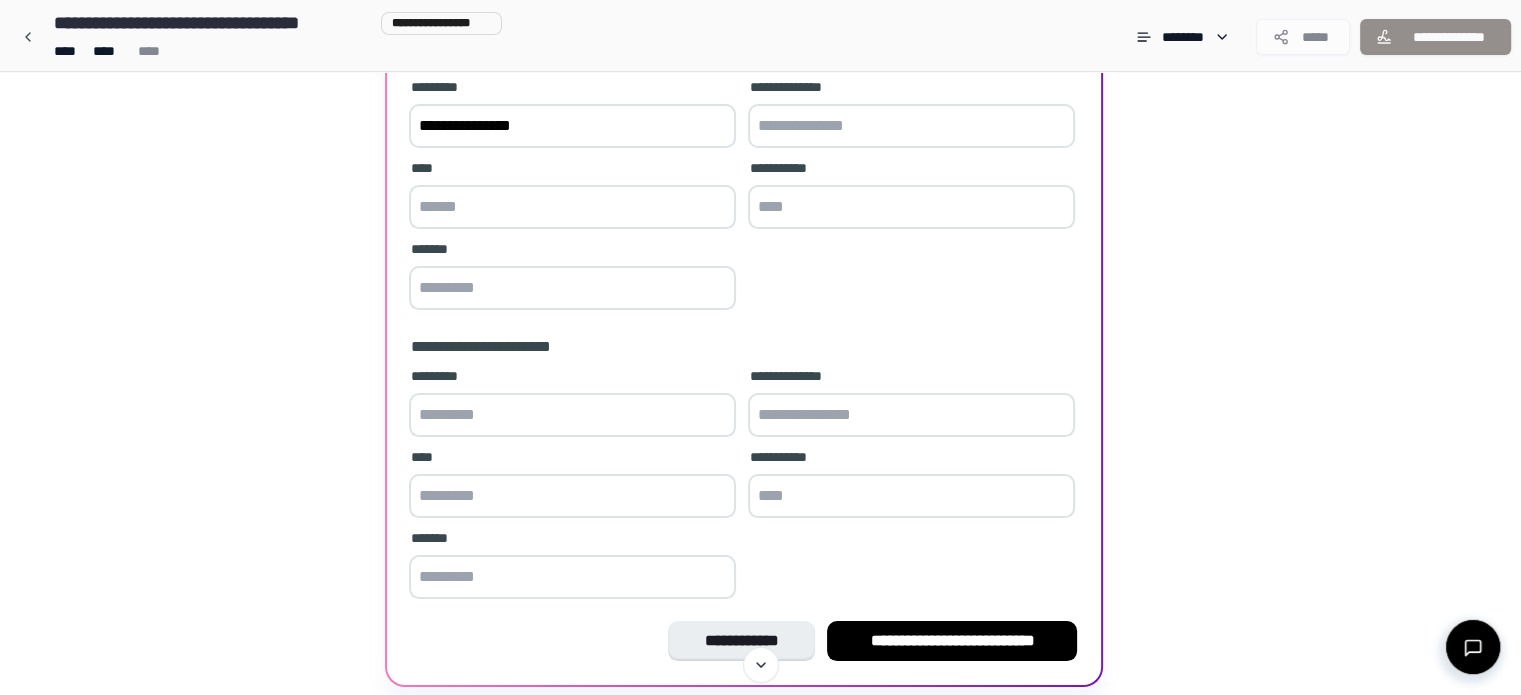 click at bounding box center (572, 415) 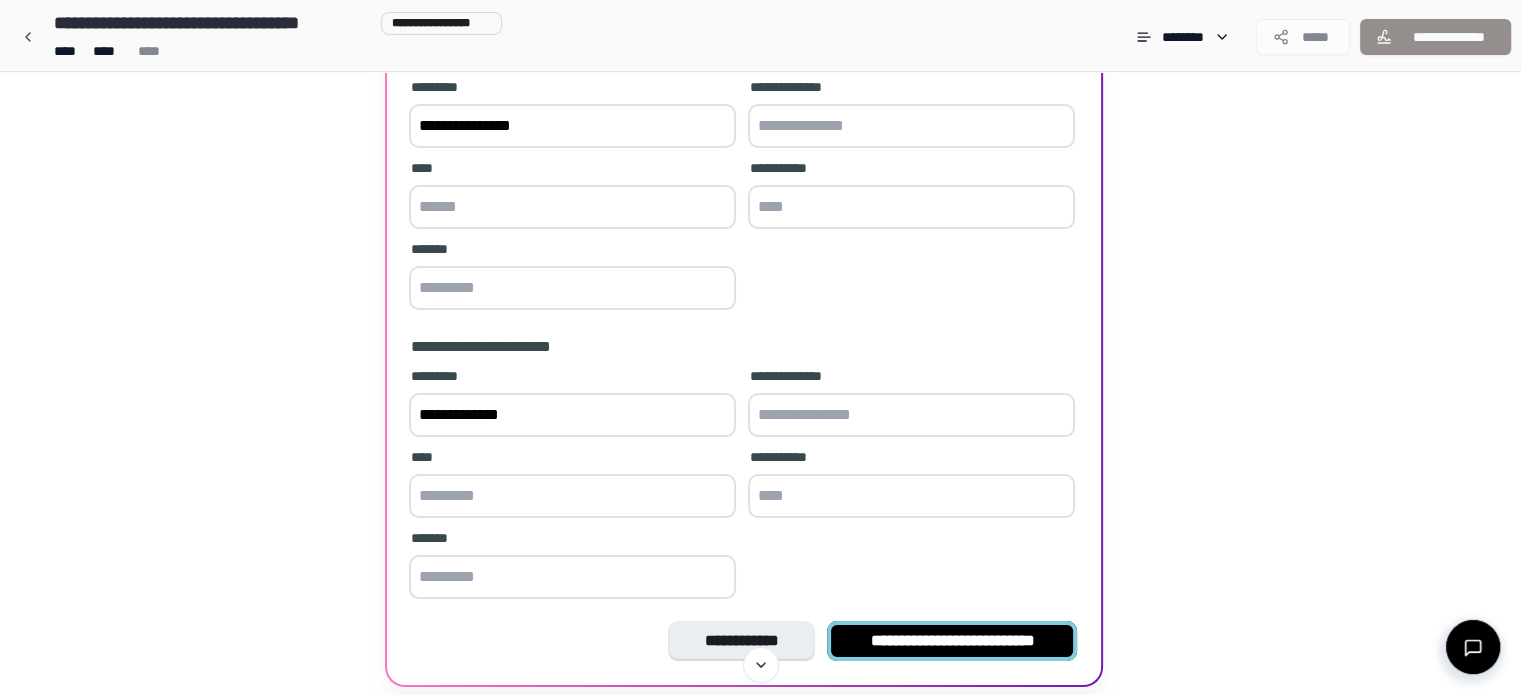 type on "**********" 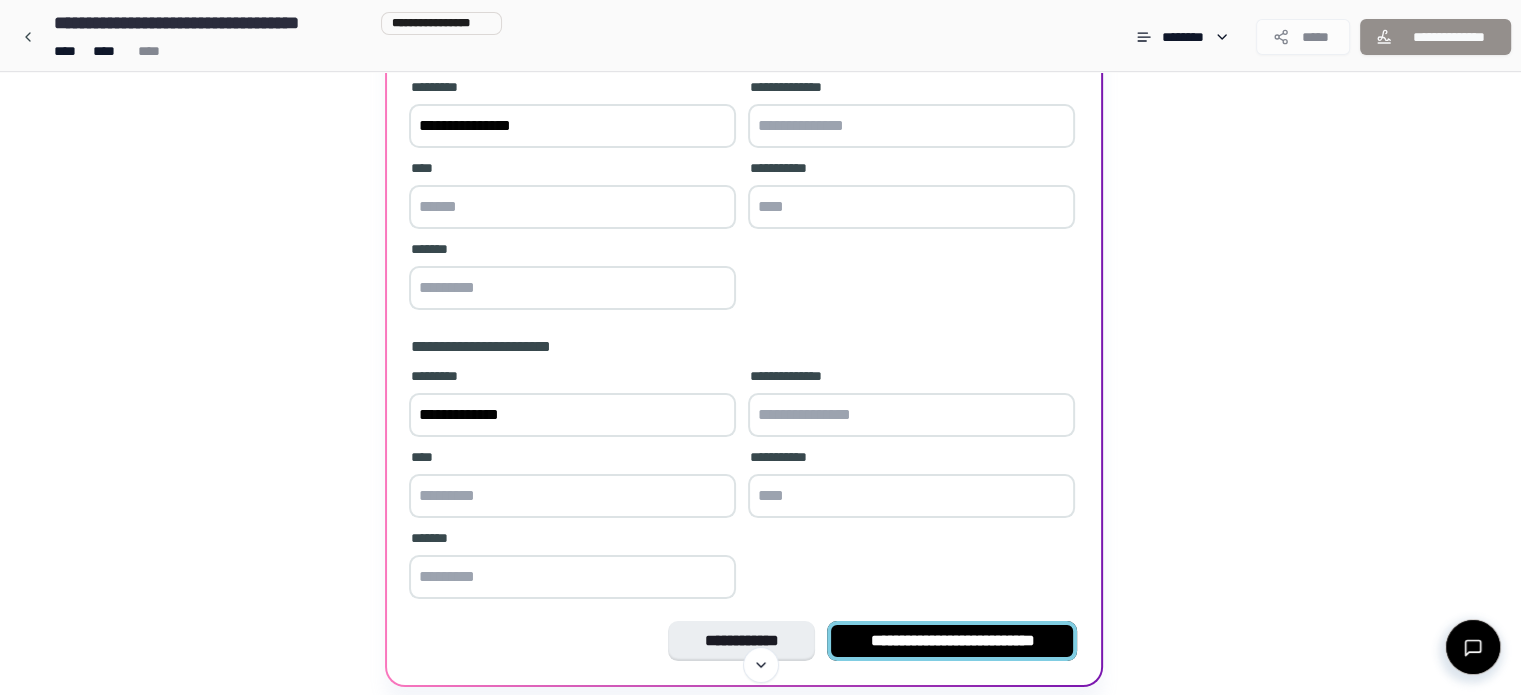 click on "**********" at bounding box center (952, 641) 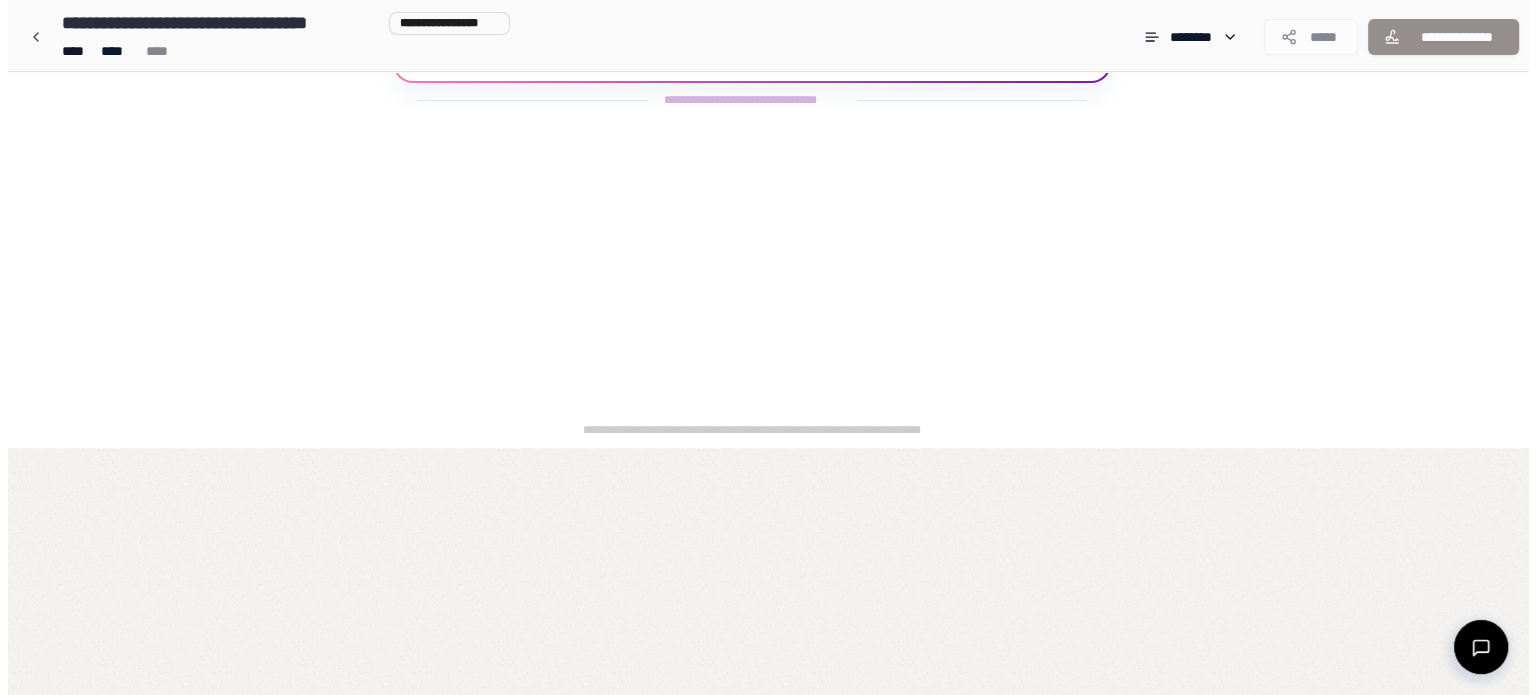 scroll, scrollTop: 0, scrollLeft: 0, axis: both 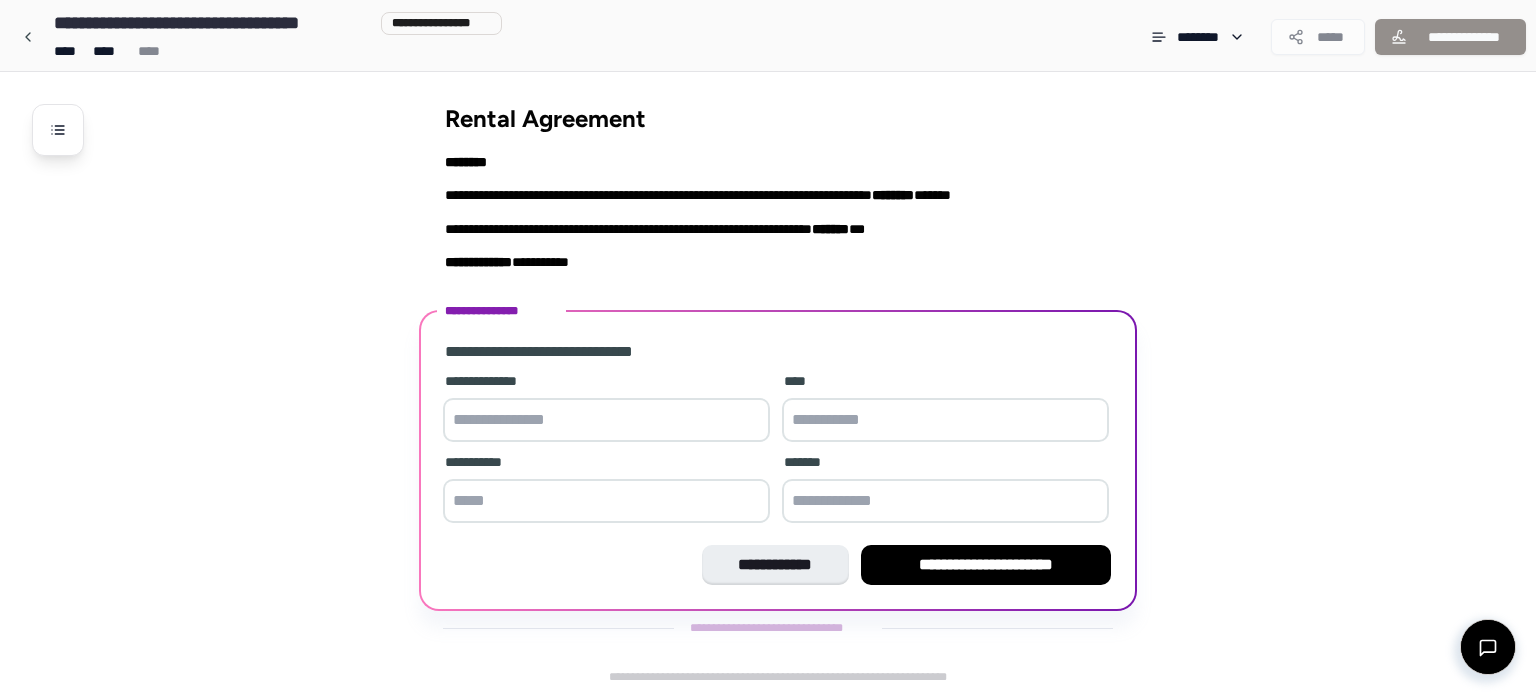click at bounding box center (606, 420) 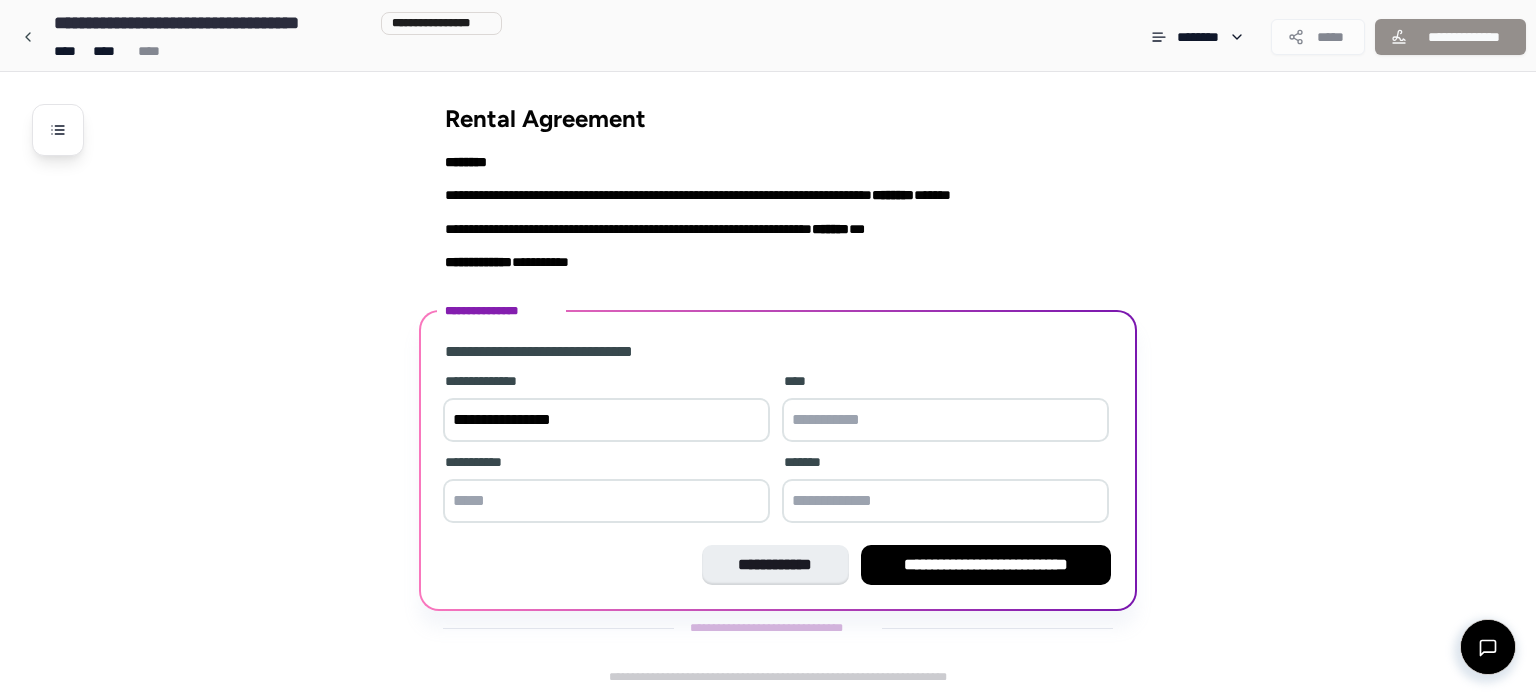 type on "**********" 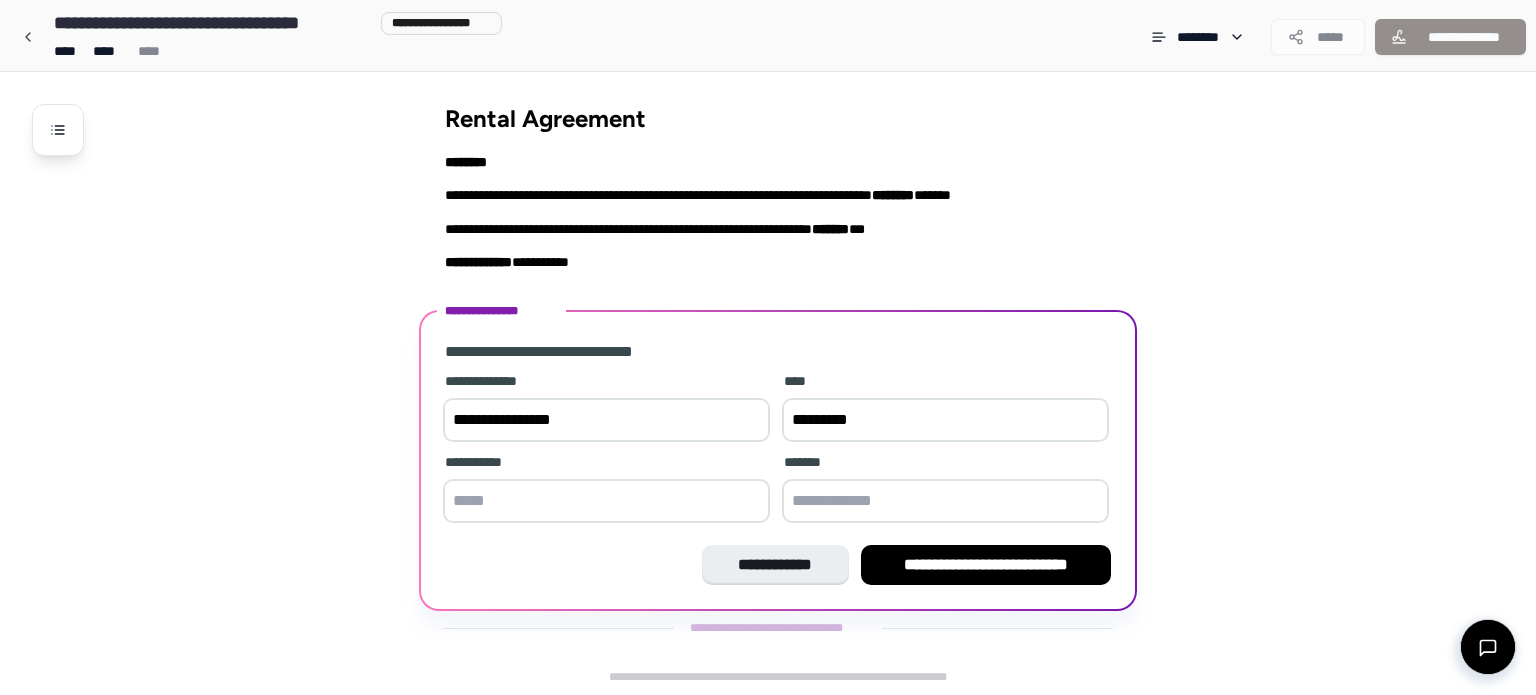 type on "*********" 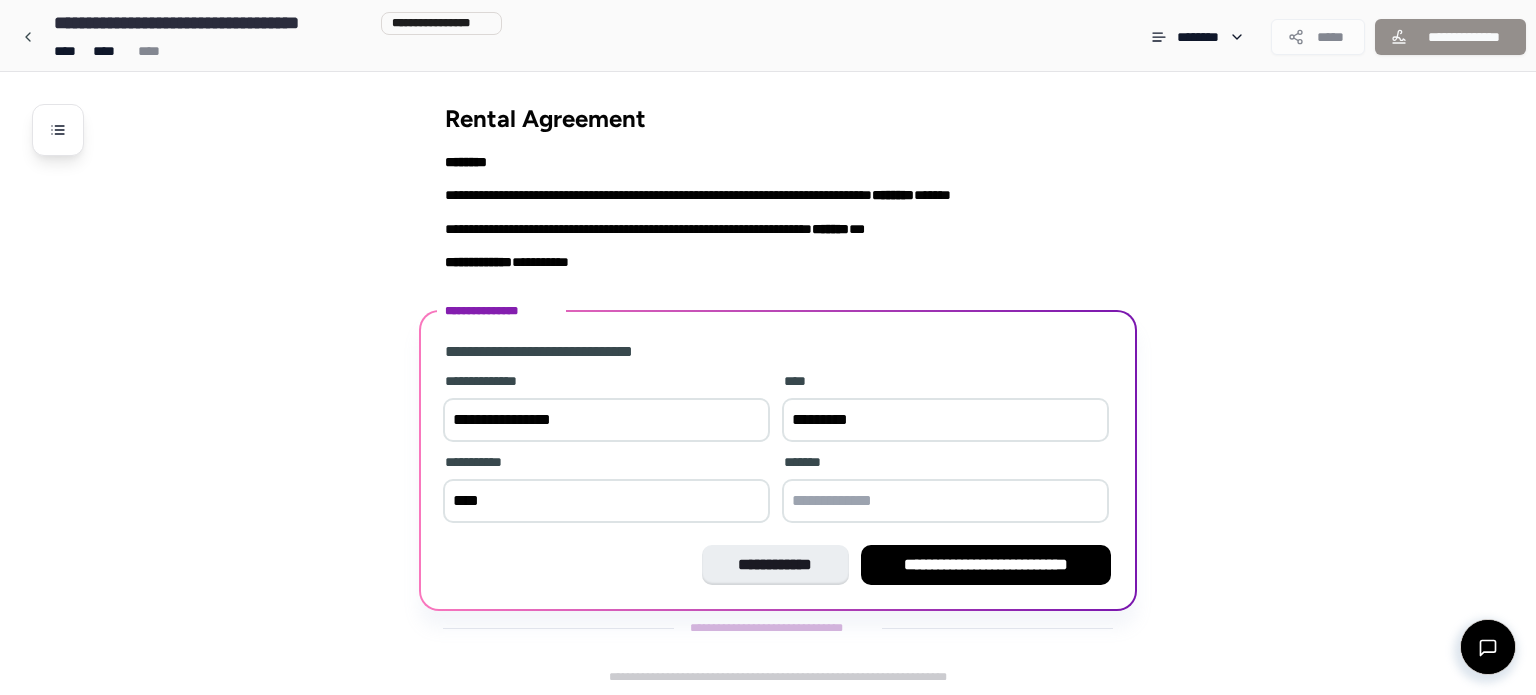 type on "****" 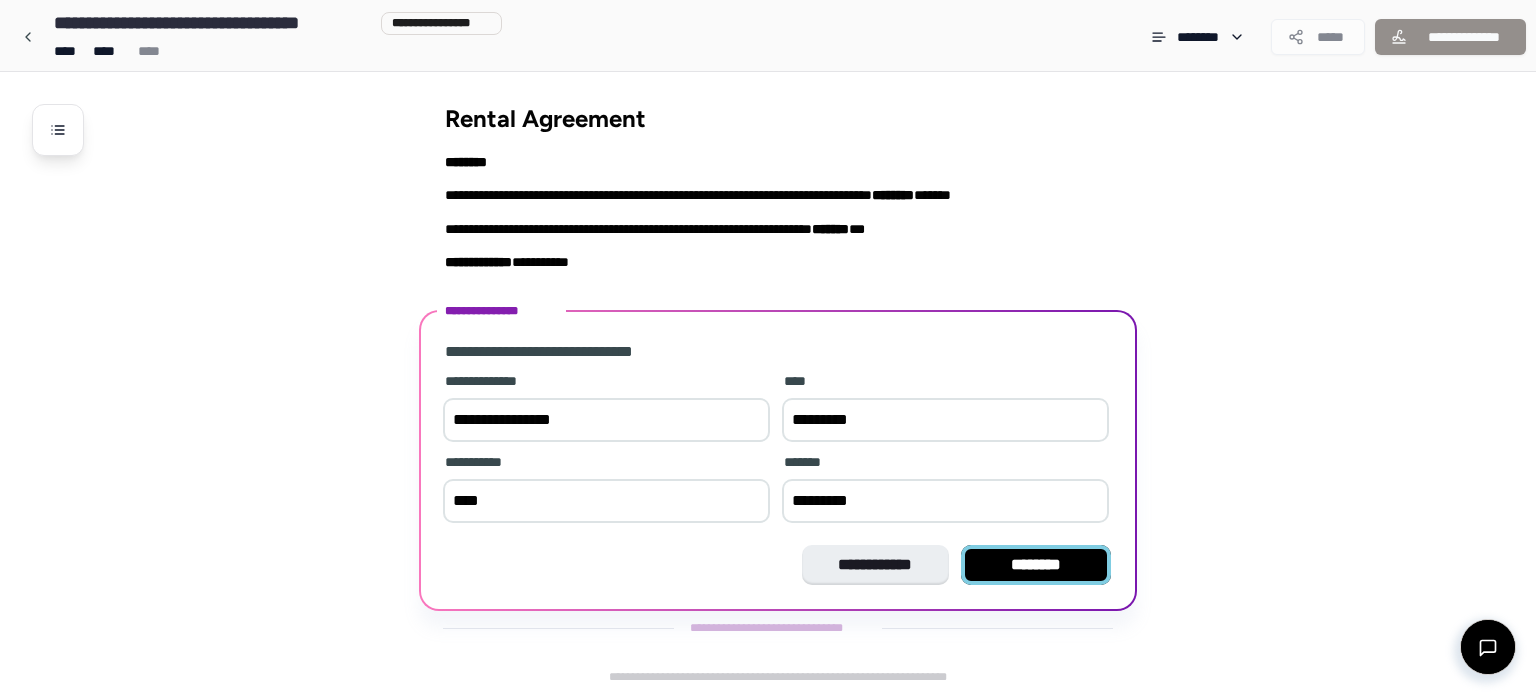 type on "*********" 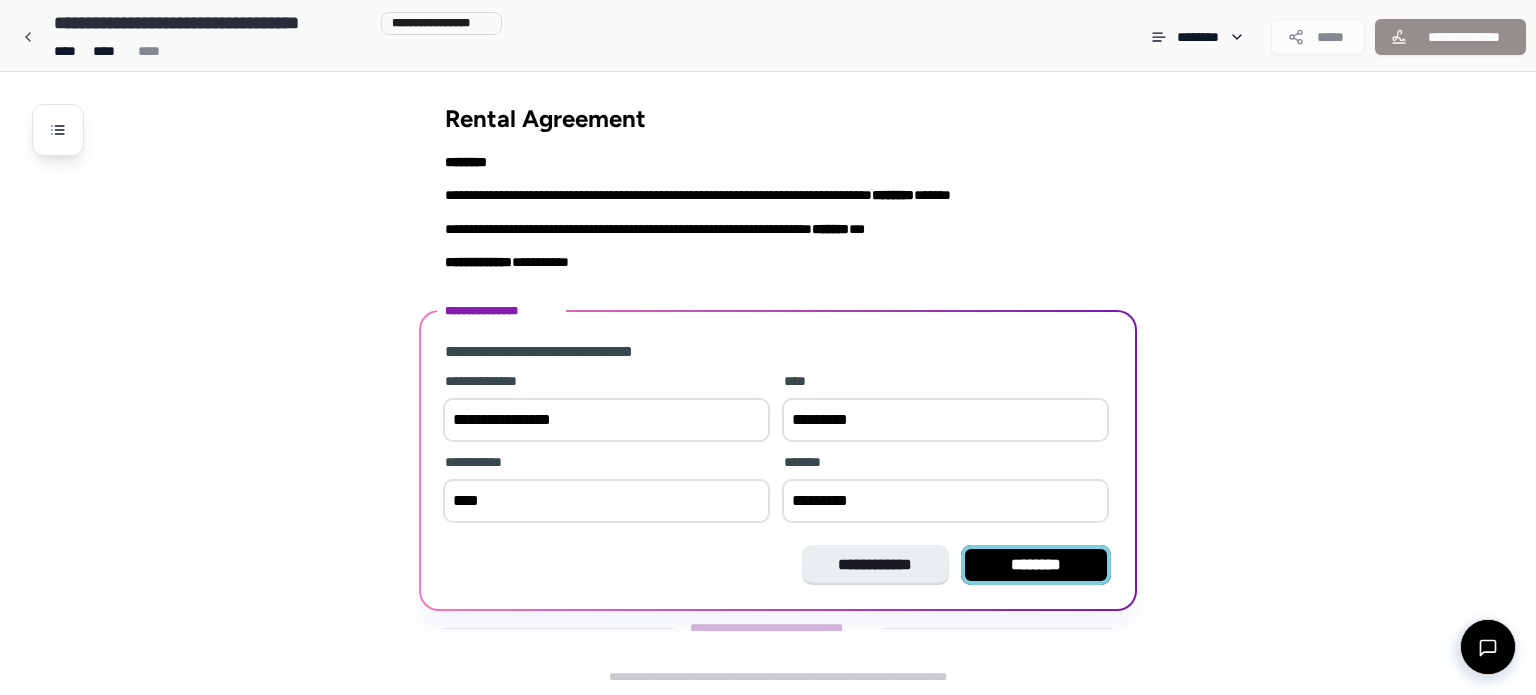 click on "********" at bounding box center (1036, 565) 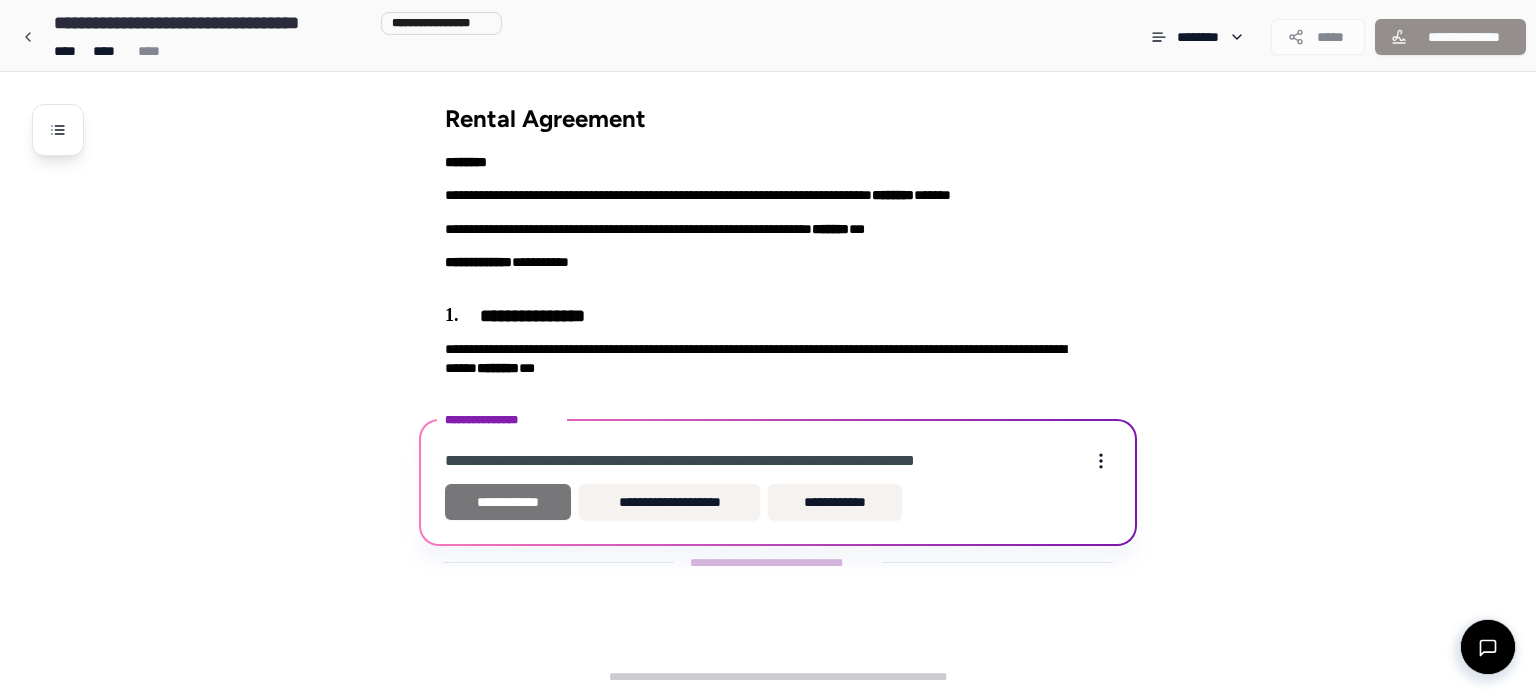 click on "**********" at bounding box center (508, 502) 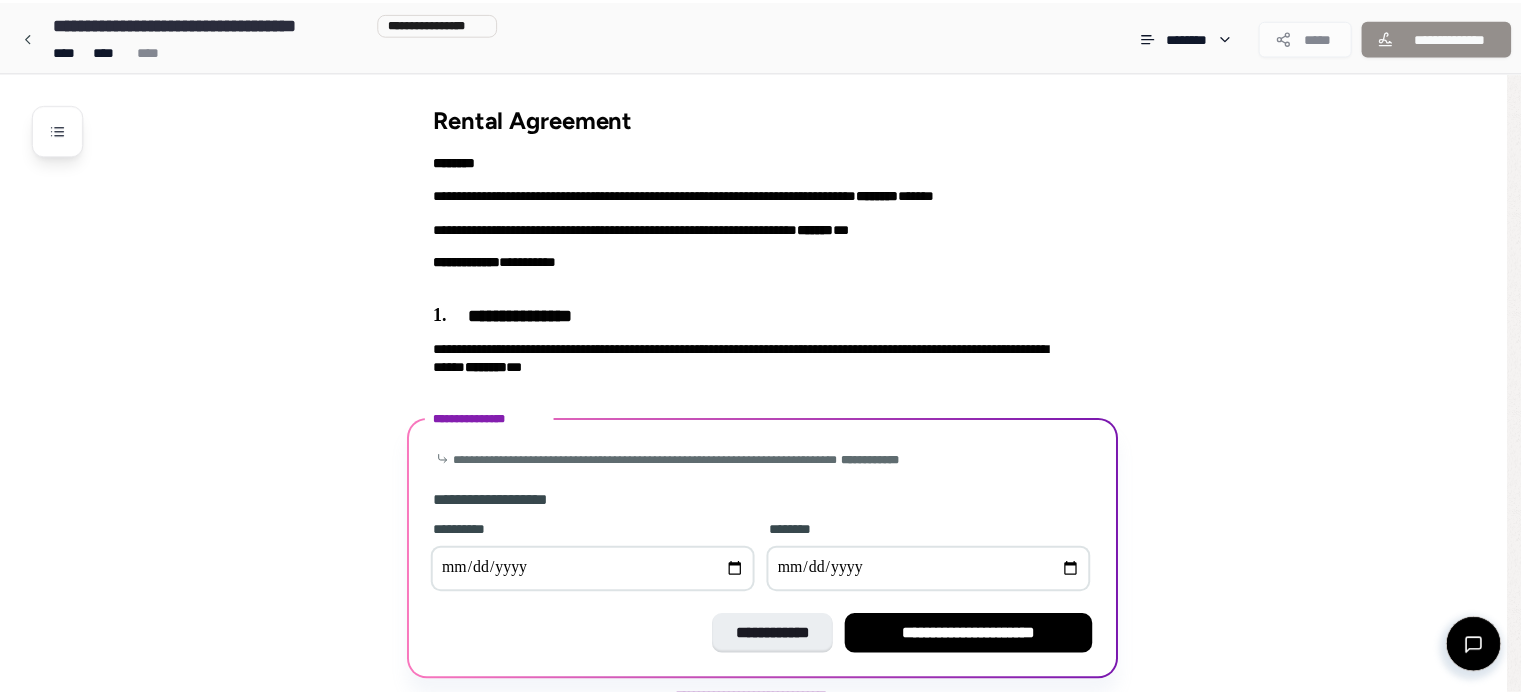 scroll, scrollTop: 62, scrollLeft: 0, axis: vertical 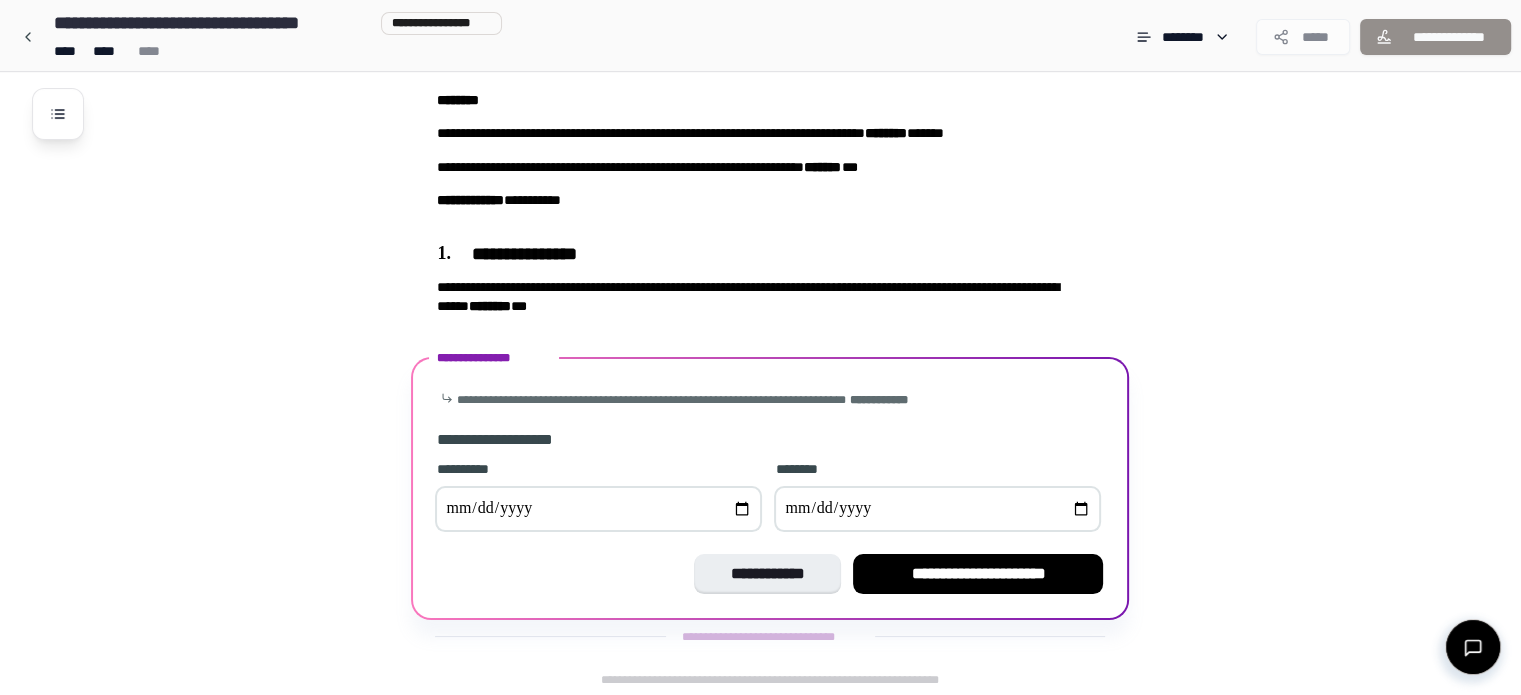 click at bounding box center (598, 509) 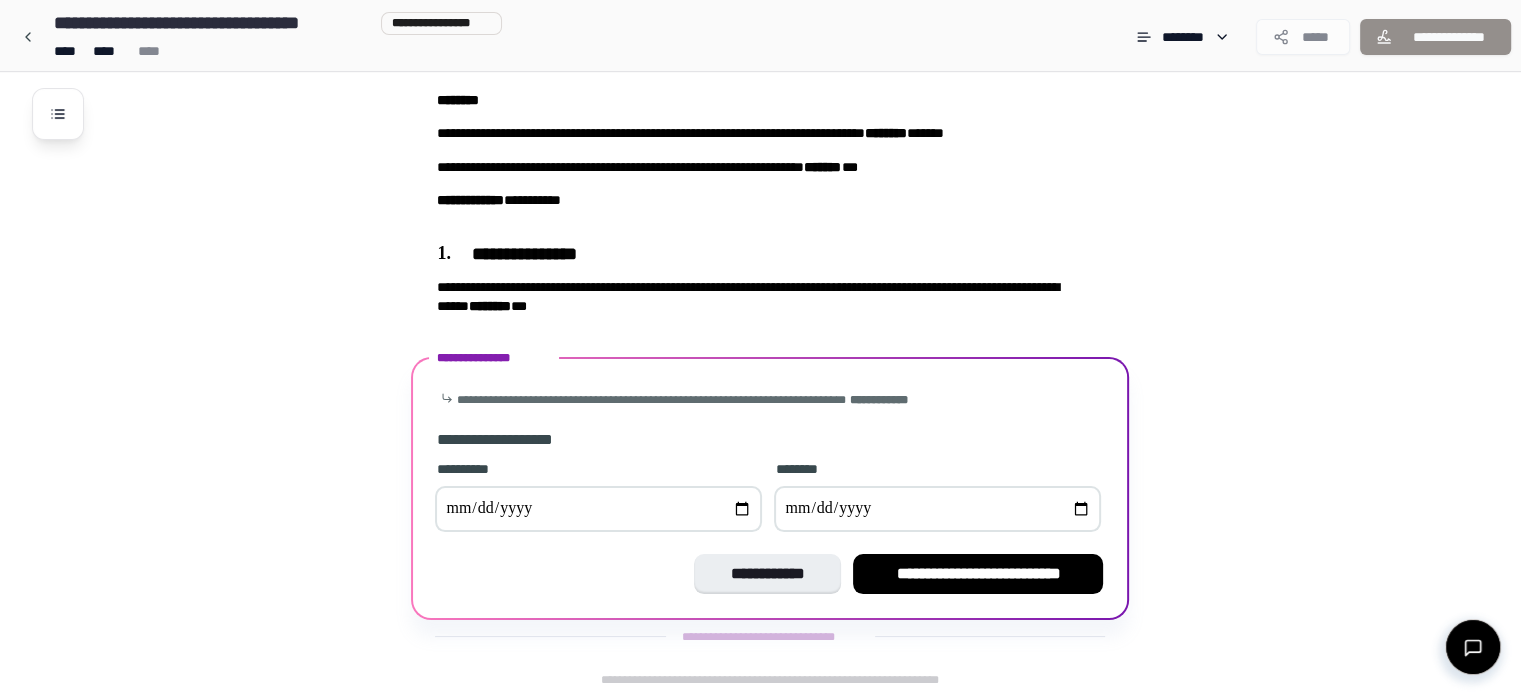type on "**********" 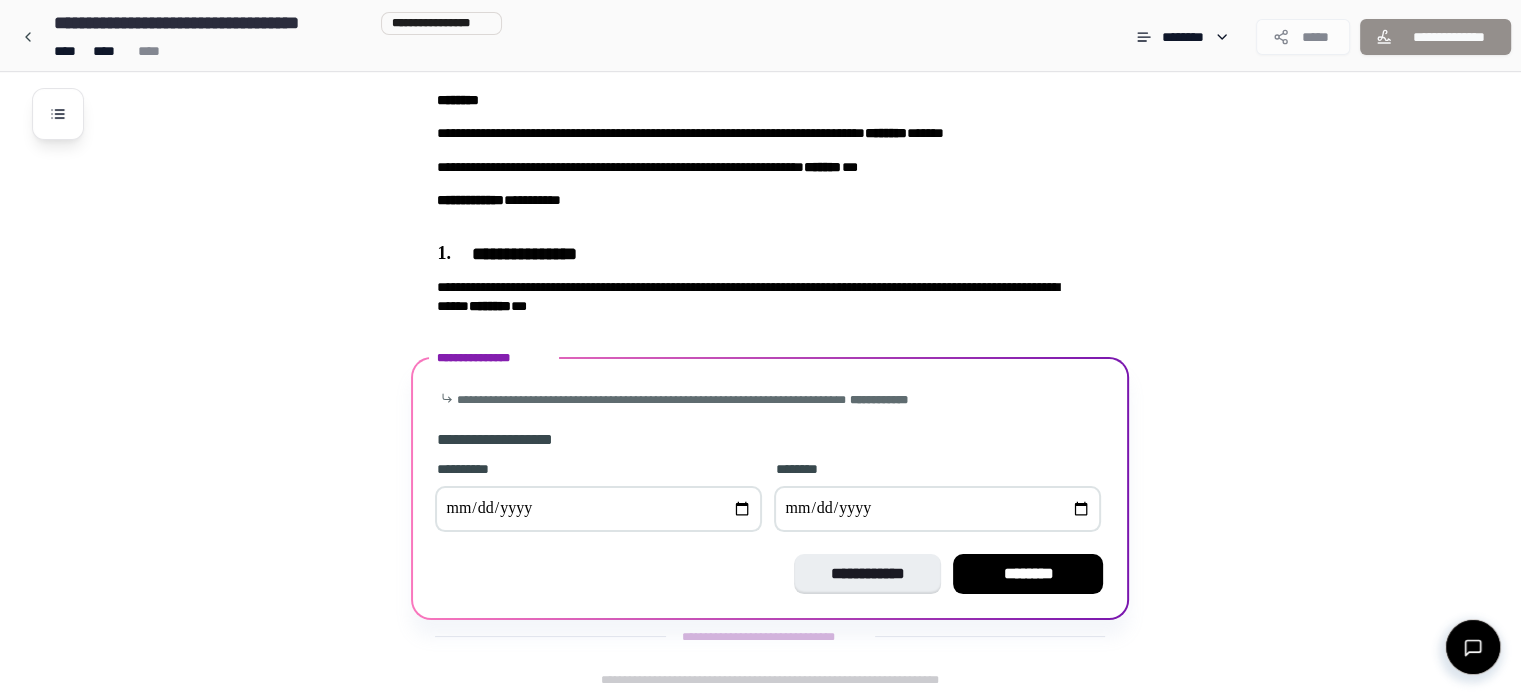 type on "**********" 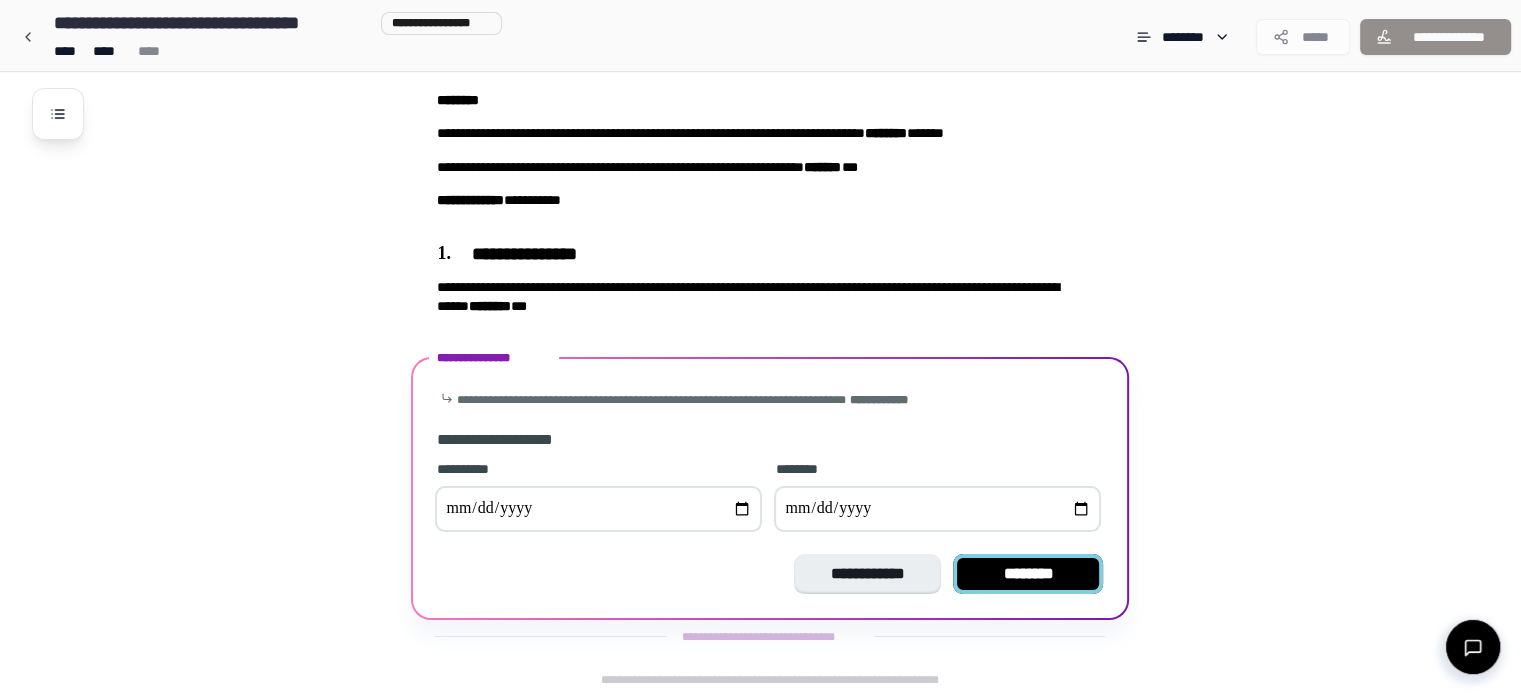 click on "********" at bounding box center [1028, 574] 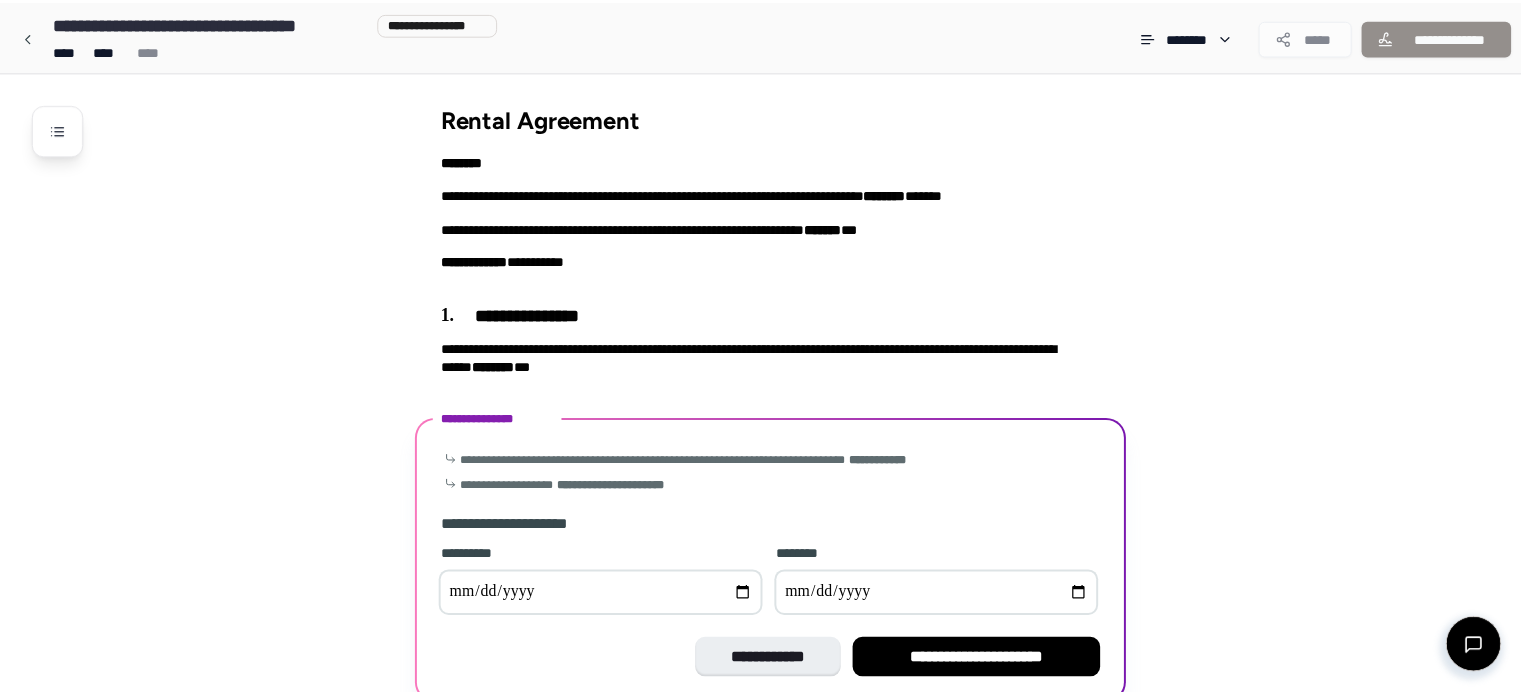 scroll, scrollTop: 87, scrollLeft: 0, axis: vertical 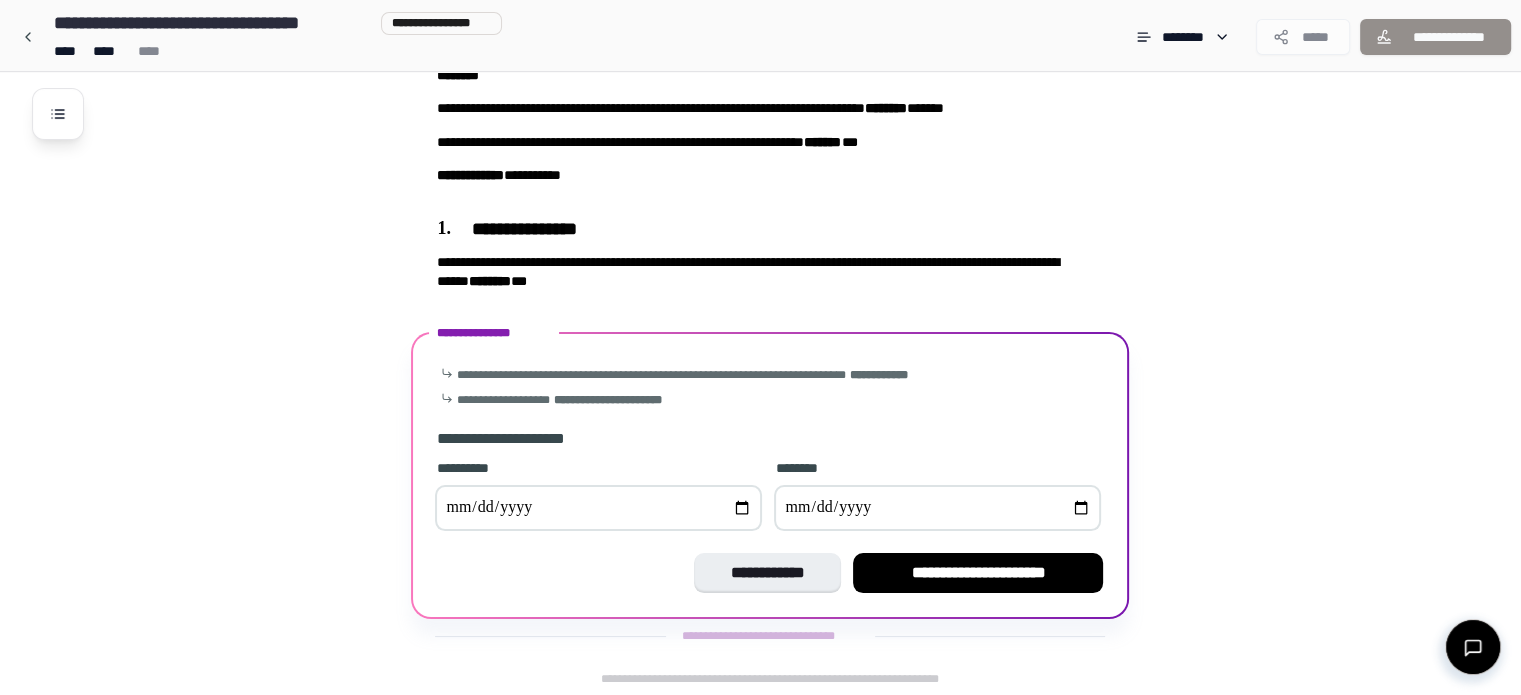 click at bounding box center [598, 508] 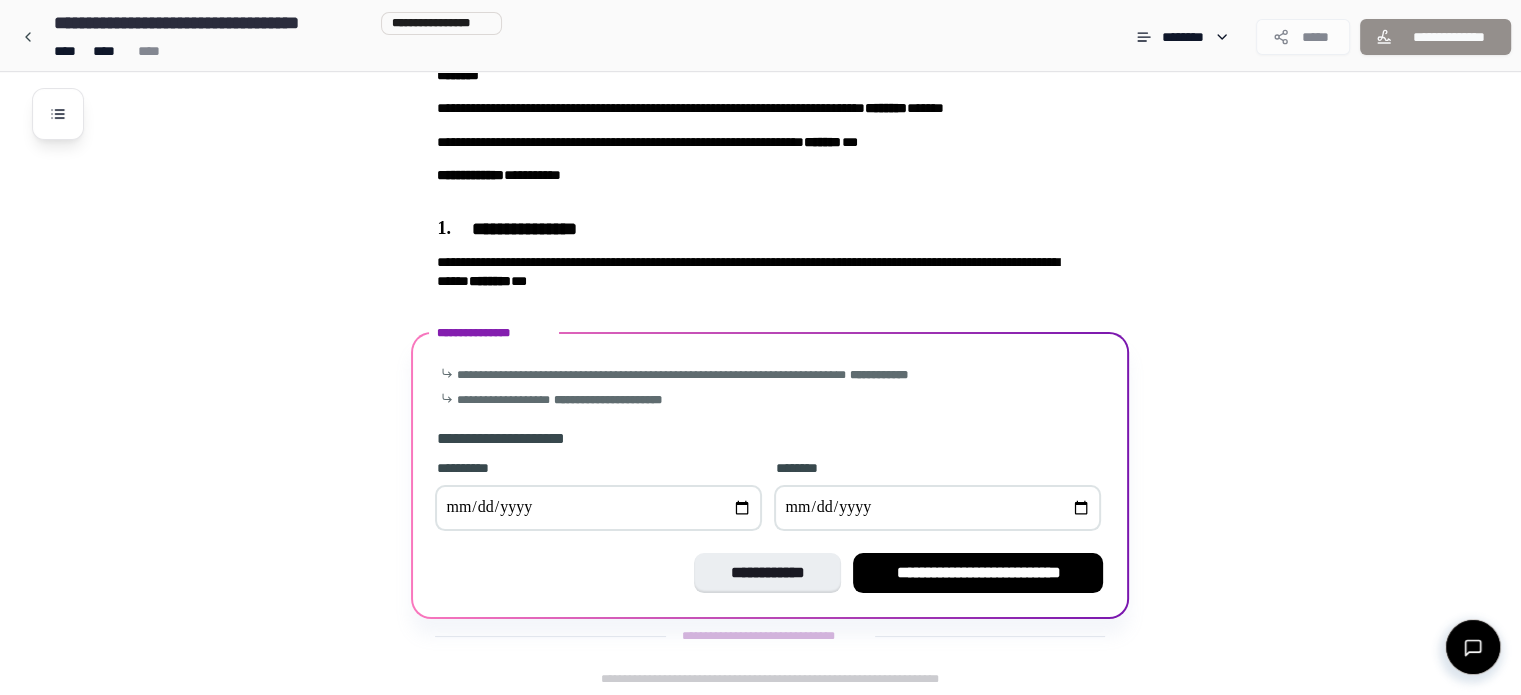 type on "**********" 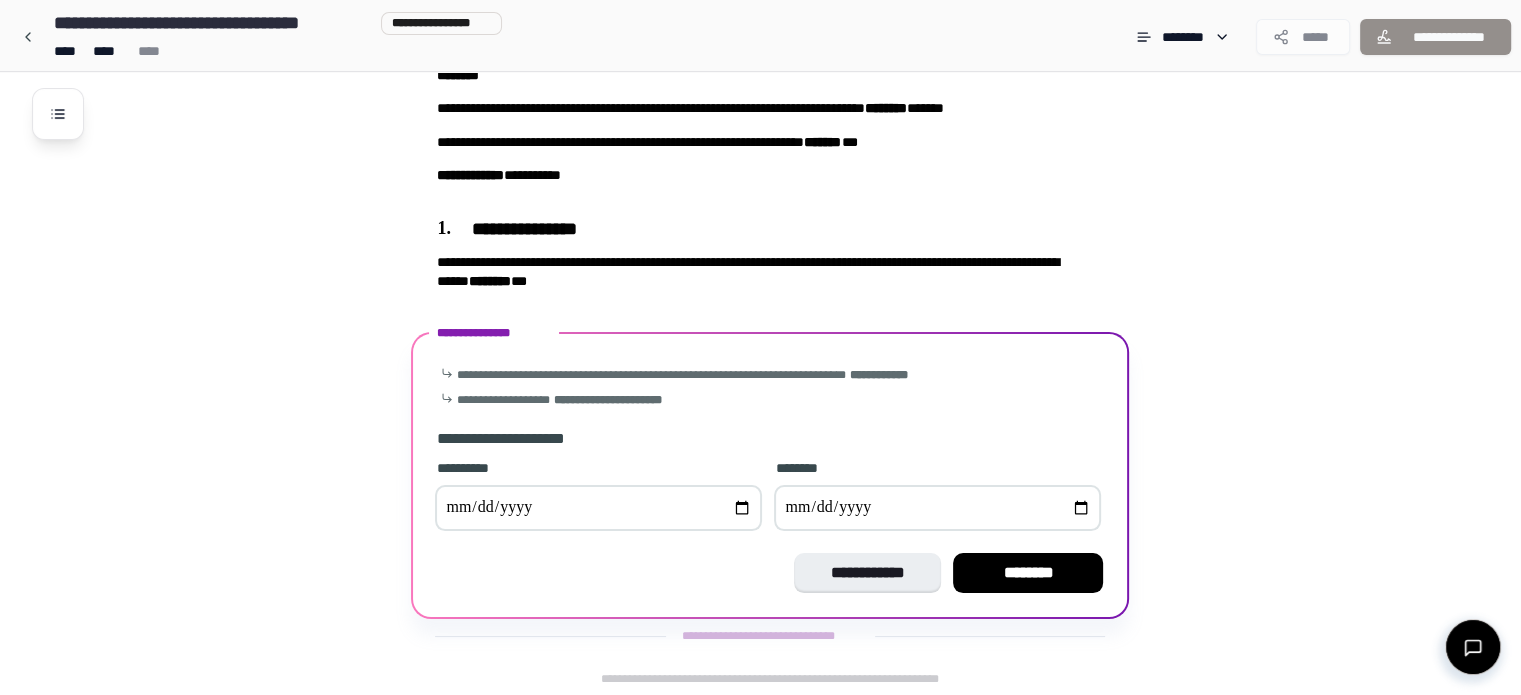 type on "**********" 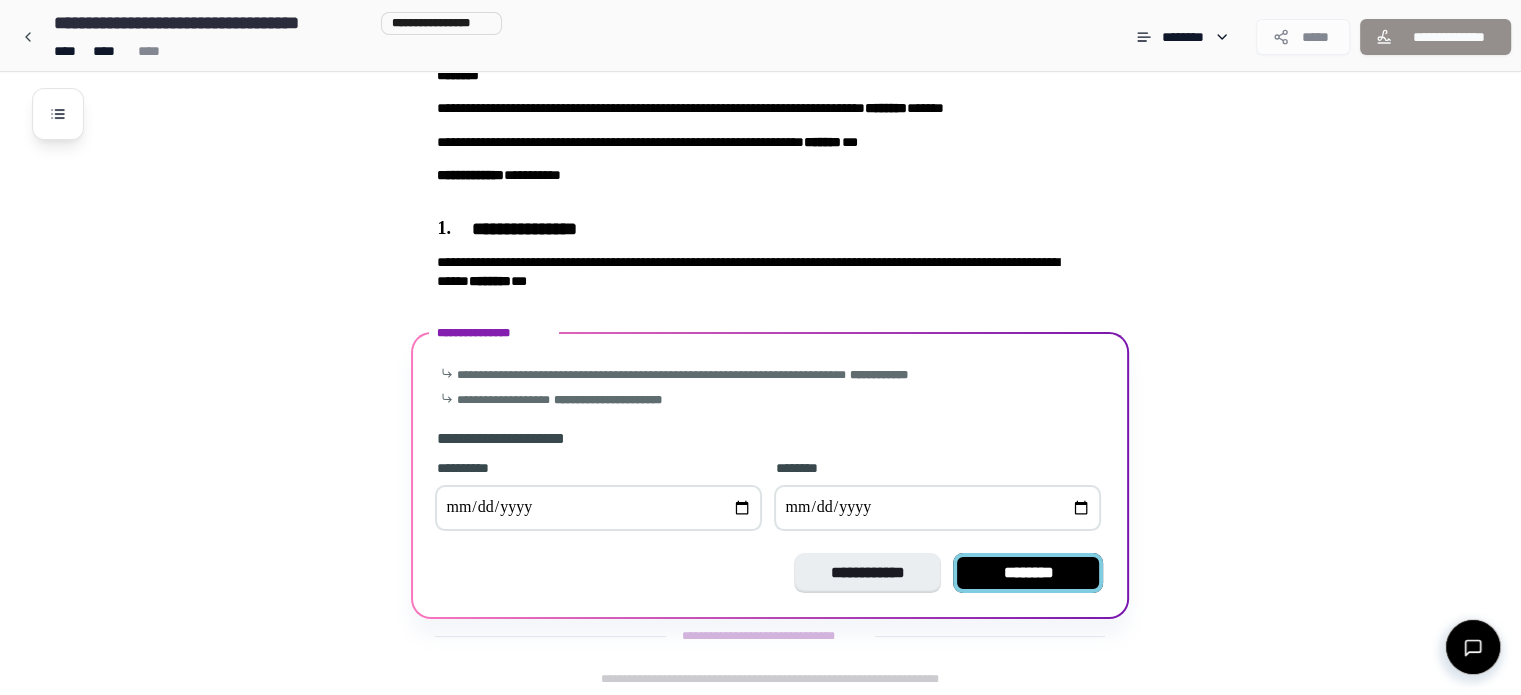 click on "********" at bounding box center [1028, 573] 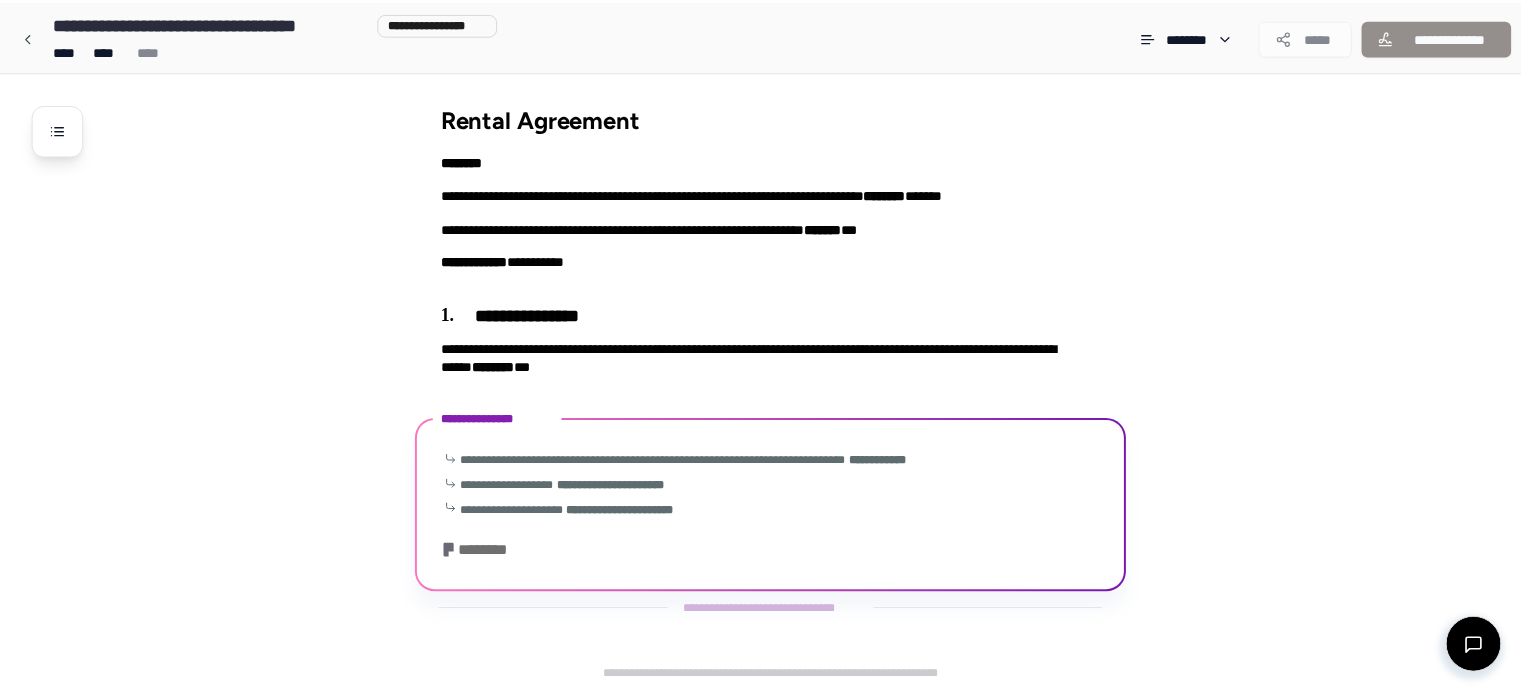 scroll, scrollTop: 112, scrollLeft: 0, axis: vertical 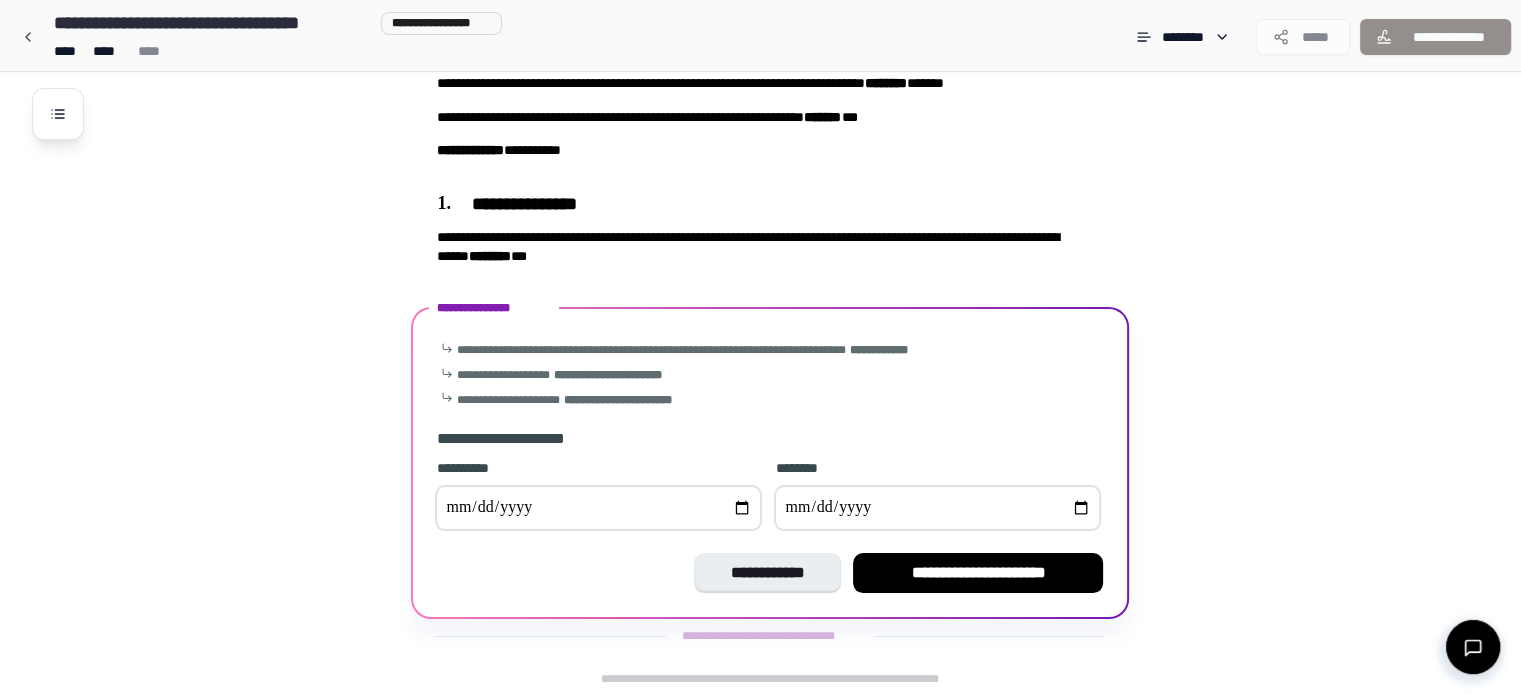 click at bounding box center [598, 508] 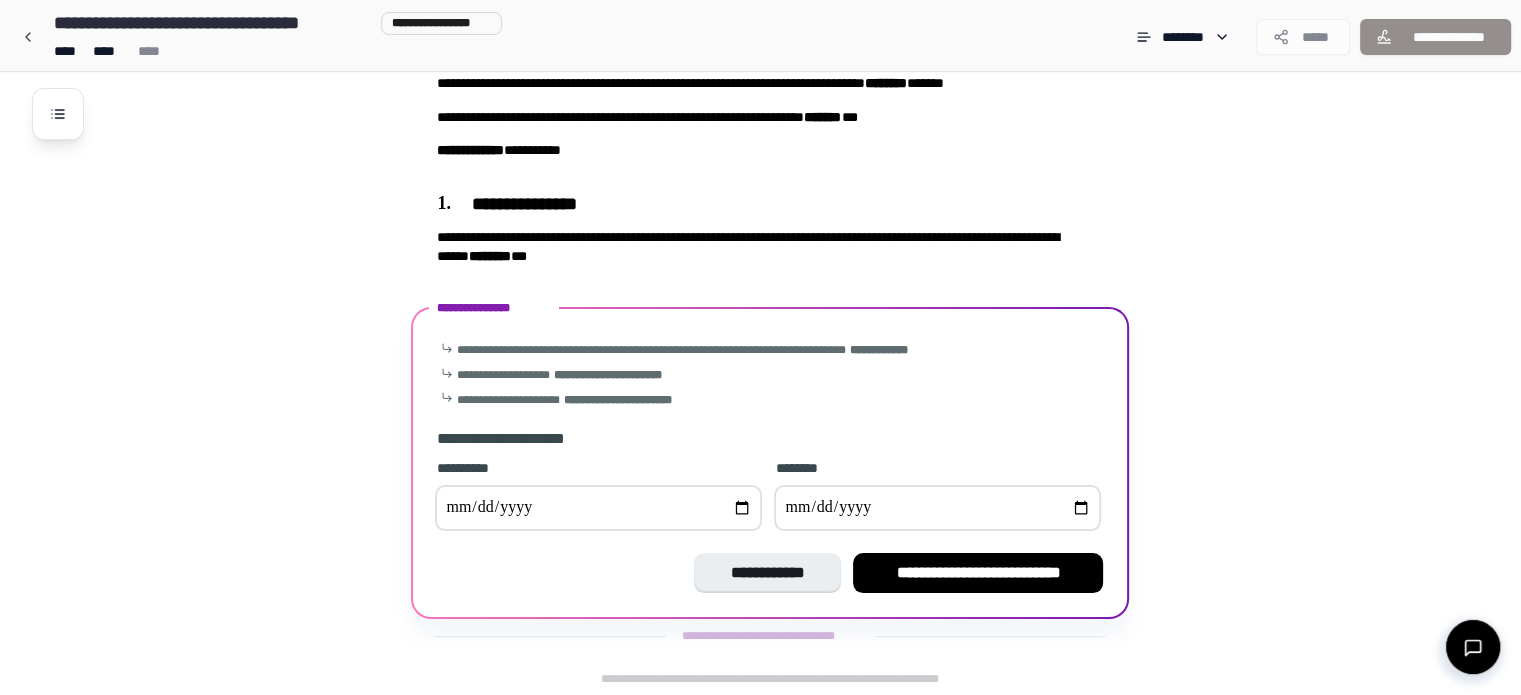 type on "**********" 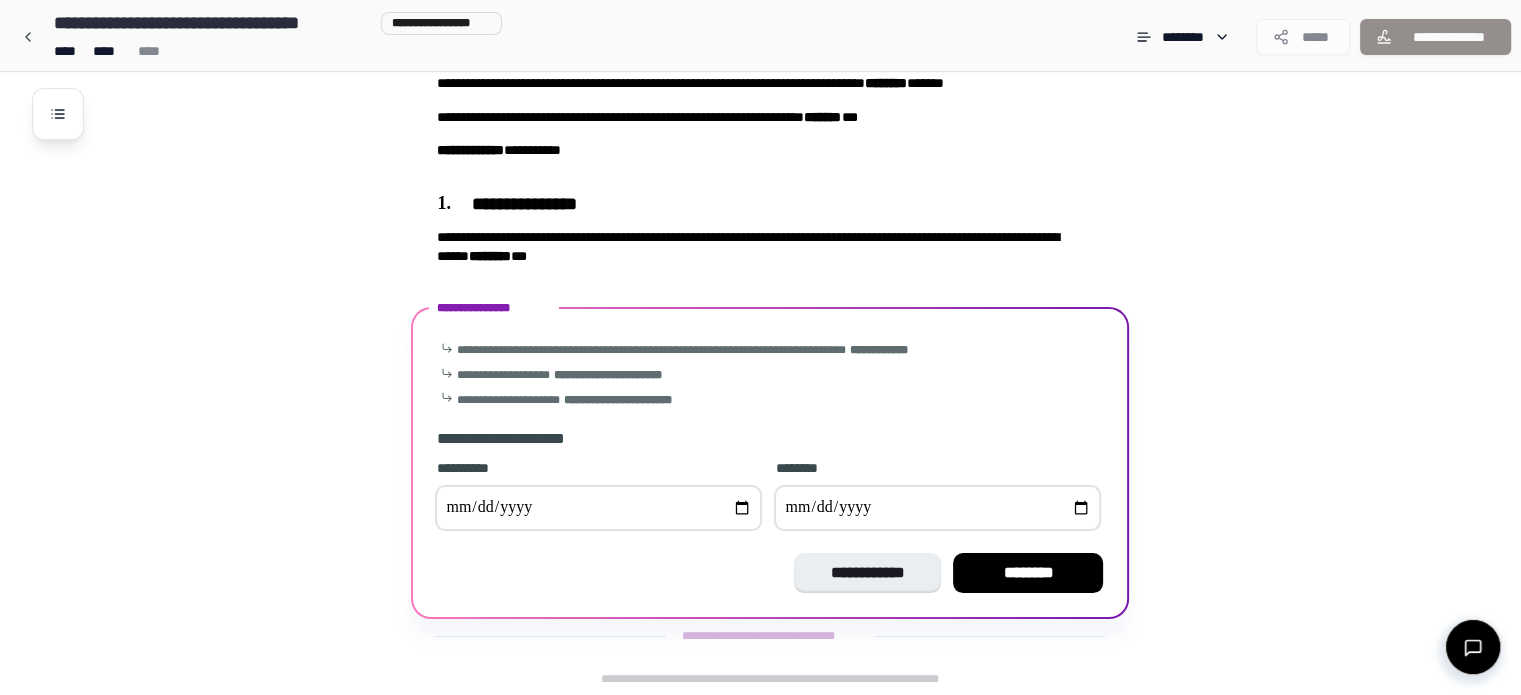 type on "**********" 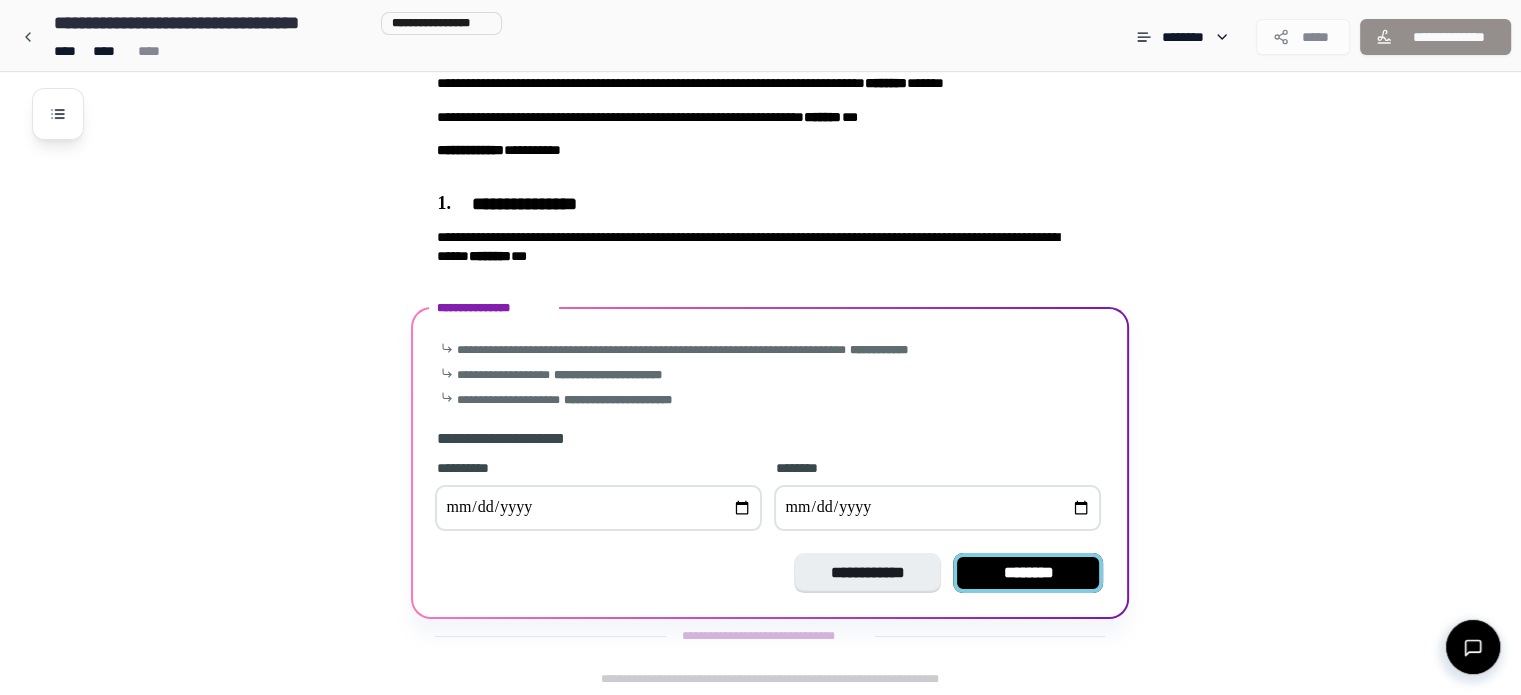 click on "********" at bounding box center [1028, 573] 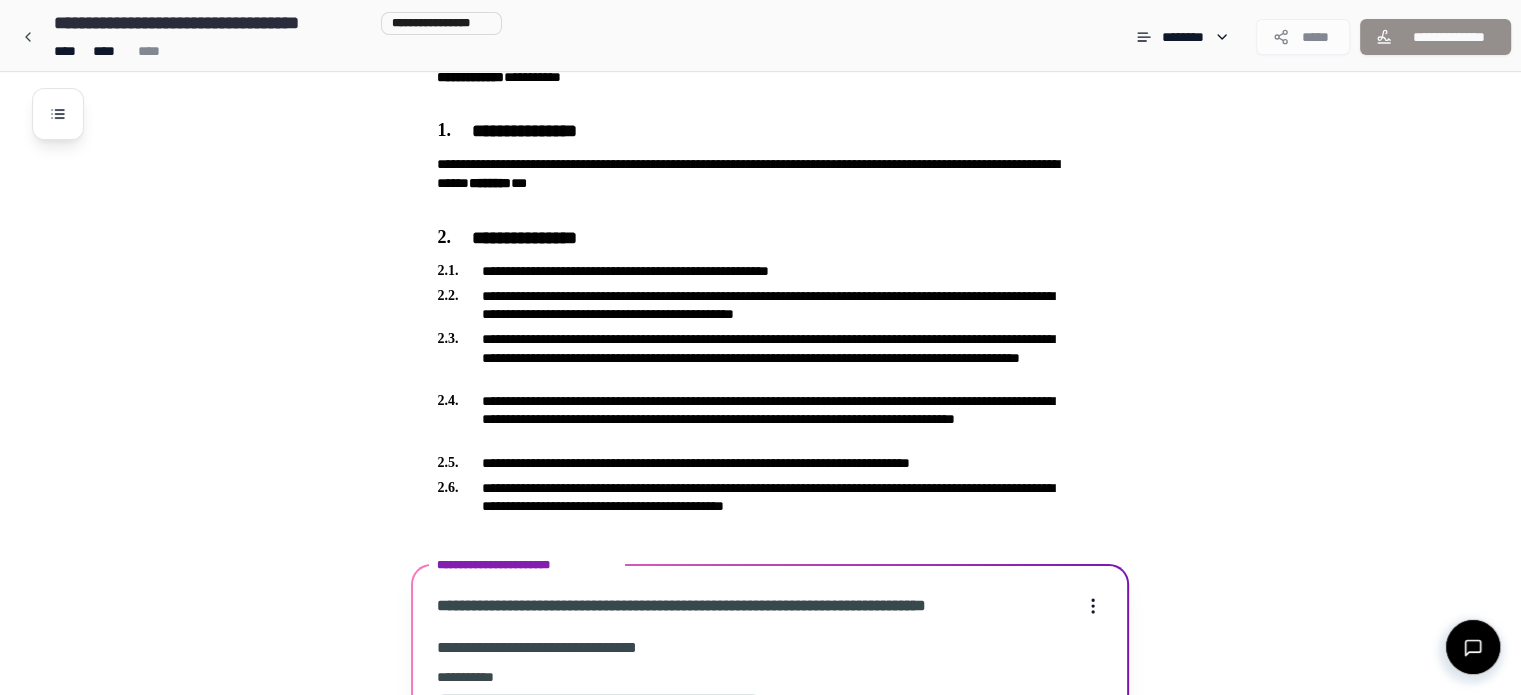 scroll, scrollTop: 748, scrollLeft: 0, axis: vertical 